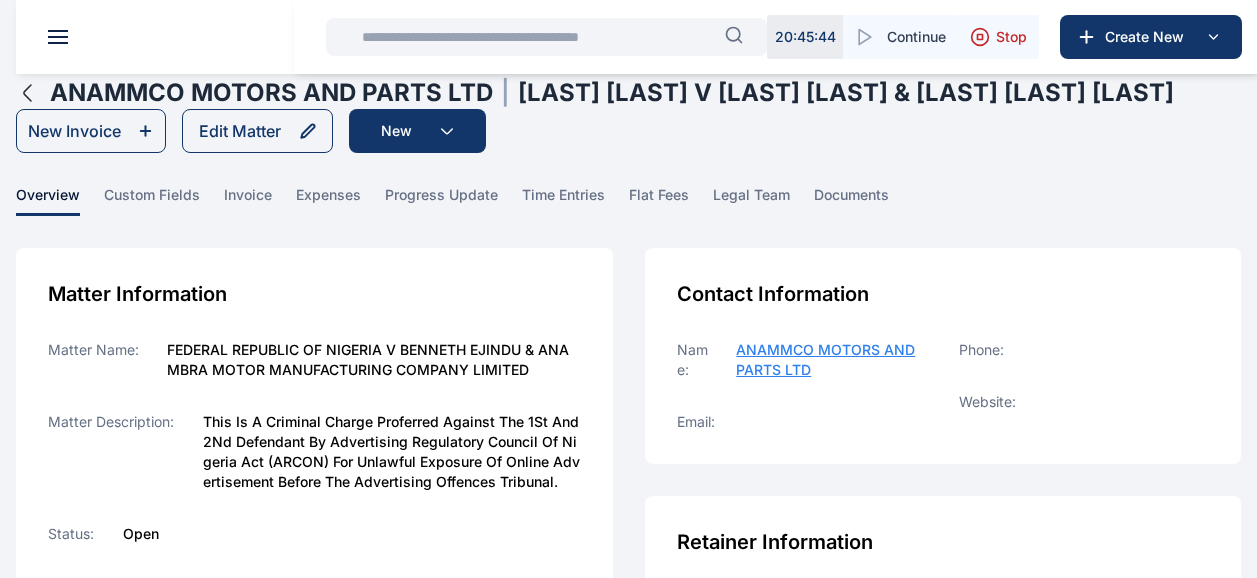scroll, scrollTop: 0, scrollLeft: 0, axis: both 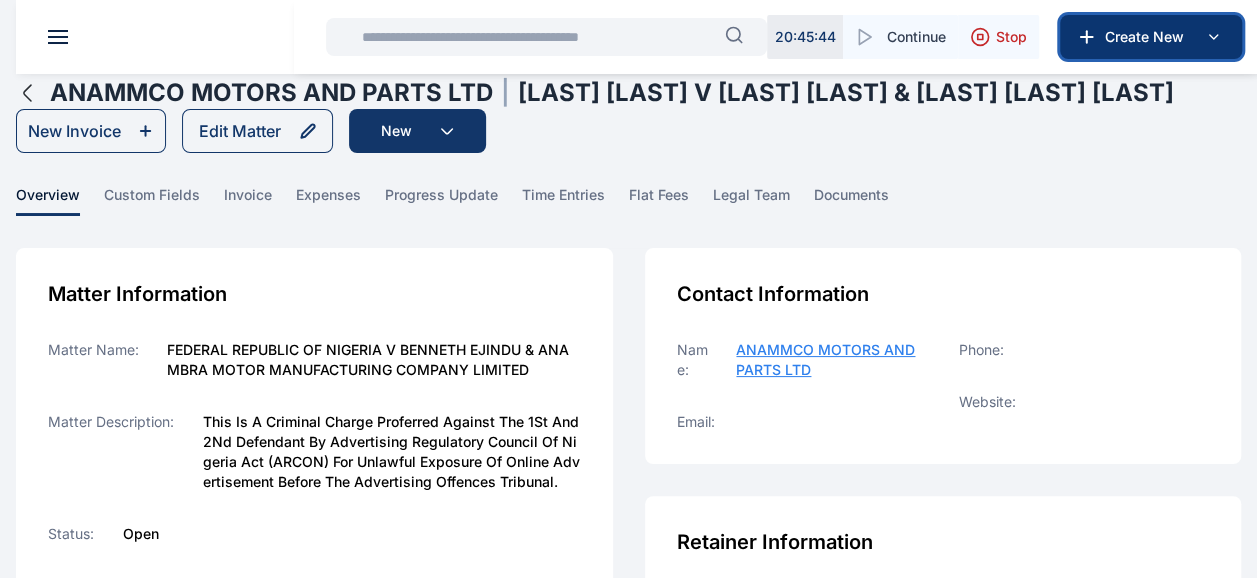 click on "Create New" at bounding box center [1149, 37] 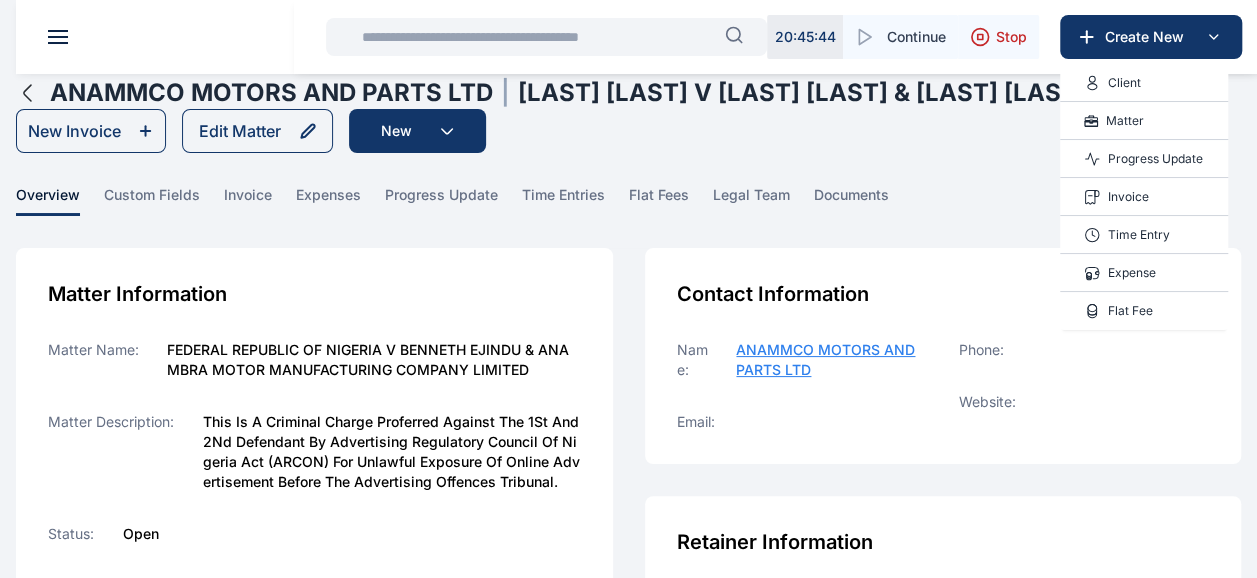 click on "Invoice" at bounding box center (1128, 197) 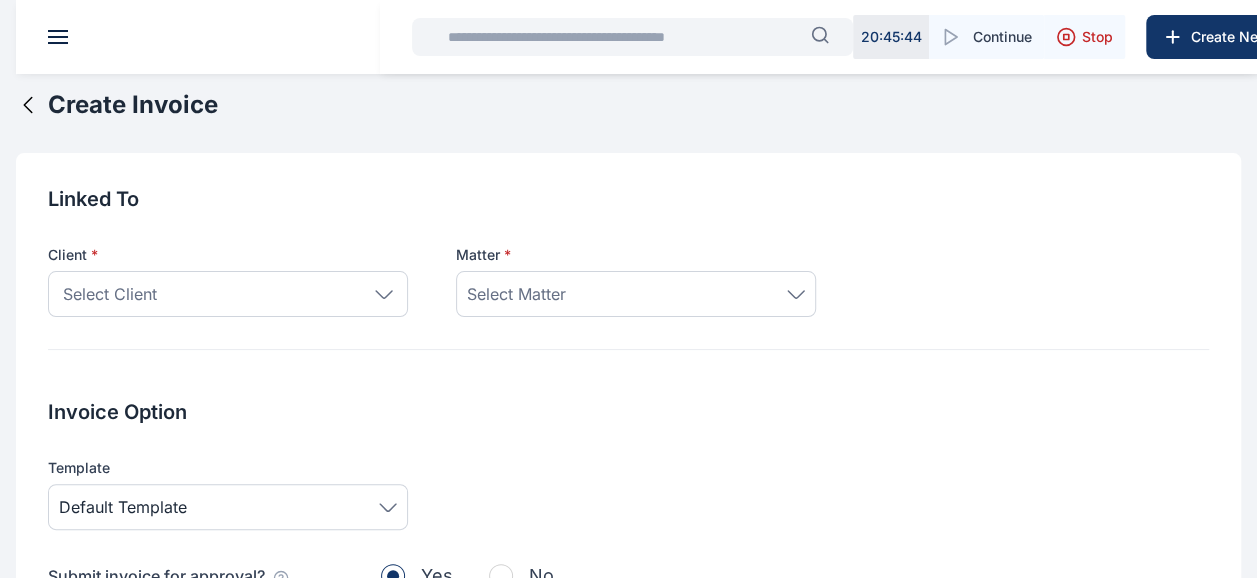 click on "Select Client" at bounding box center [228, 294] 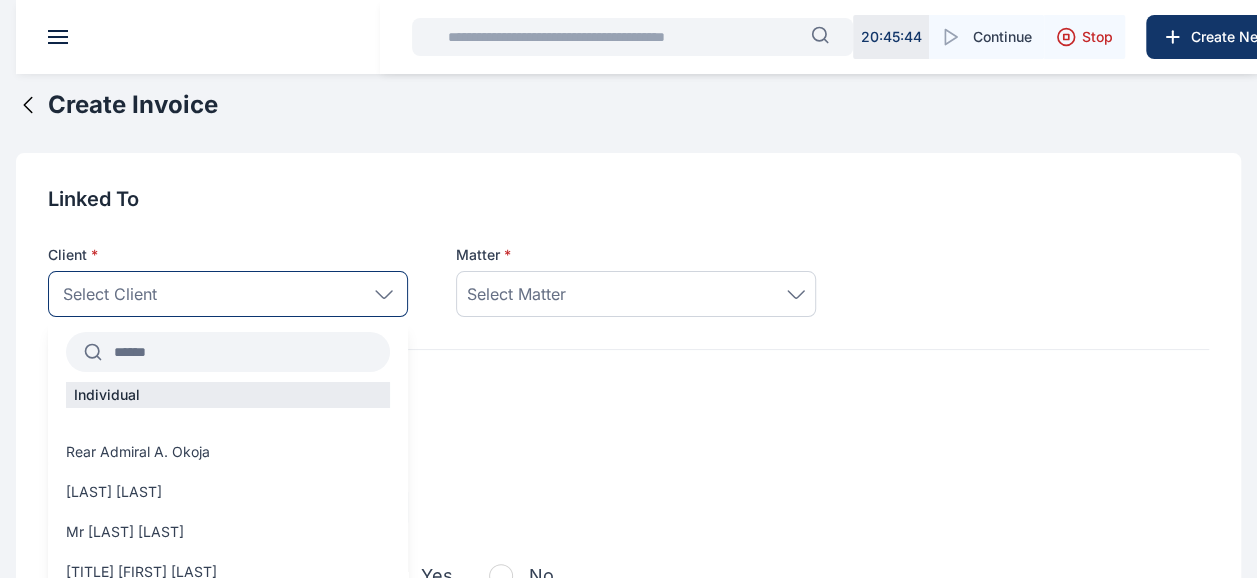 click at bounding box center [246, 352] 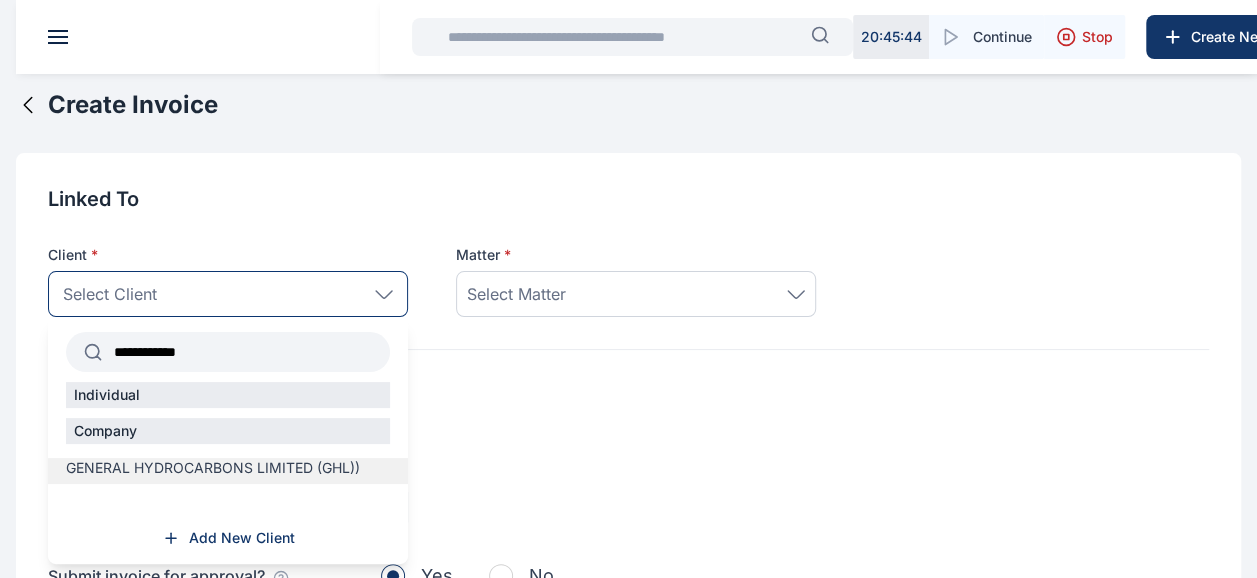 type on "**********" 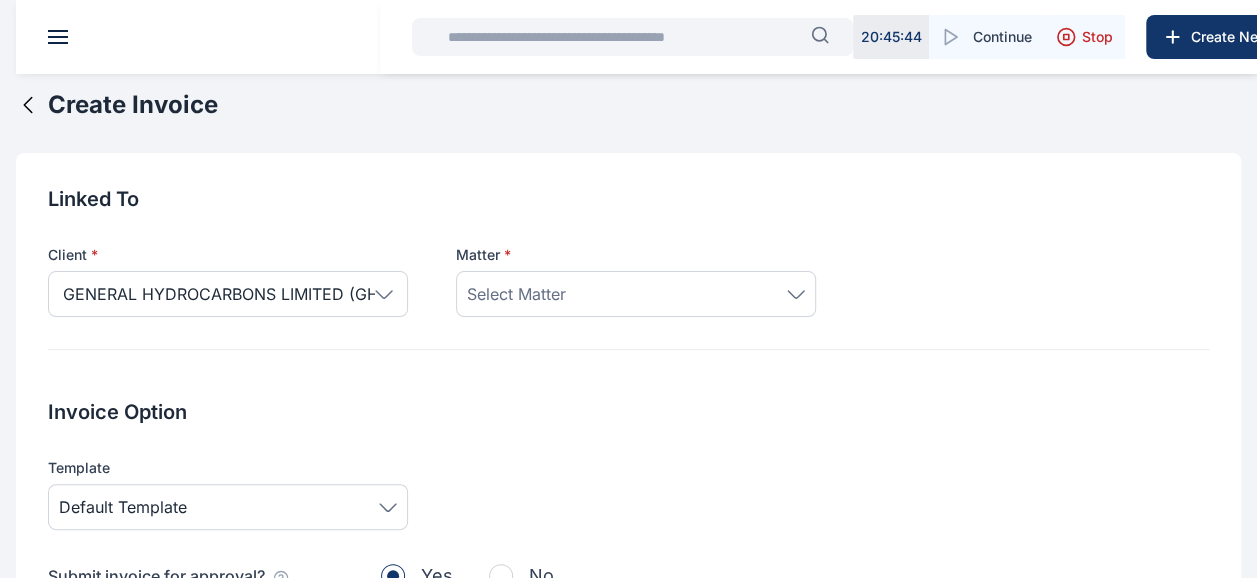 click on "Select Matter" at bounding box center [636, 294] 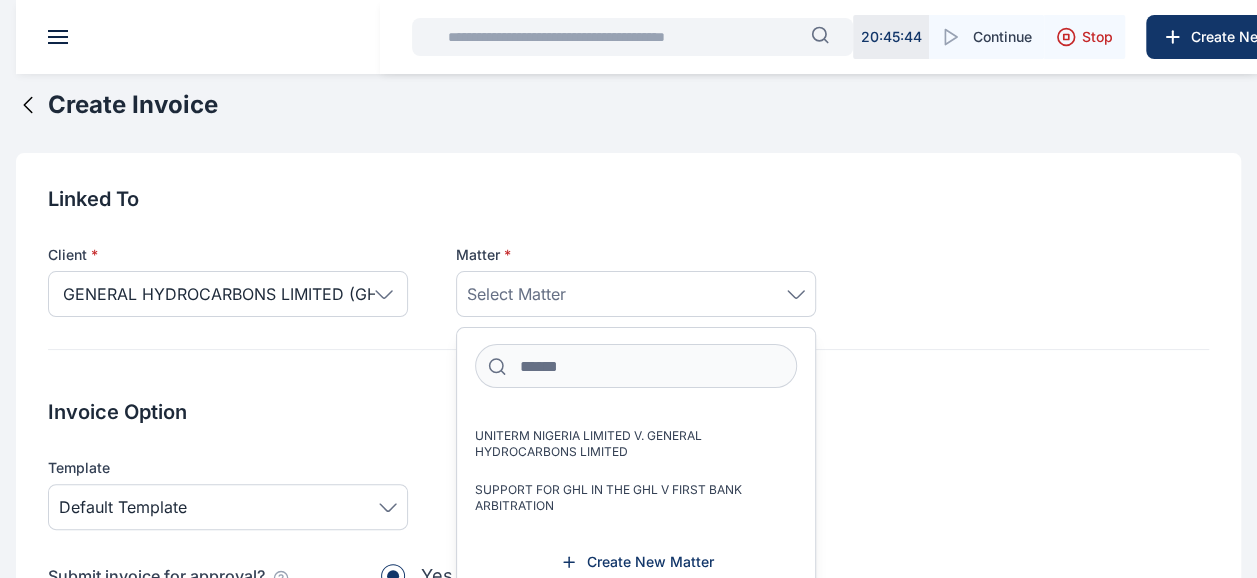 scroll, scrollTop: 372, scrollLeft: 0, axis: vertical 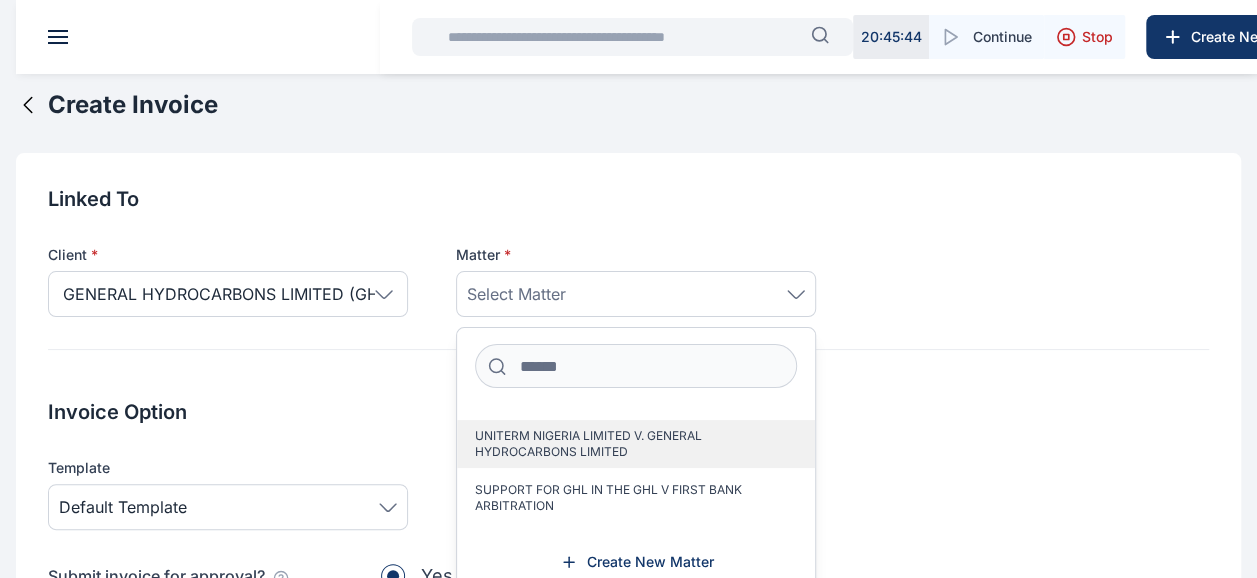click on "UNITERM NIGERIA LIMITED V. GENERAL HYDROCARBONS LIMITED" at bounding box center (628, 444) 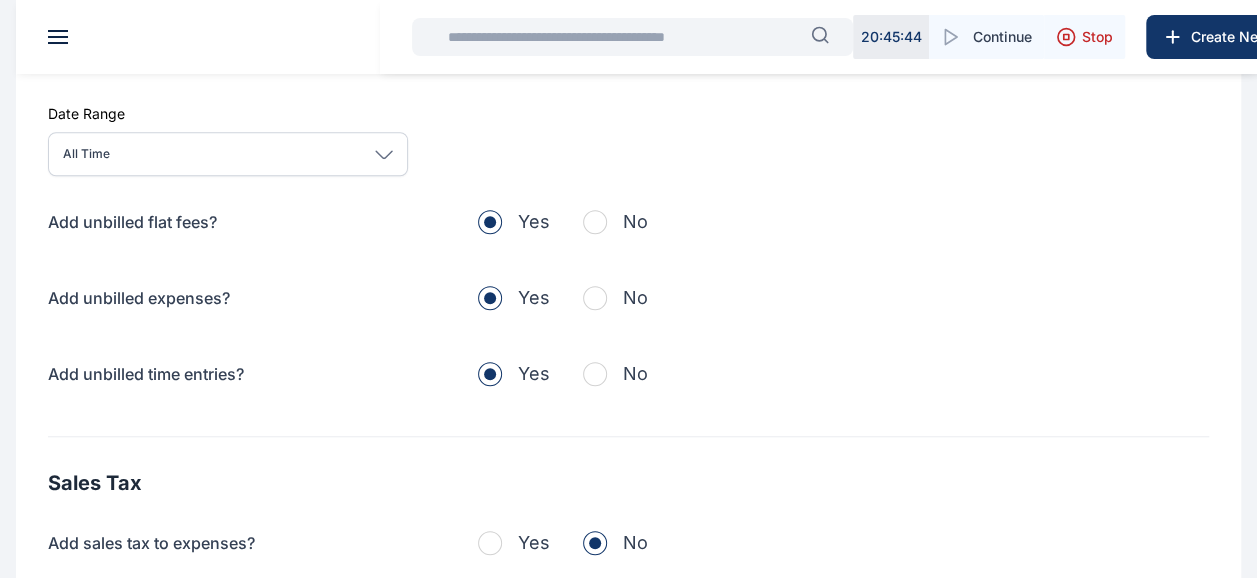 scroll, scrollTop: 650, scrollLeft: 0, axis: vertical 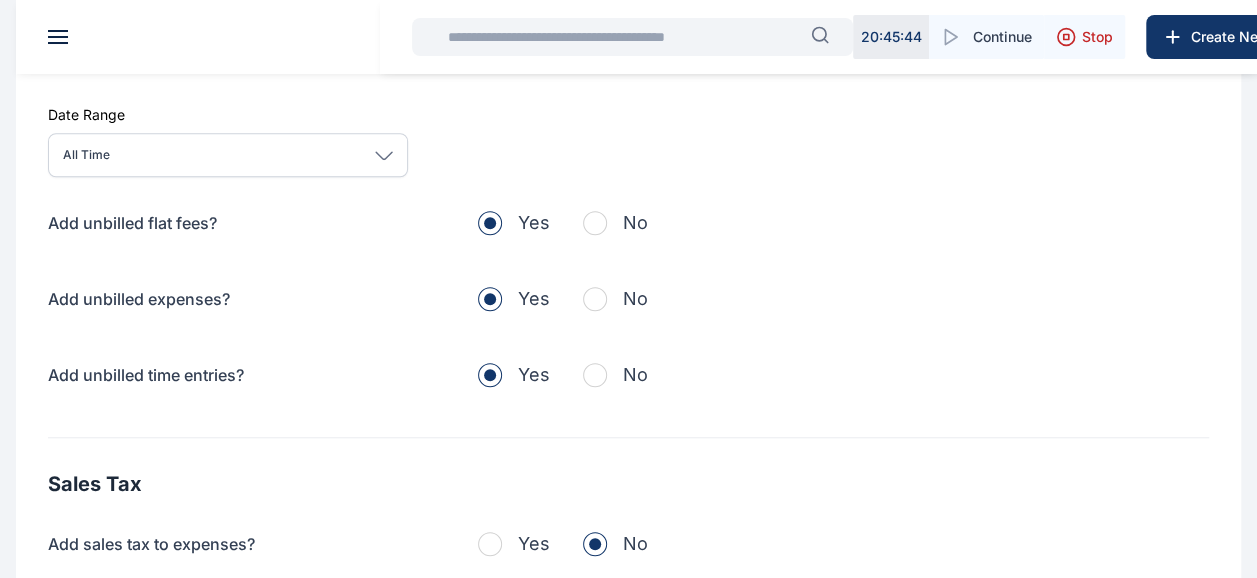 click at bounding box center (595, 223) 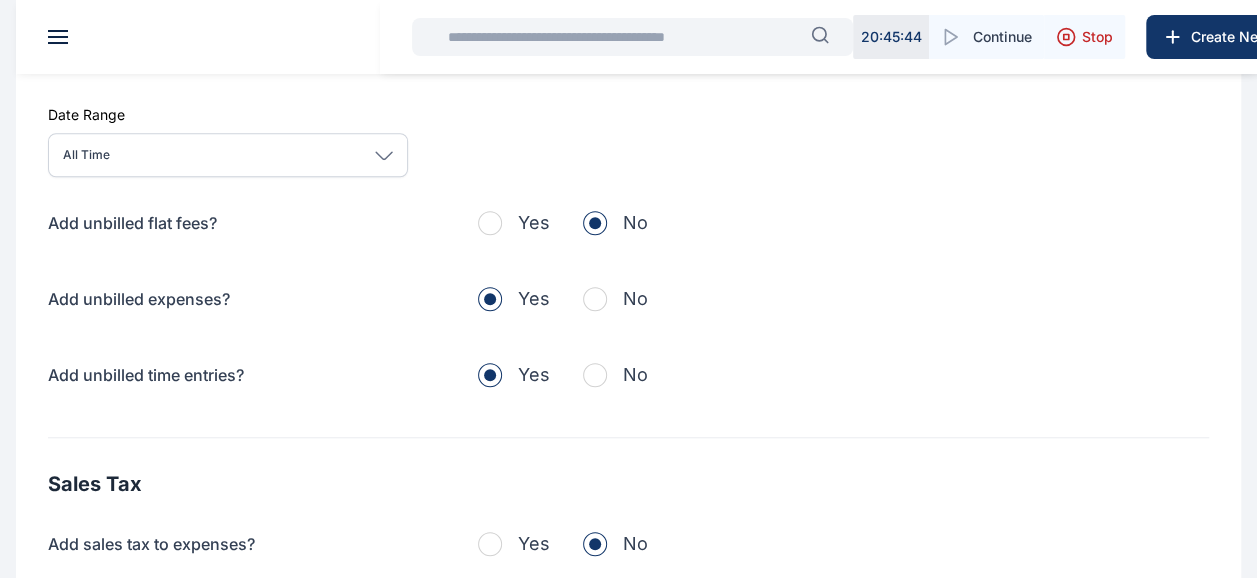 click at bounding box center (595, 299) 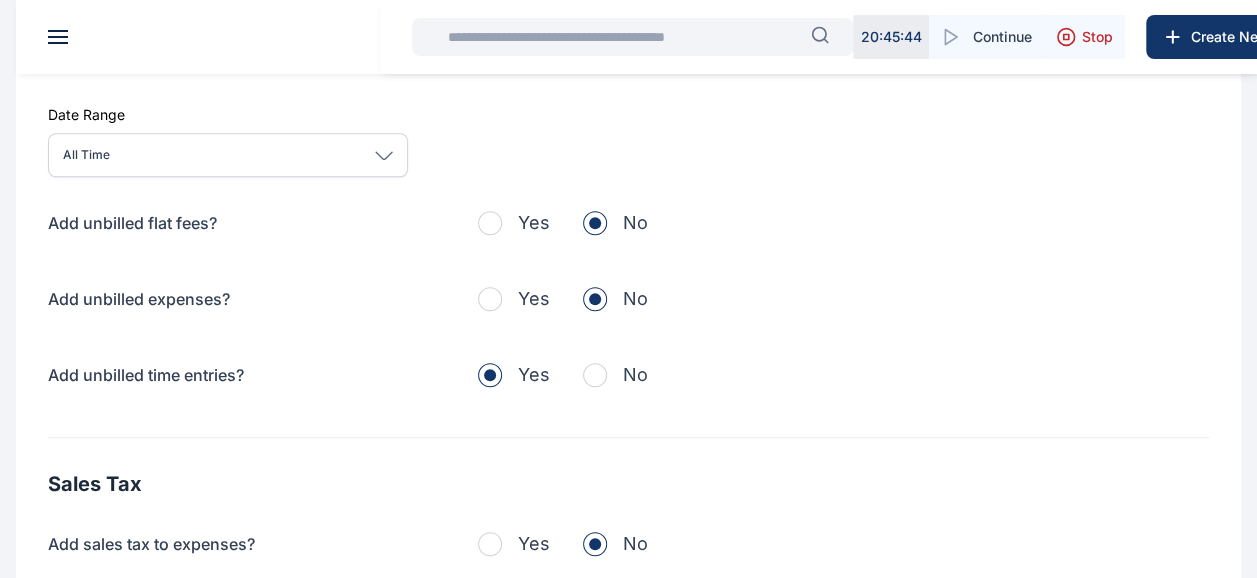 click at bounding box center [595, 375] 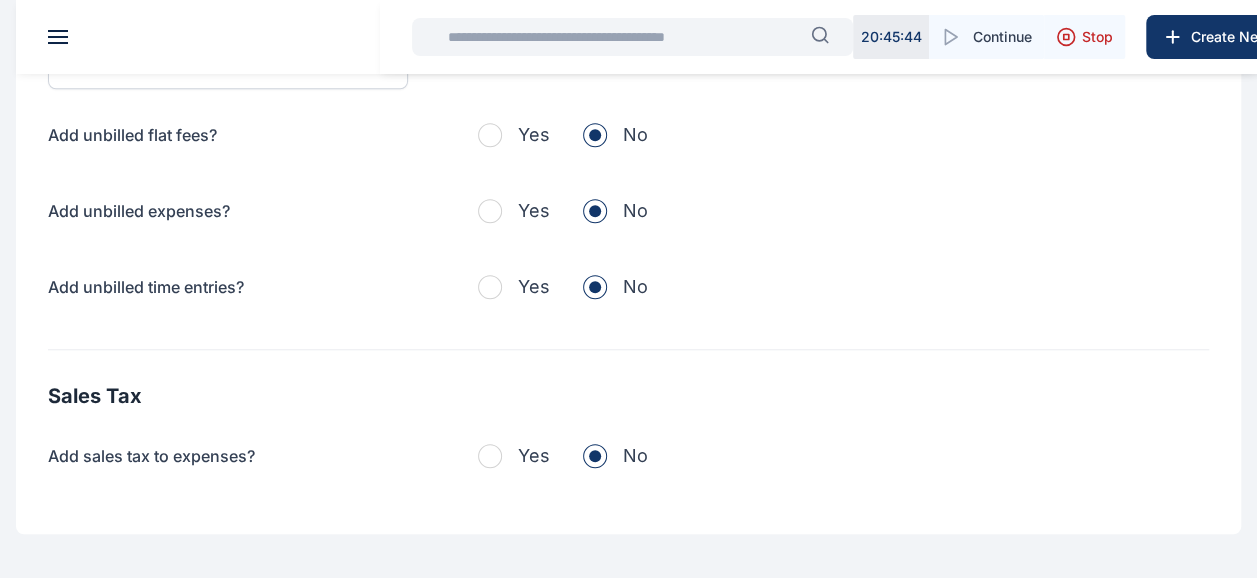 scroll, scrollTop: 832, scrollLeft: 0, axis: vertical 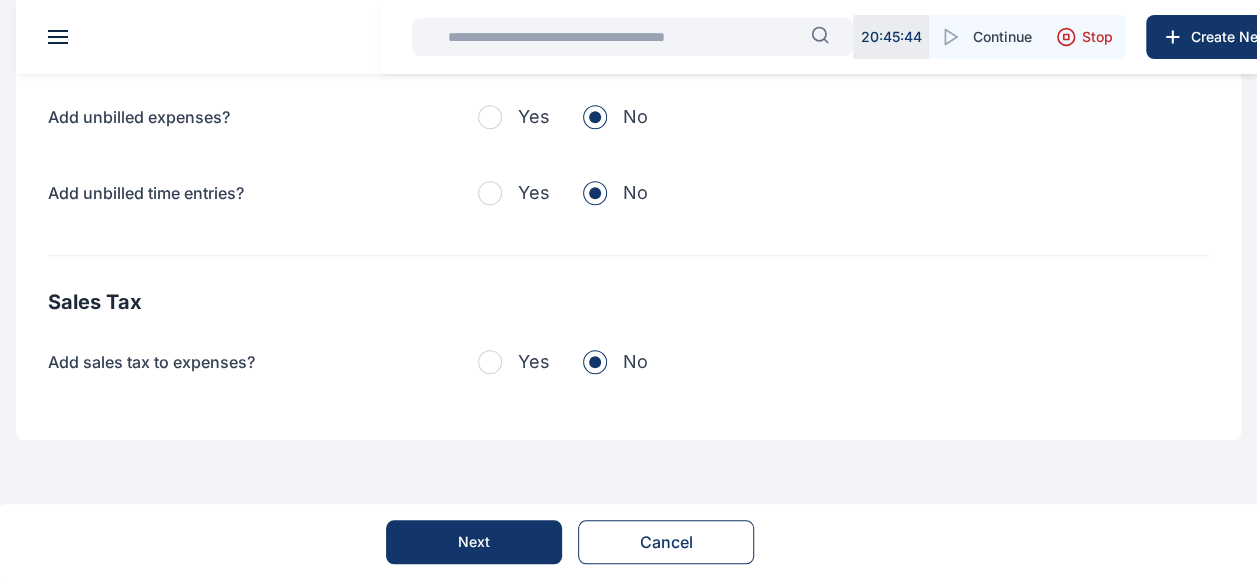 click on "Next" at bounding box center [474, 542] 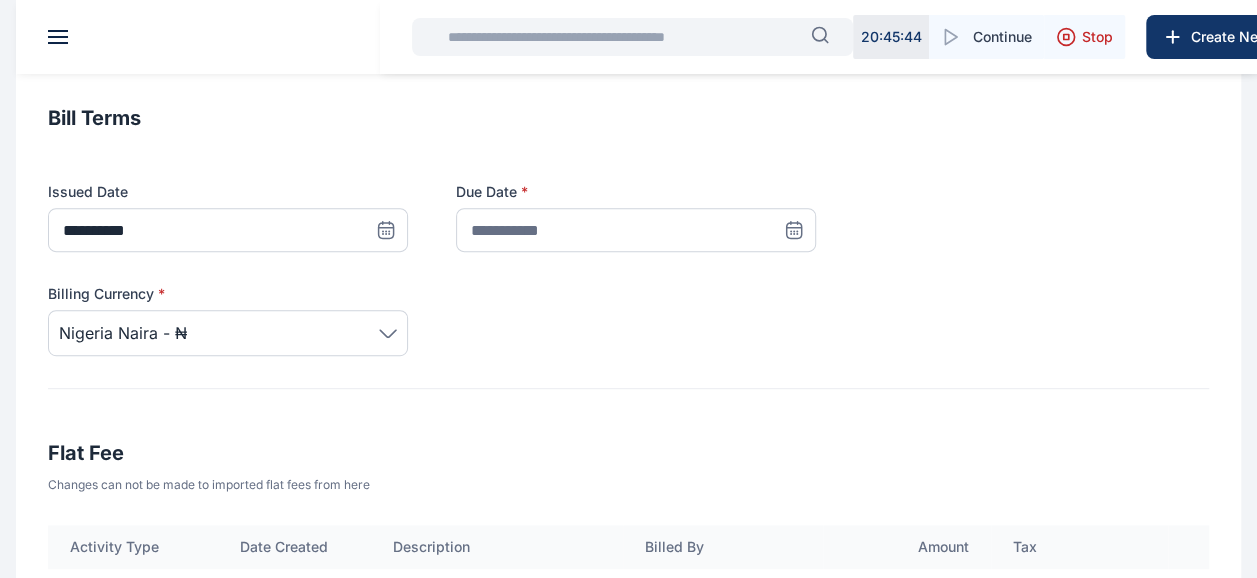 scroll, scrollTop: 352, scrollLeft: 0, axis: vertical 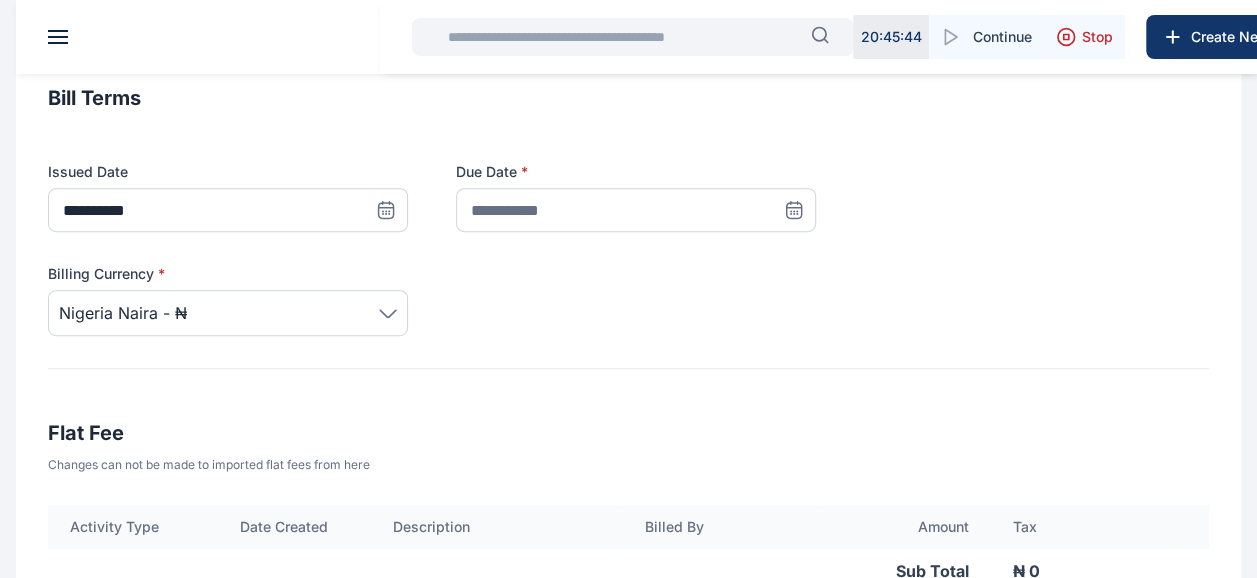 click 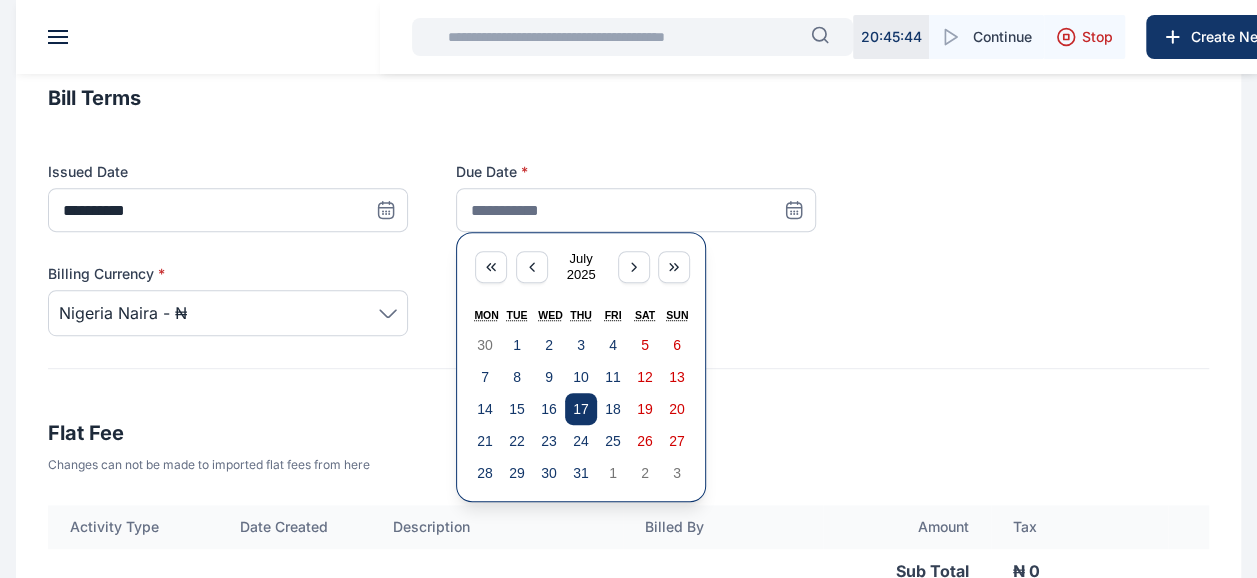click on "17" at bounding box center [581, 409] 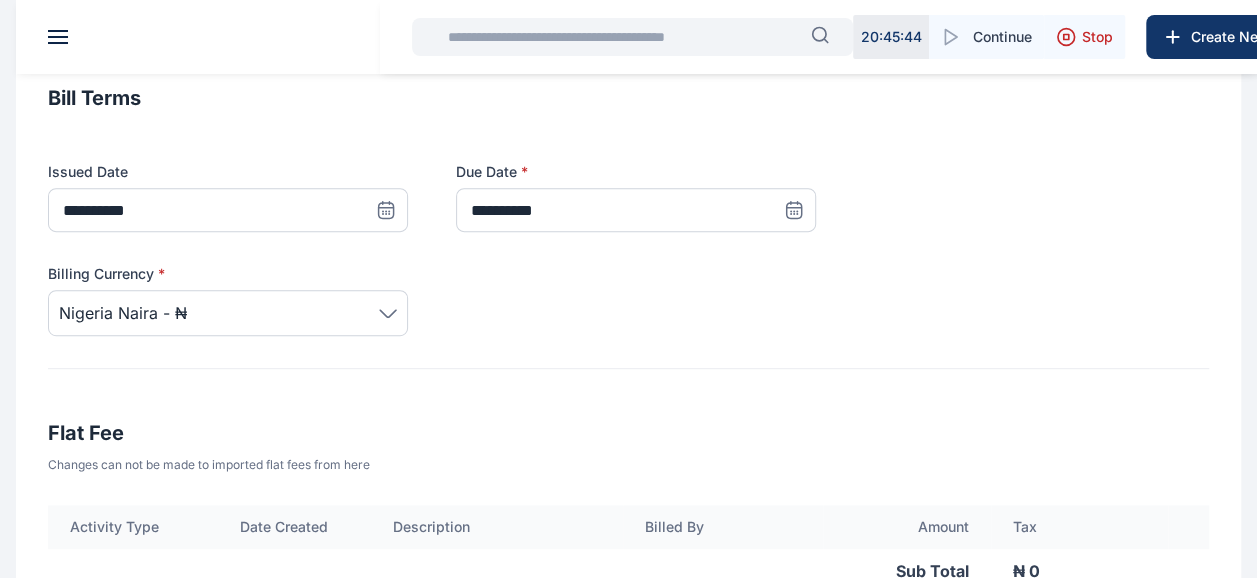 click 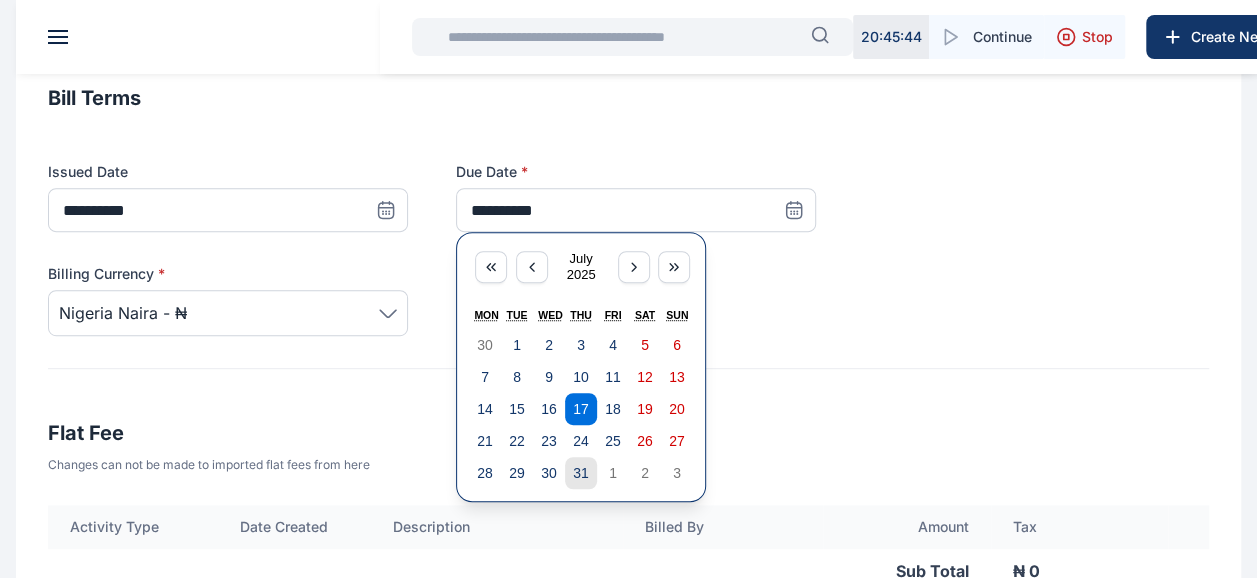 click on "31" at bounding box center [581, 473] 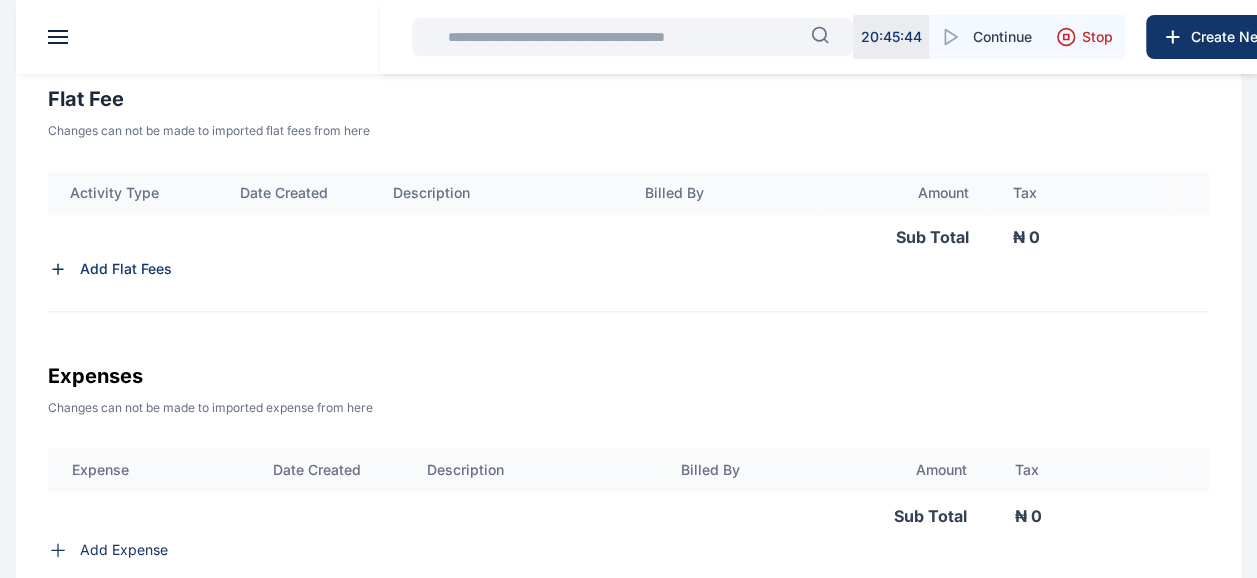 scroll, scrollTop: 670, scrollLeft: 0, axis: vertical 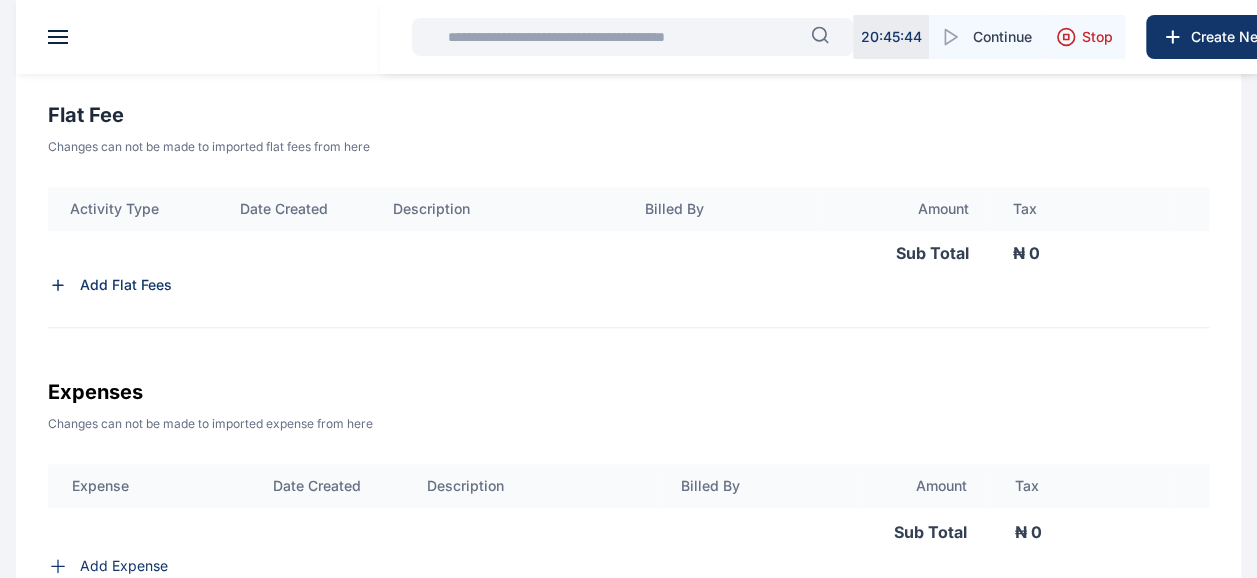click on "Add Flat Fees" at bounding box center (126, 285) 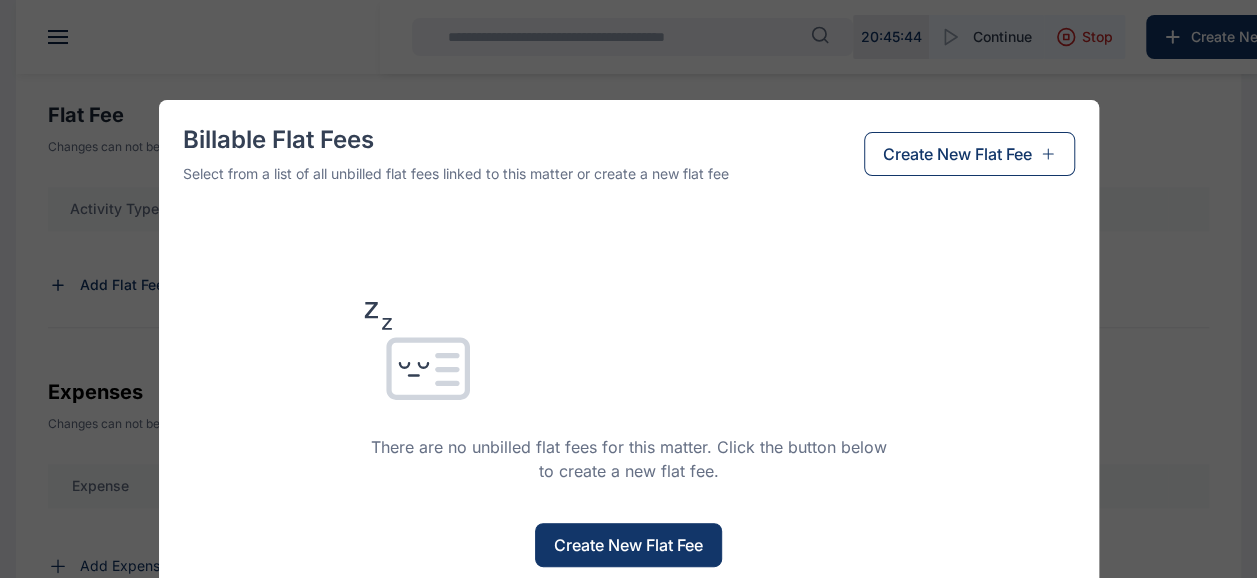 click on "Create New Flat Fee" at bounding box center (628, 545) 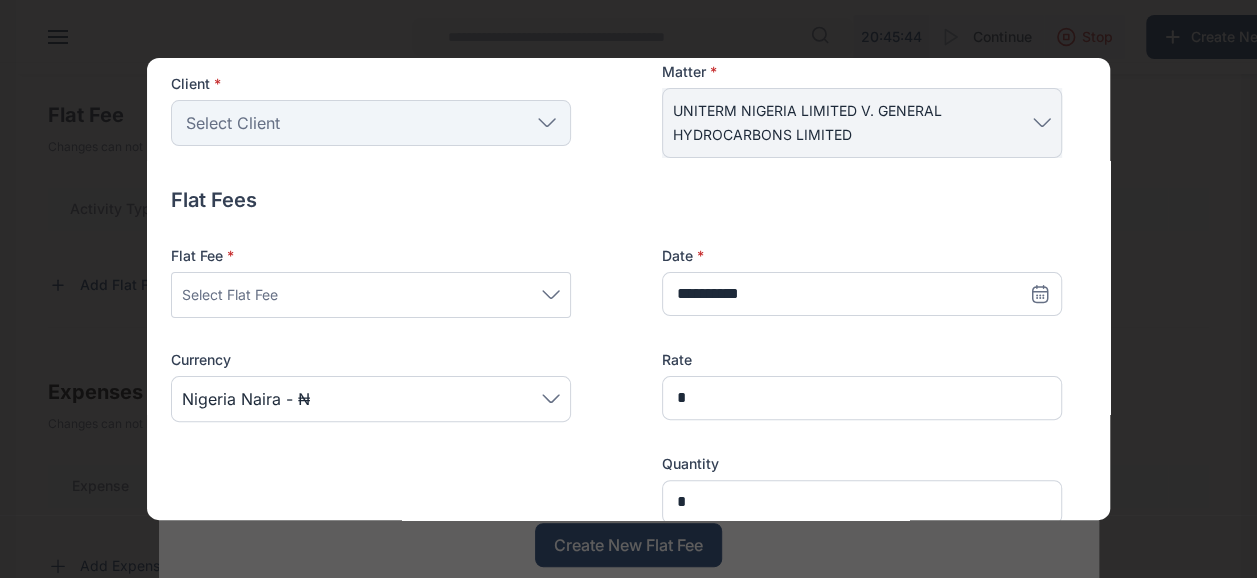 scroll, scrollTop: 184, scrollLeft: 0, axis: vertical 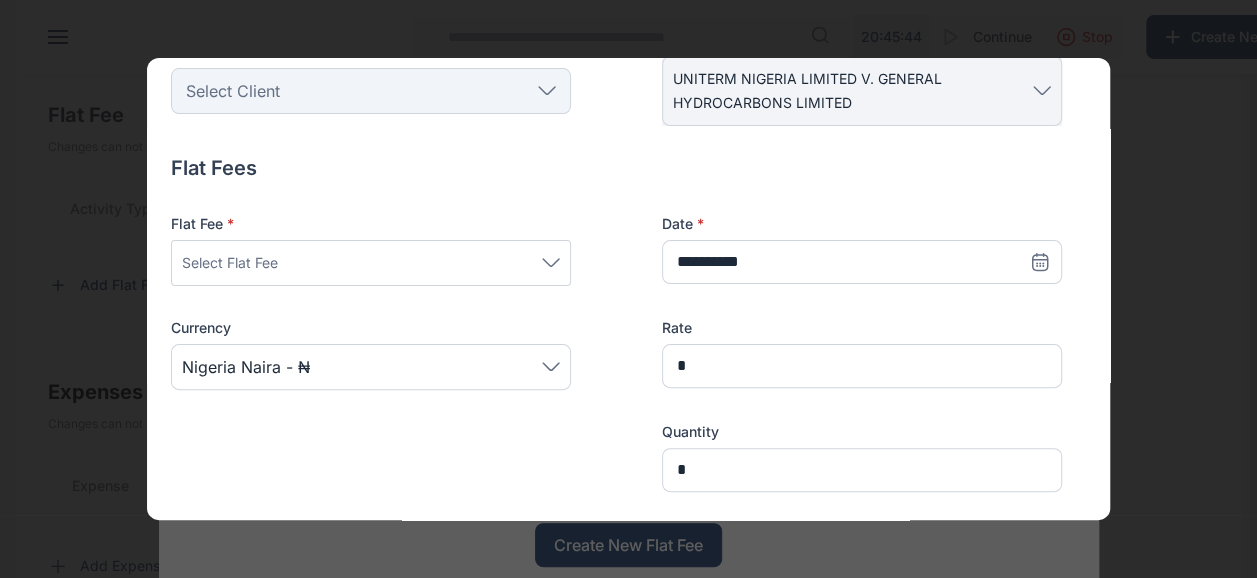 click 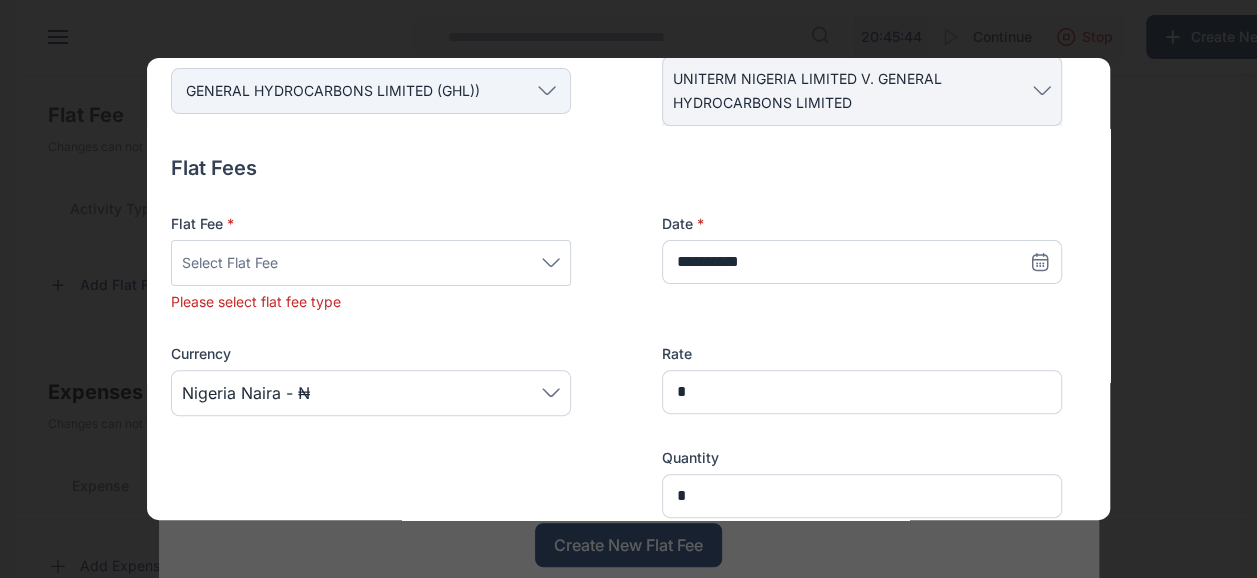 click on "Select Flat Fee" at bounding box center [371, 263] 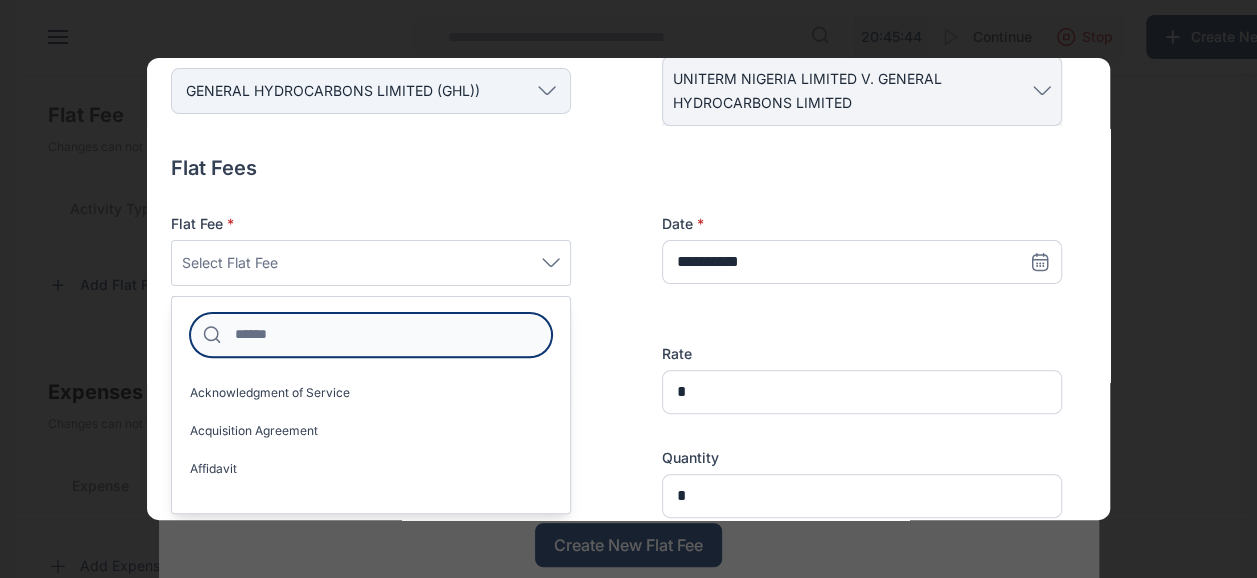 click at bounding box center (371, 335) 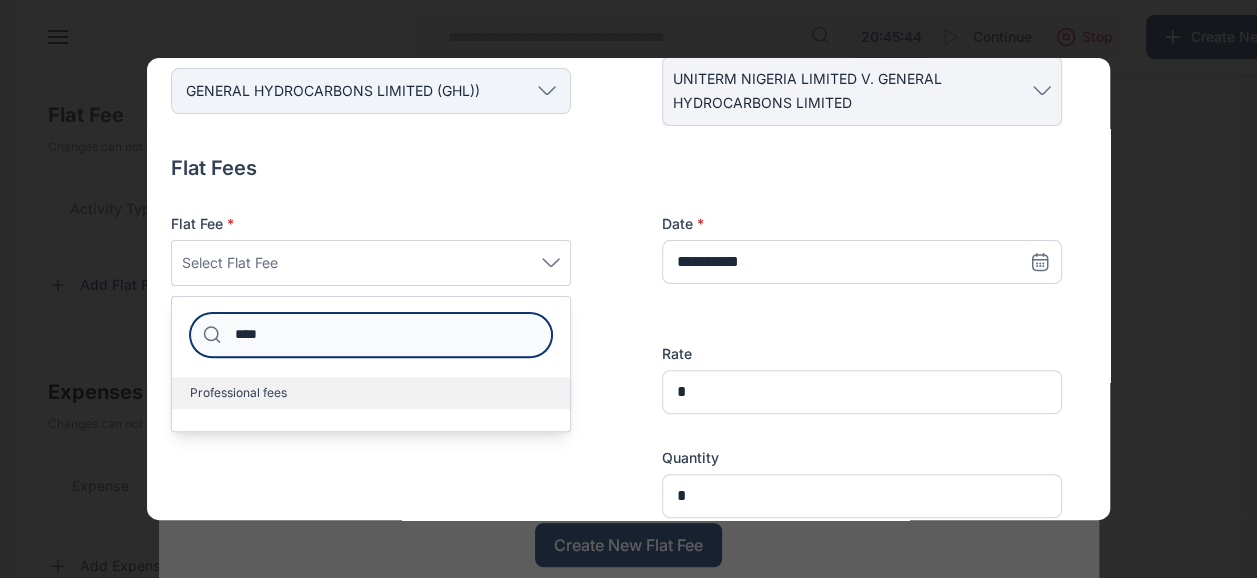 type on "****" 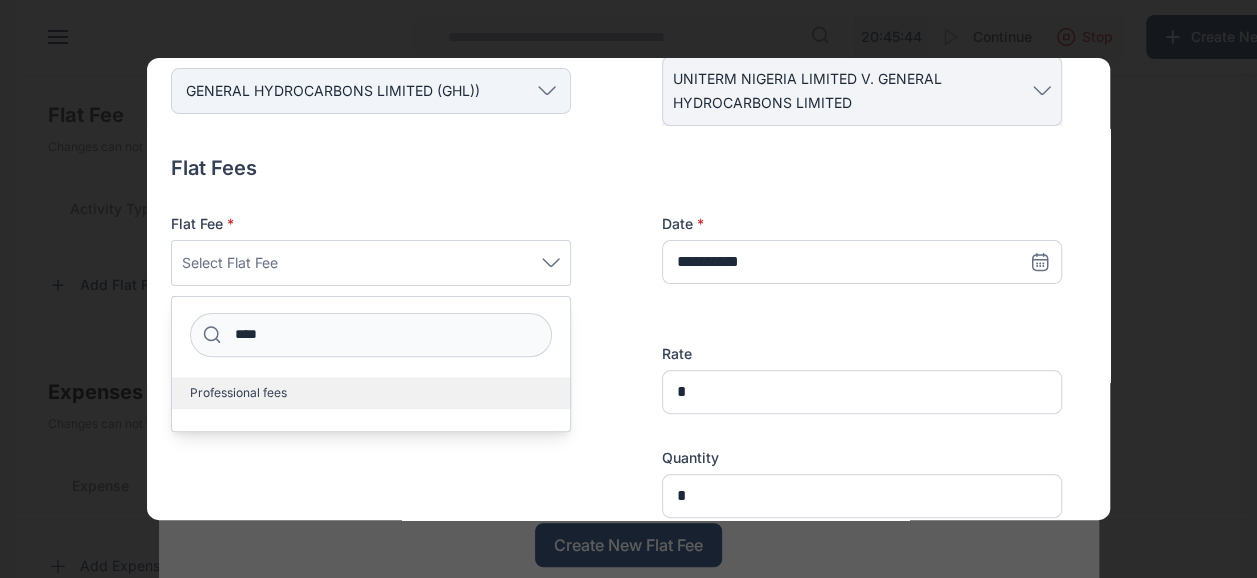 click on "Professional fees" at bounding box center (371, 393) 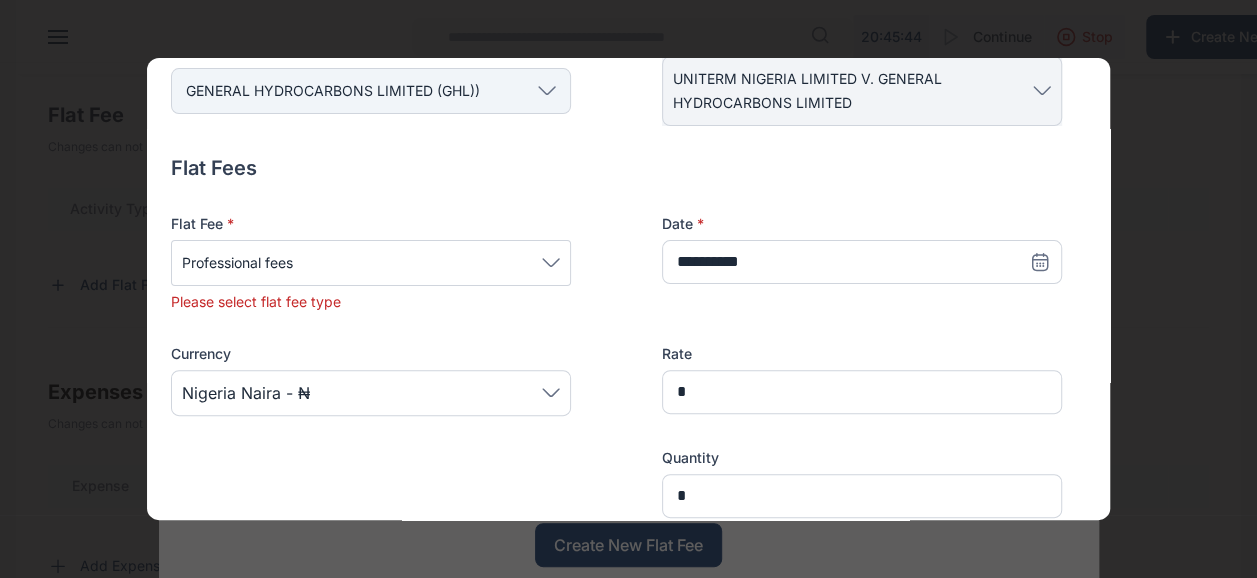 click on "Professional fees" at bounding box center [371, 263] 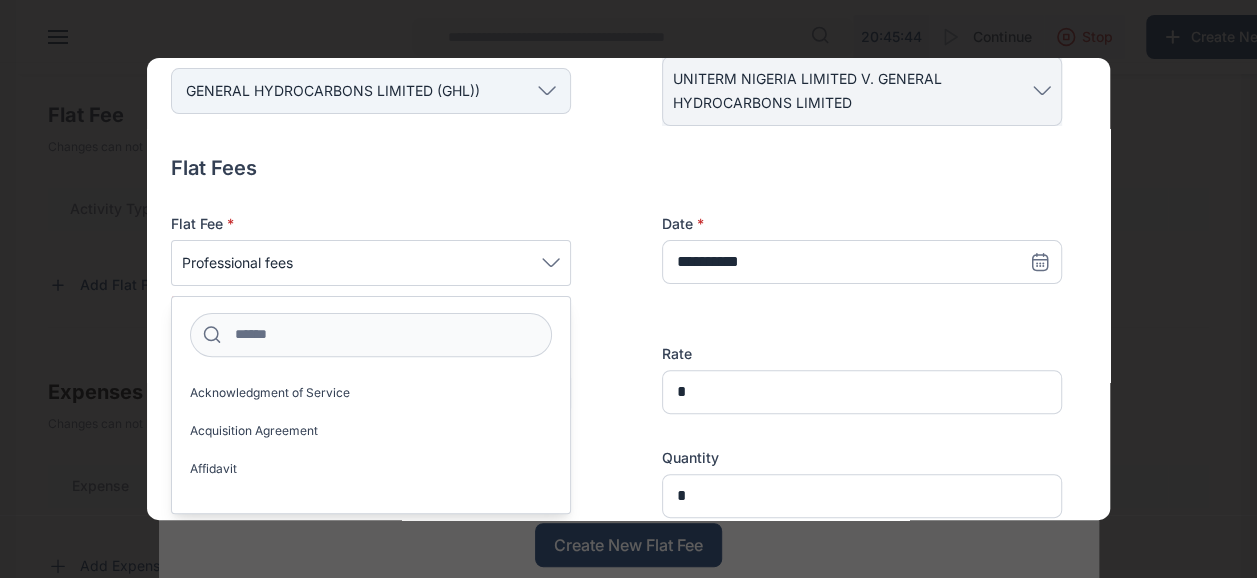 click on "Professional fees" at bounding box center (371, 263) 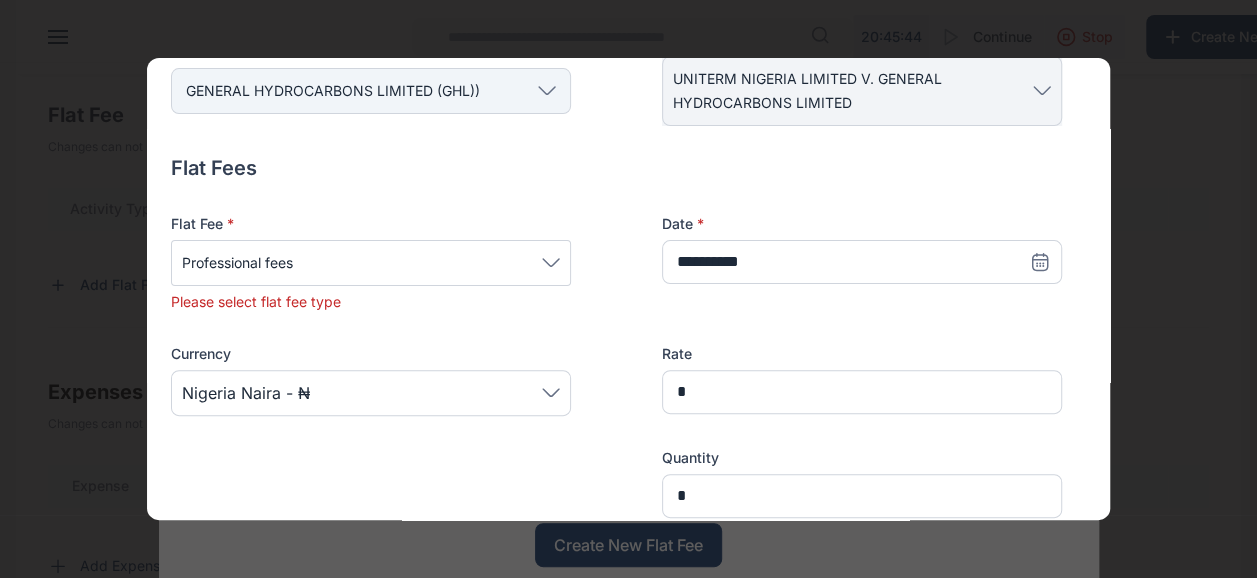click on "Please select flat fee type" at bounding box center (371, 302) 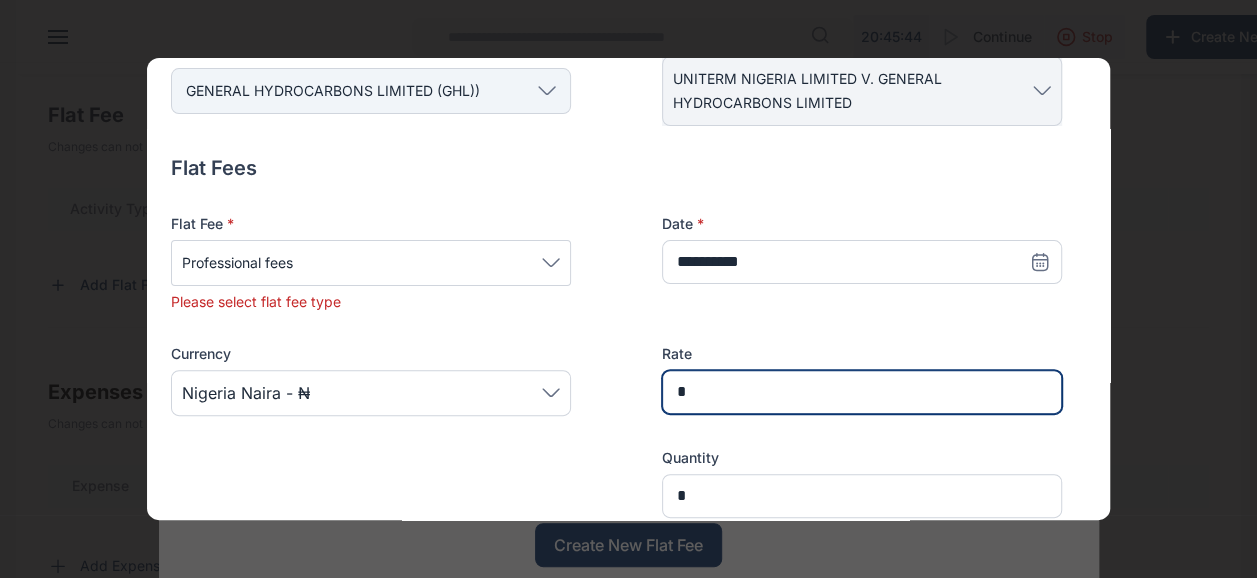 click on "*" at bounding box center [862, 392] 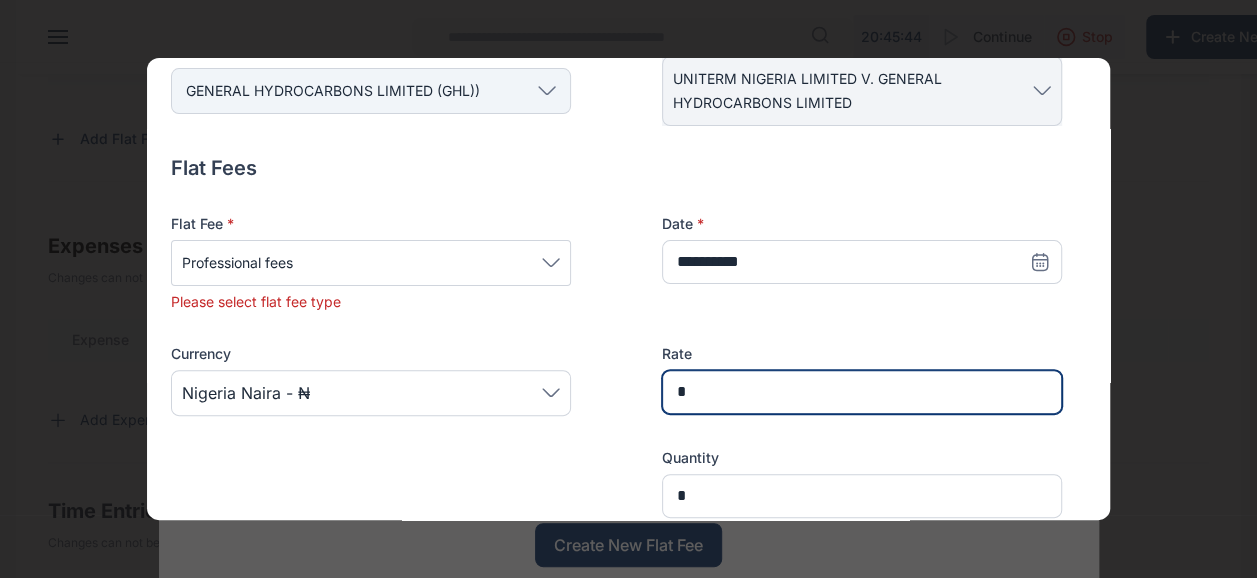 scroll, scrollTop: 818, scrollLeft: 0, axis: vertical 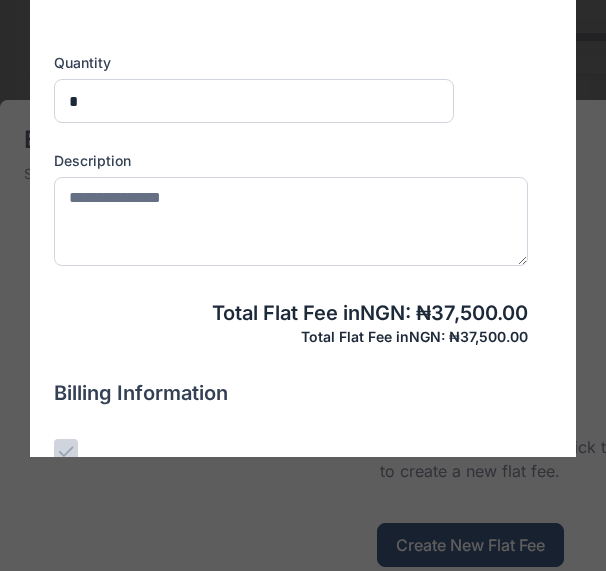 type on "******" 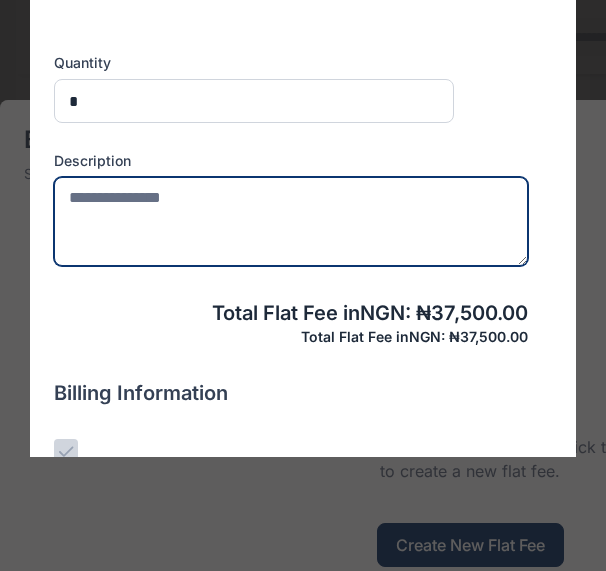click at bounding box center (290, 221) 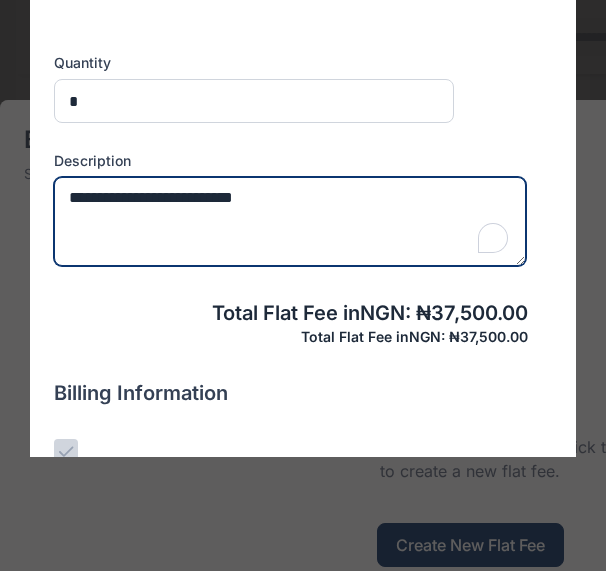 click on "**********" at bounding box center [290, 221] 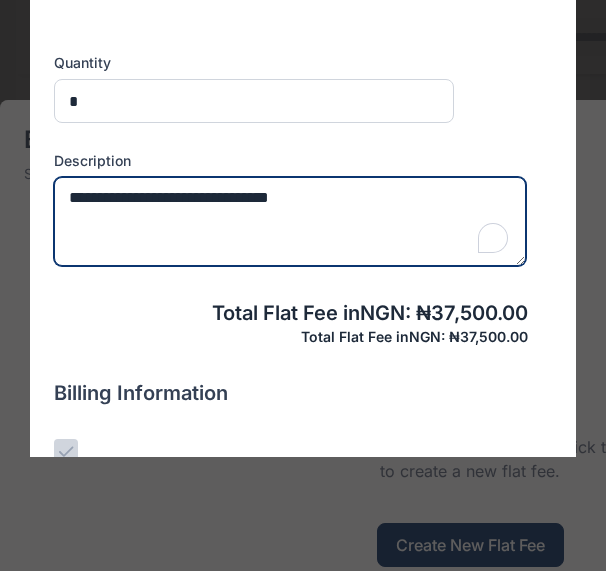 click on "**********" at bounding box center [290, 221] 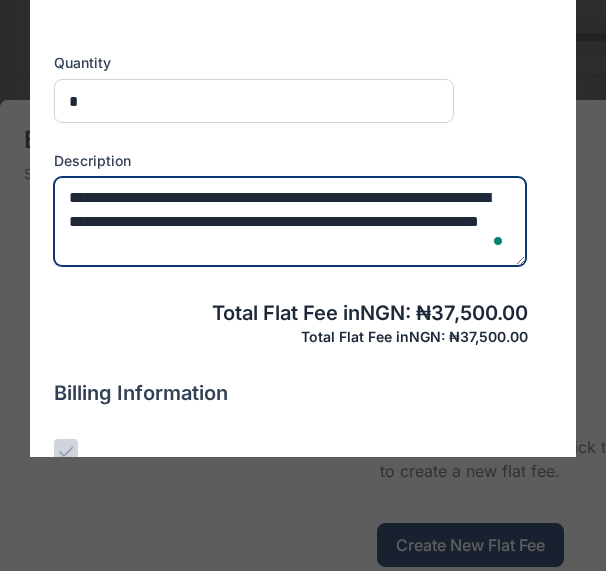 type on "**********" 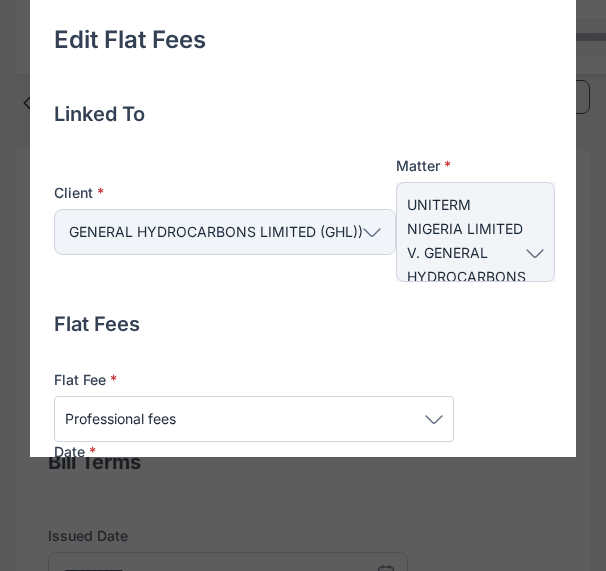 scroll, scrollTop: 947, scrollLeft: 0, axis: vertical 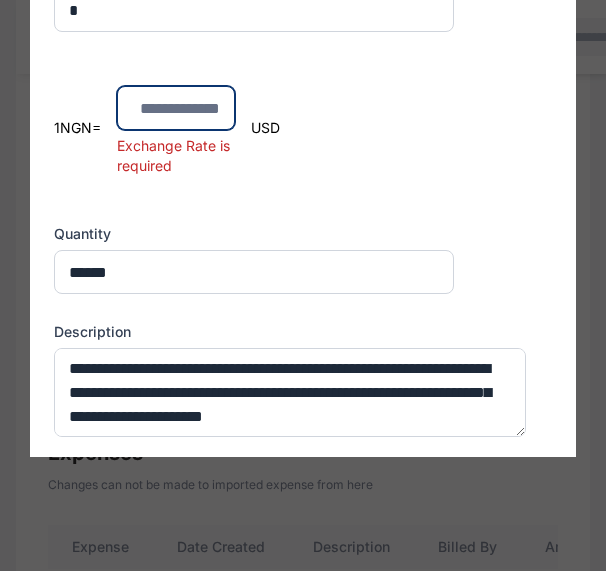 click at bounding box center [176, 108] 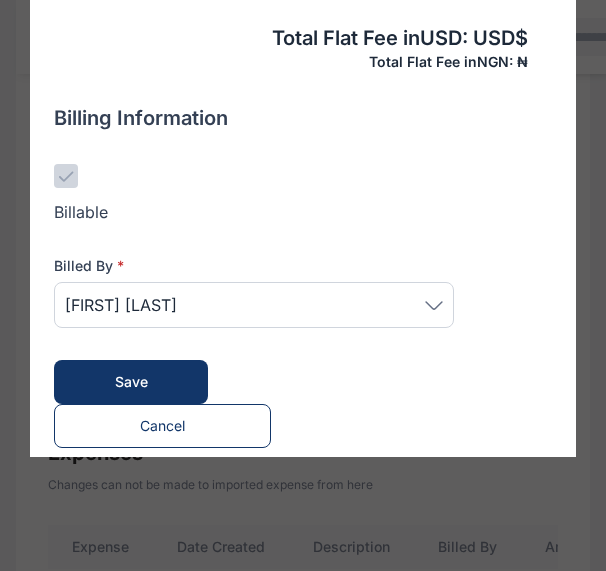 scroll, scrollTop: 1099, scrollLeft: 0, axis: vertical 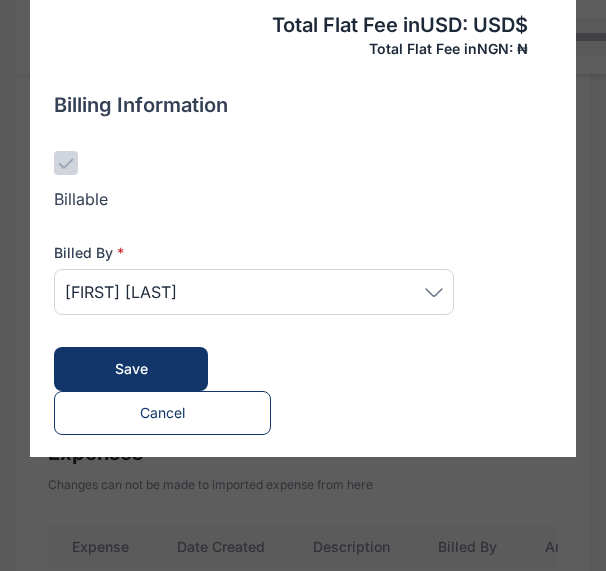 type on "*" 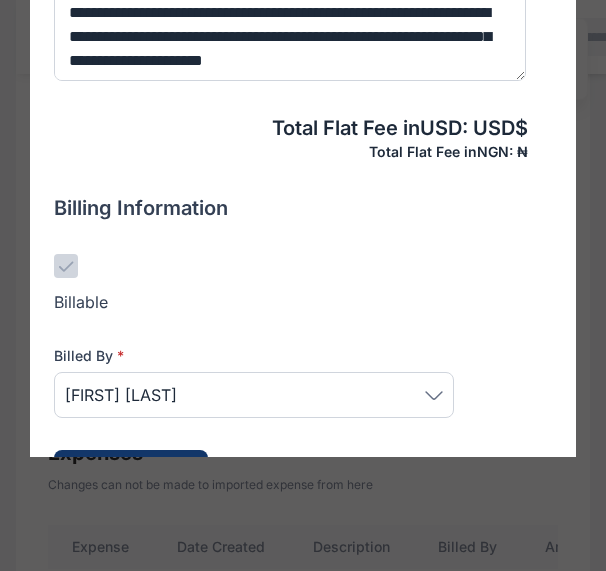 scroll, scrollTop: 1099, scrollLeft: 0, axis: vertical 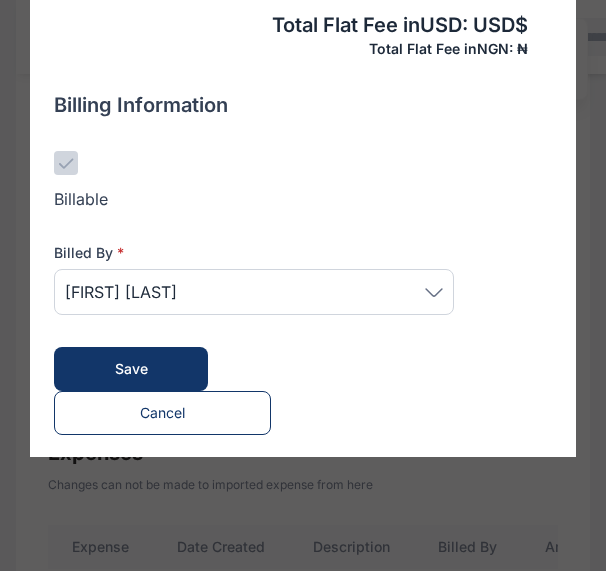 click on "Save" at bounding box center [131, 369] 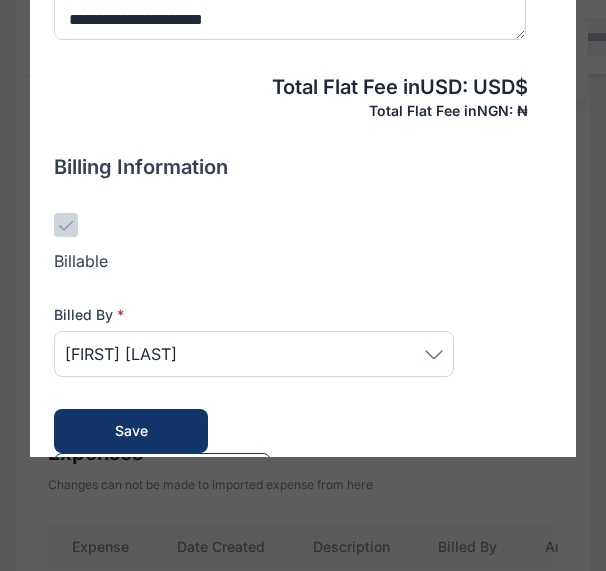 scroll, scrollTop: 1099, scrollLeft: 0, axis: vertical 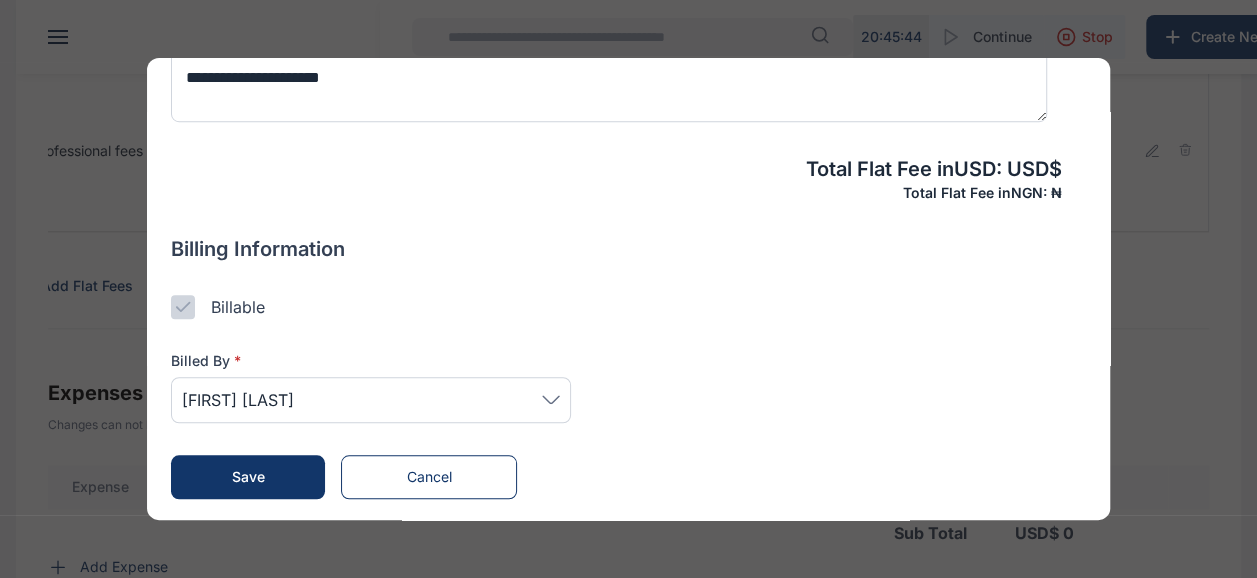 click on "Save" at bounding box center [248, 477] 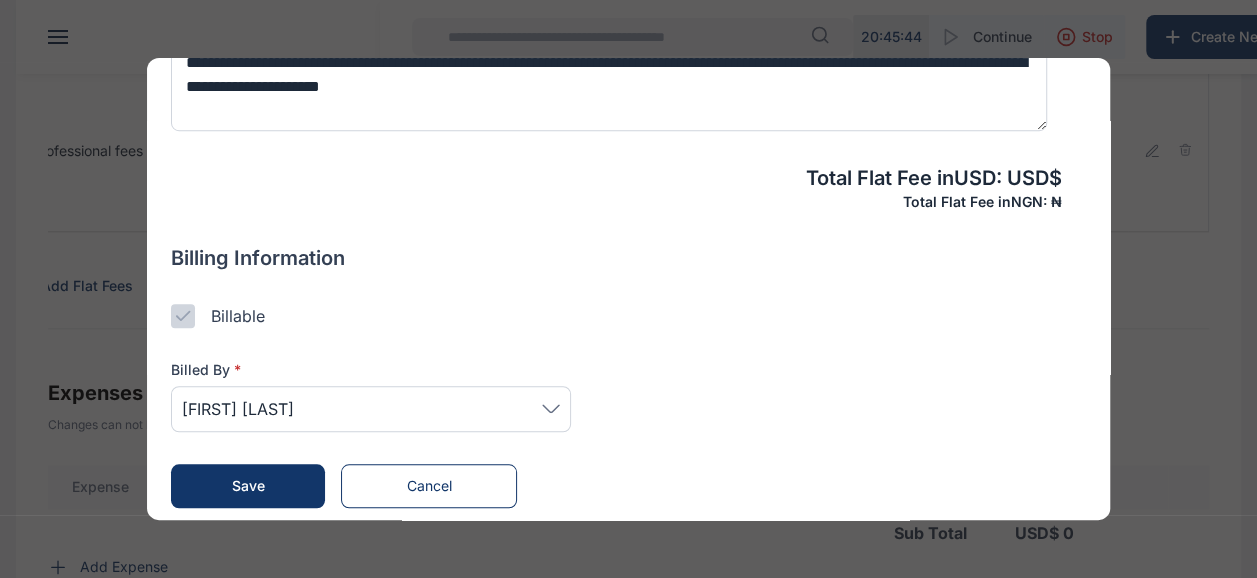 scroll, scrollTop: 707, scrollLeft: 0, axis: vertical 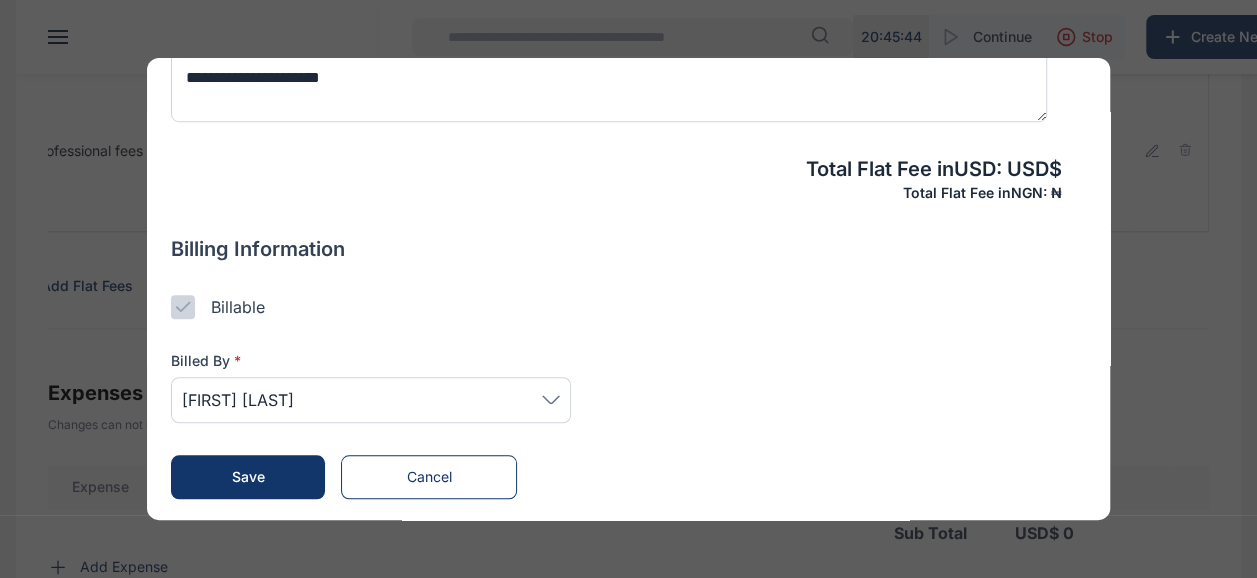click on "Save" at bounding box center (248, 477) 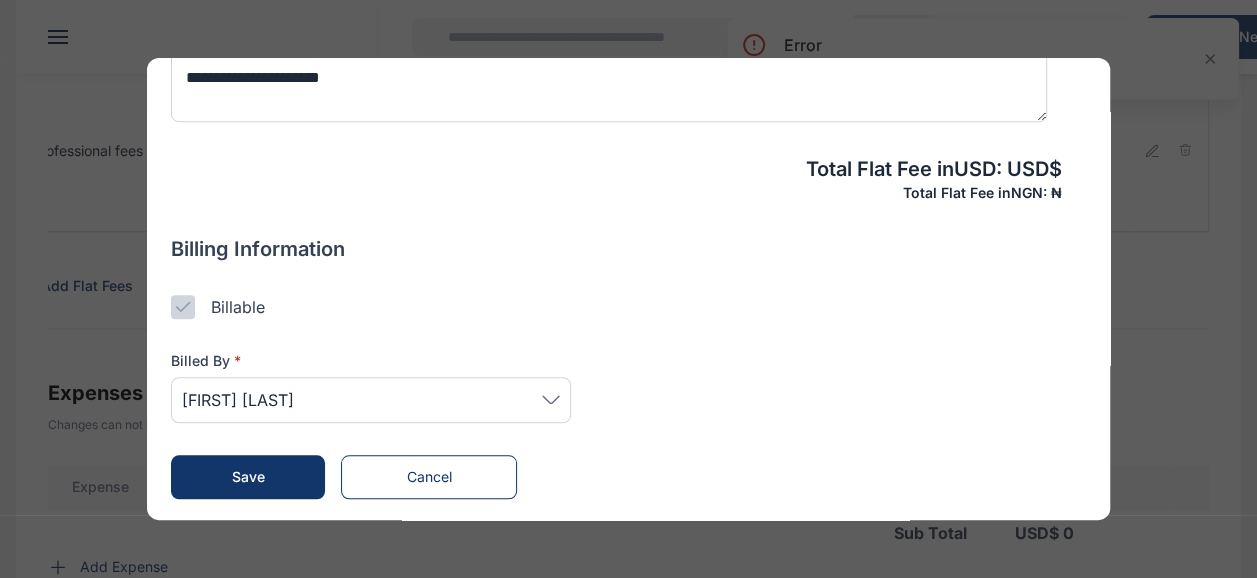 click on "Cancel" at bounding box center (429, 476) 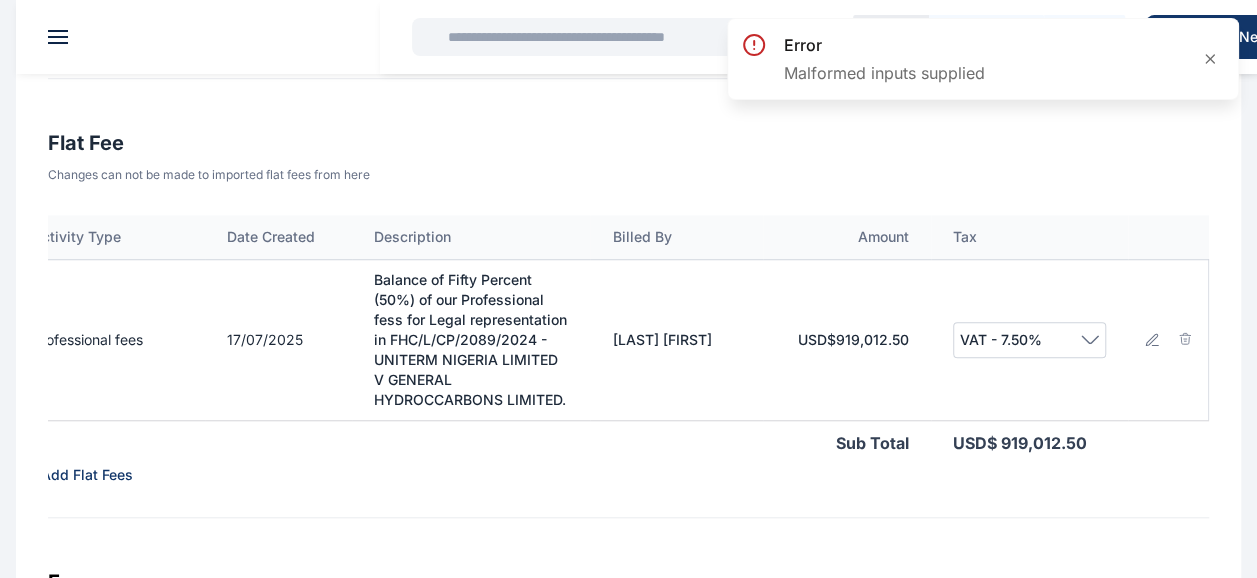 scroll, scrollTop: 664, scrollLeft: 0, axis: vertical 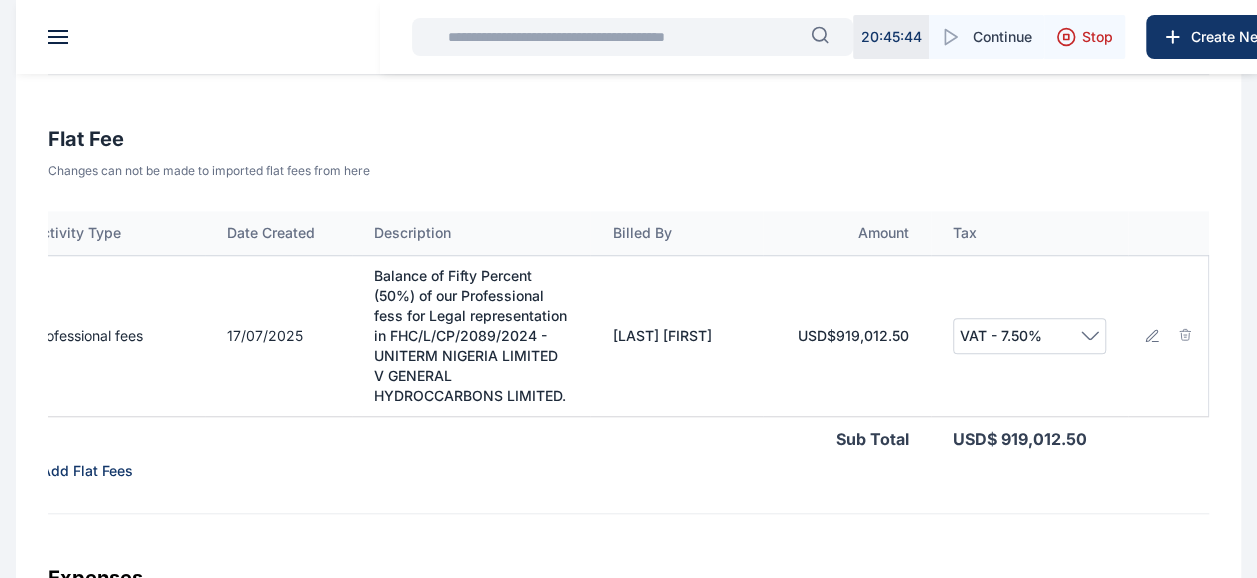 click at bounding box center [1185, 335] 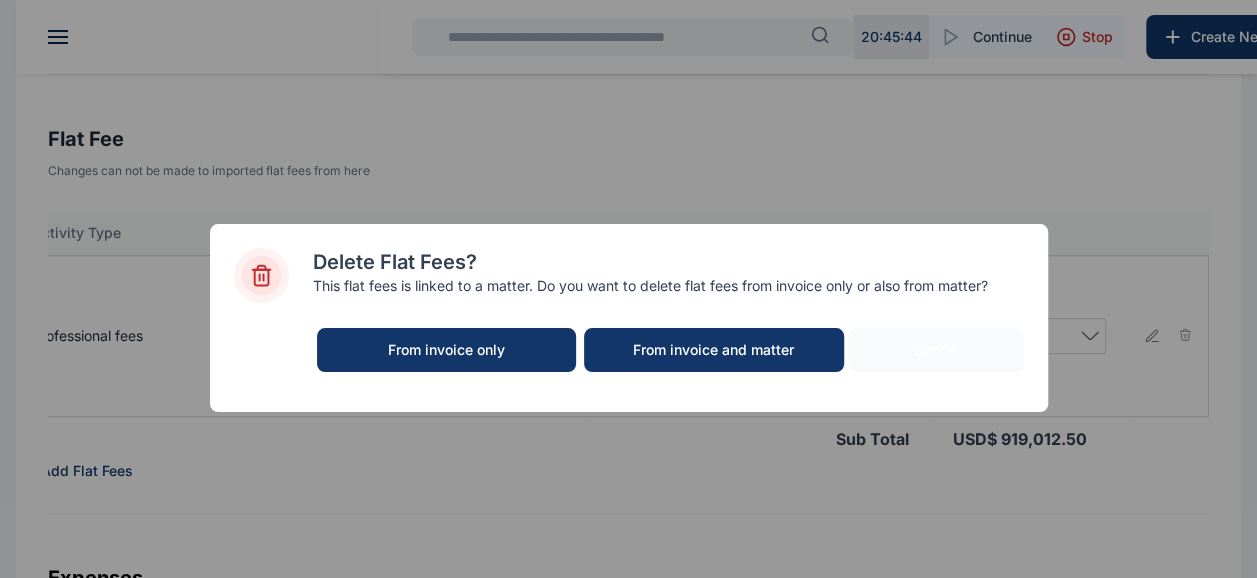 click on "From invoice and matter" at bounding box center [713, 350] 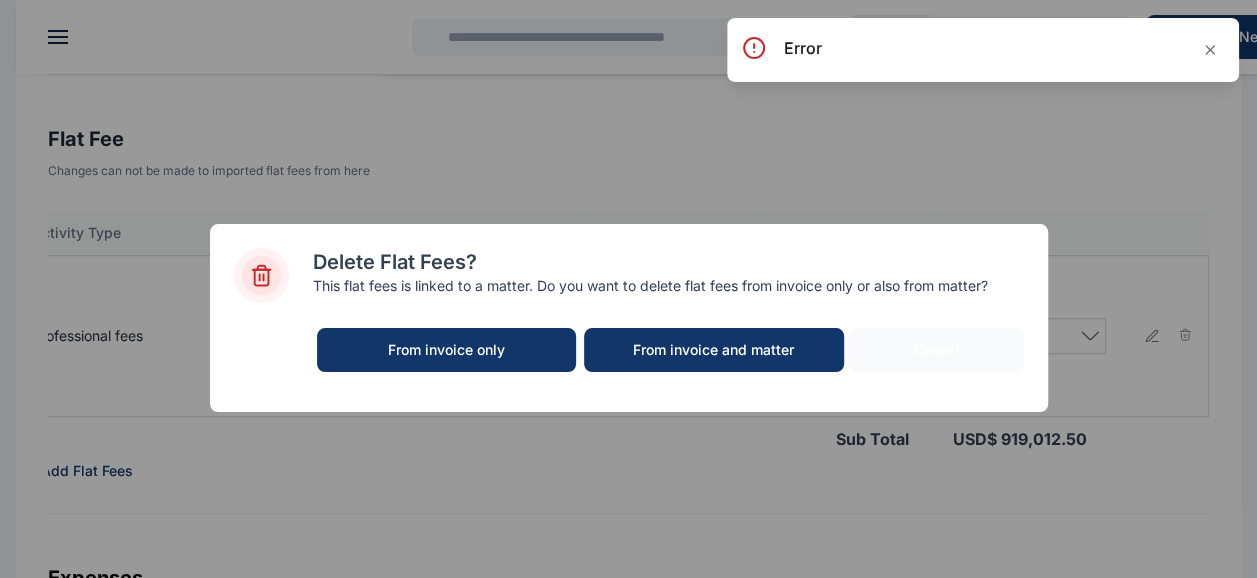 click on "From invoice only" at bounding box center [445, 350] 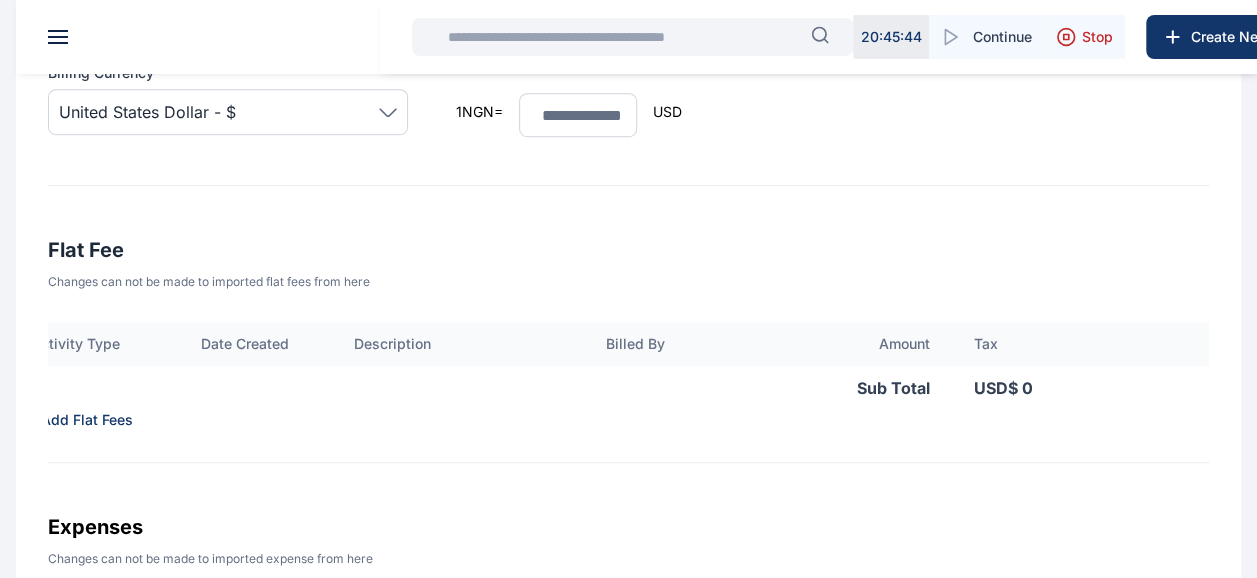 scroll, scrollTop: 572, scrollLeft: 0, axis: vertical 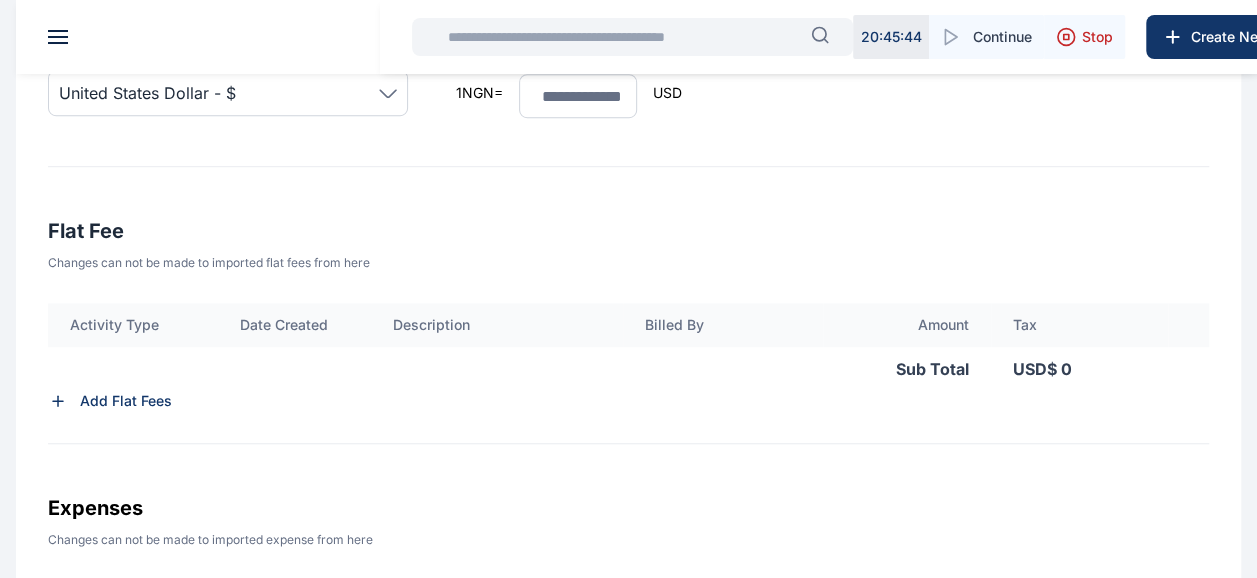 click on "Add Flat Fees" at bounding box center [126, 401] 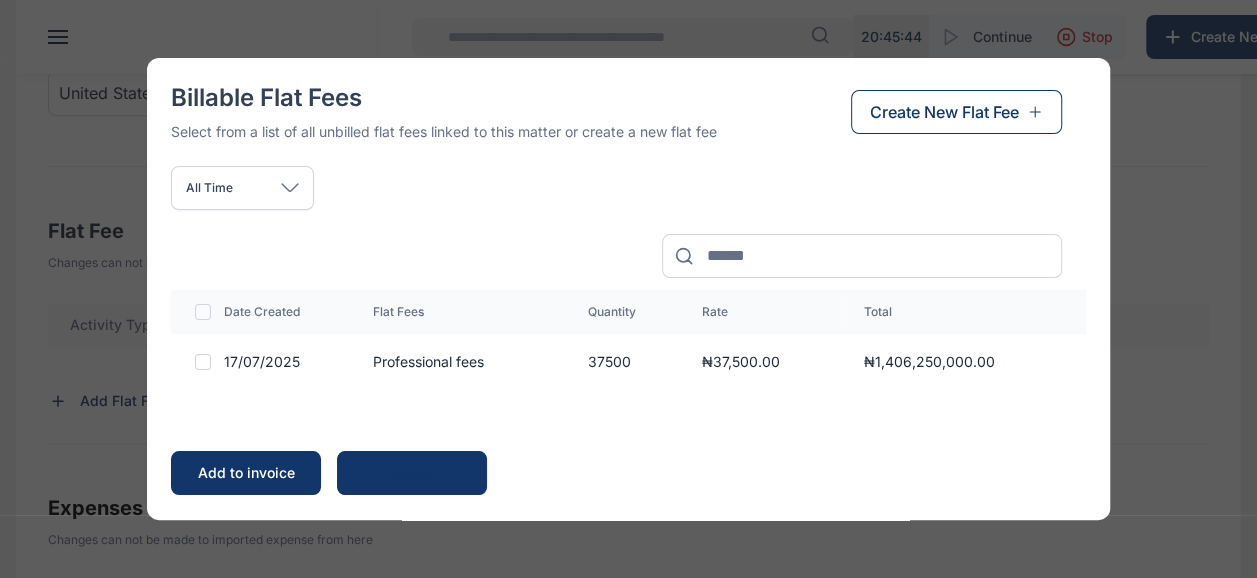click at bounding box center (203, 362) 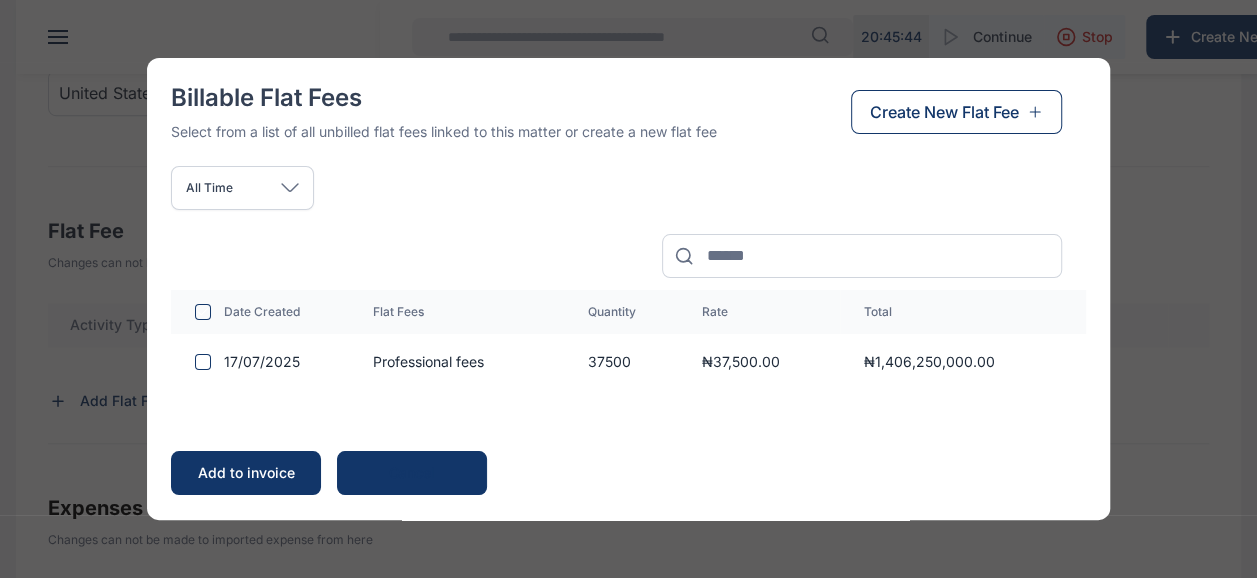 click 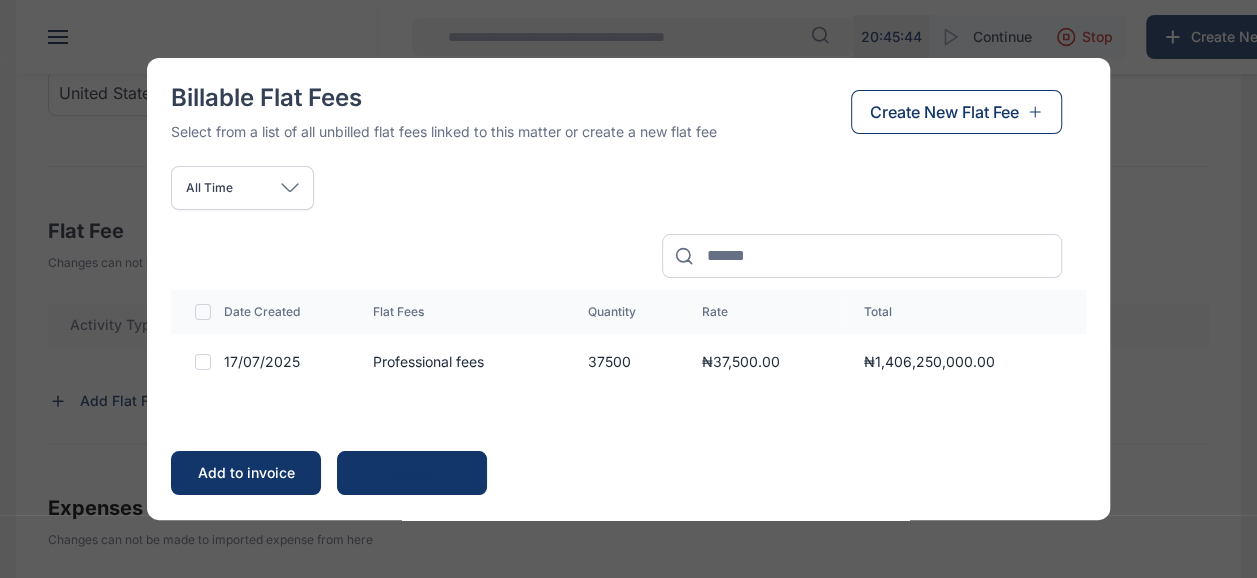 click at bounding box center (203, 362) 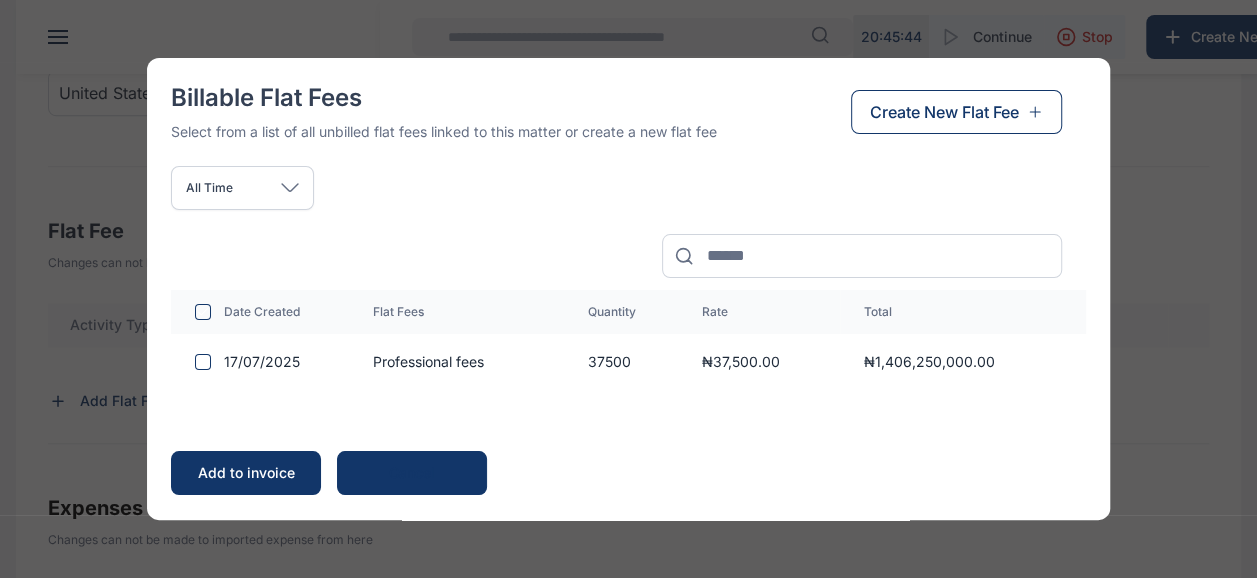 click on "Create New Flat Fee" at bounding box center (944, 112) 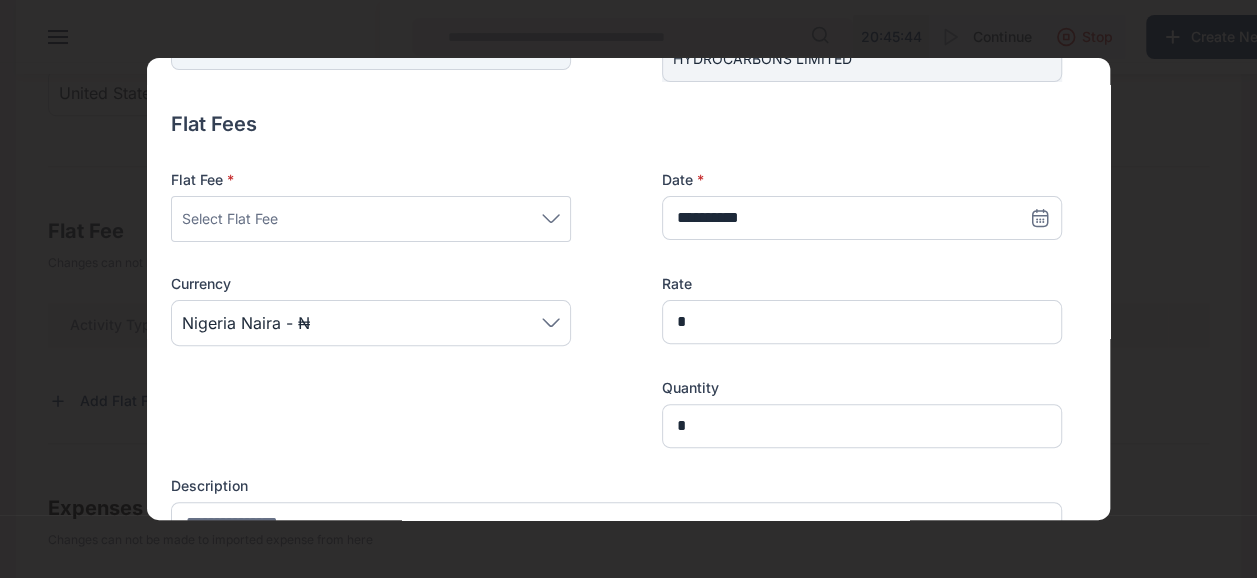 scroll, scrollTop: 234, scrollLeft: 0, axis: vertical 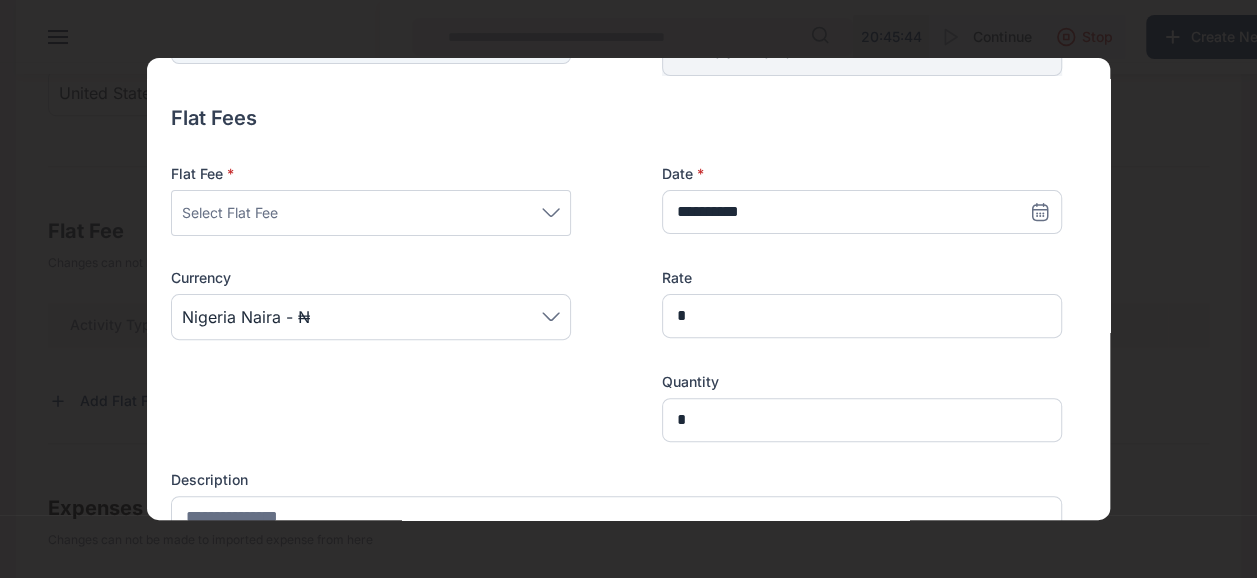 click 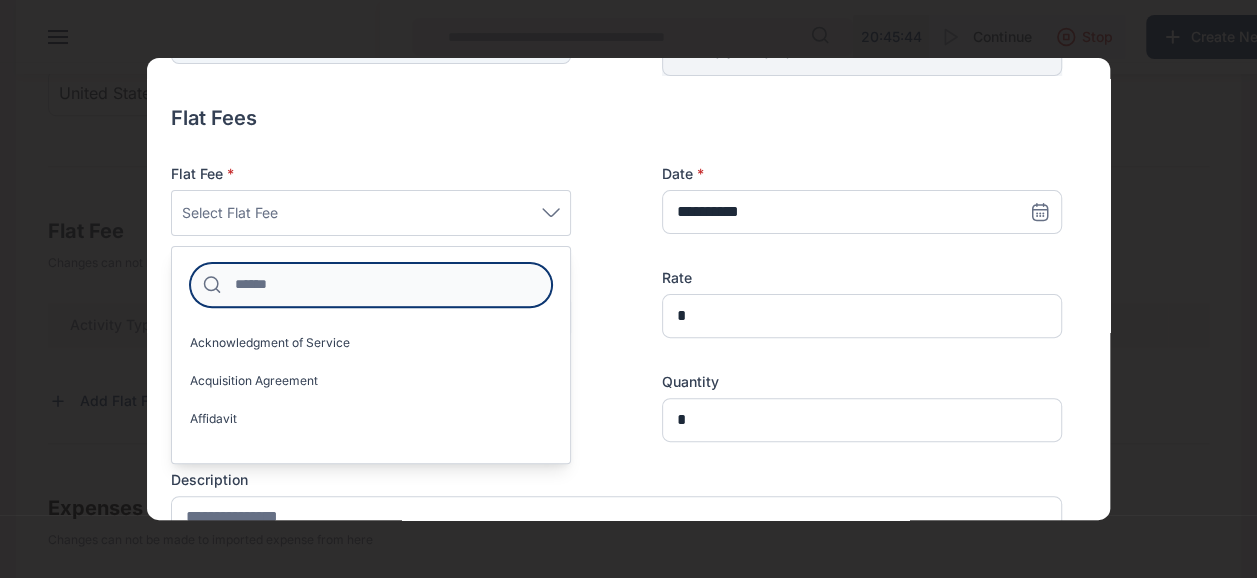 click at bounding box center (371, 285) 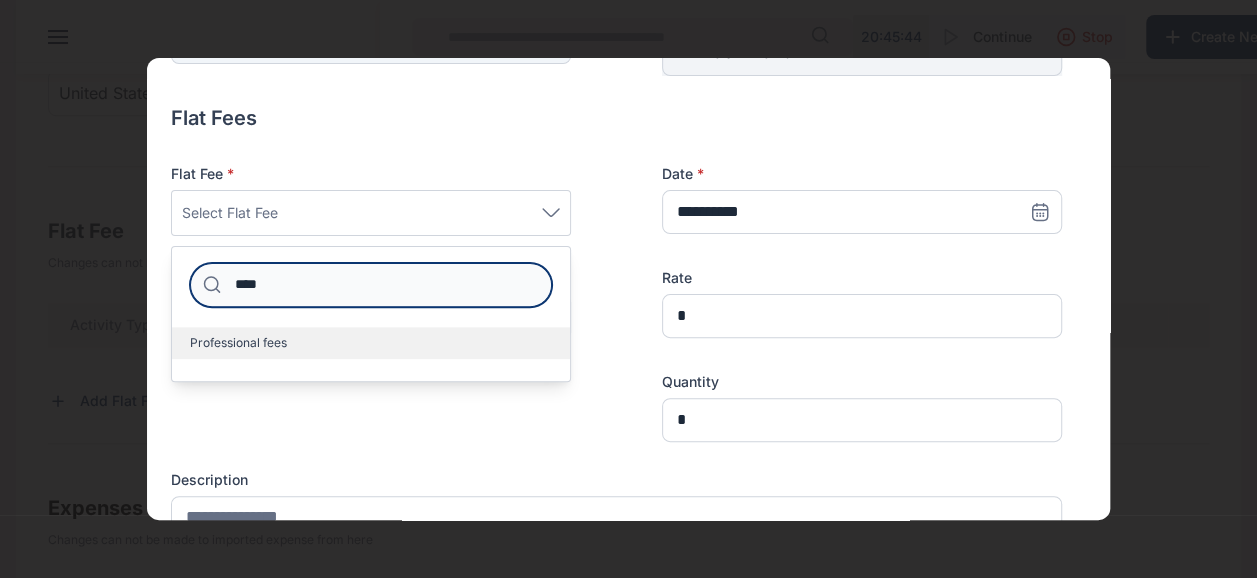 type on "****" 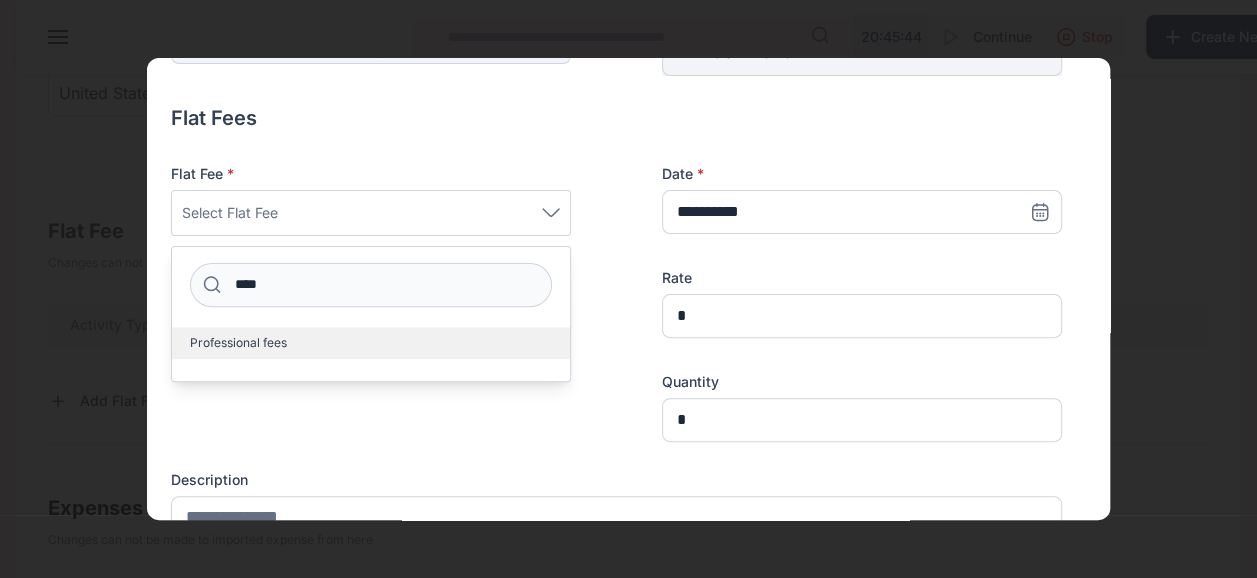 click on "Professional fees" at bounding box center [371, 343] 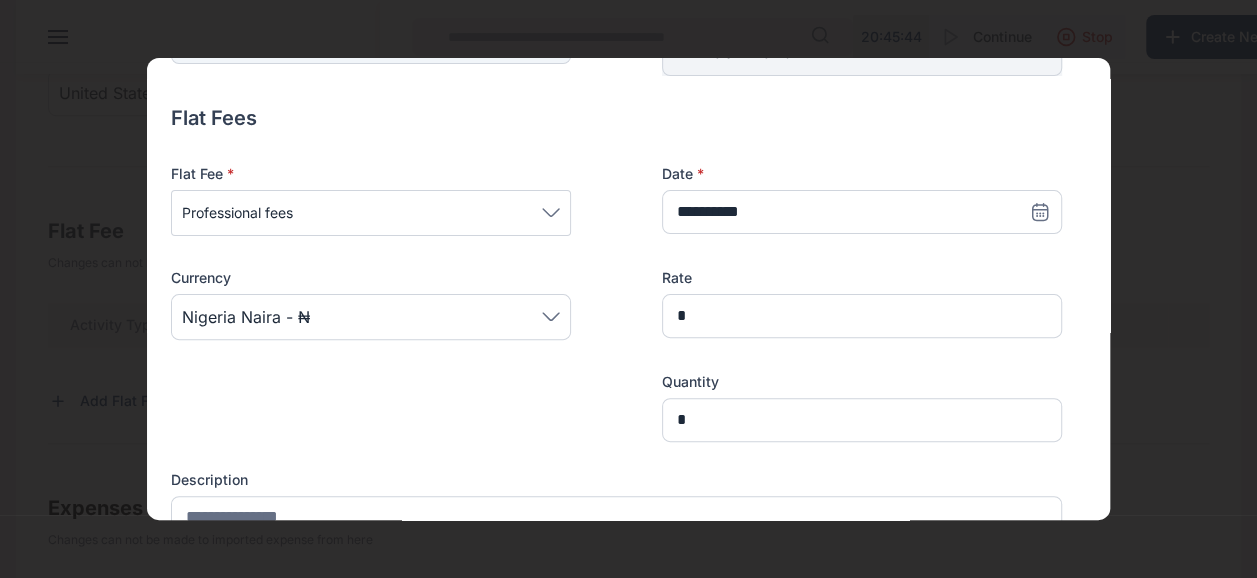 click on "Nigeria Naira -  ₦" at bounding box center (371, 317) 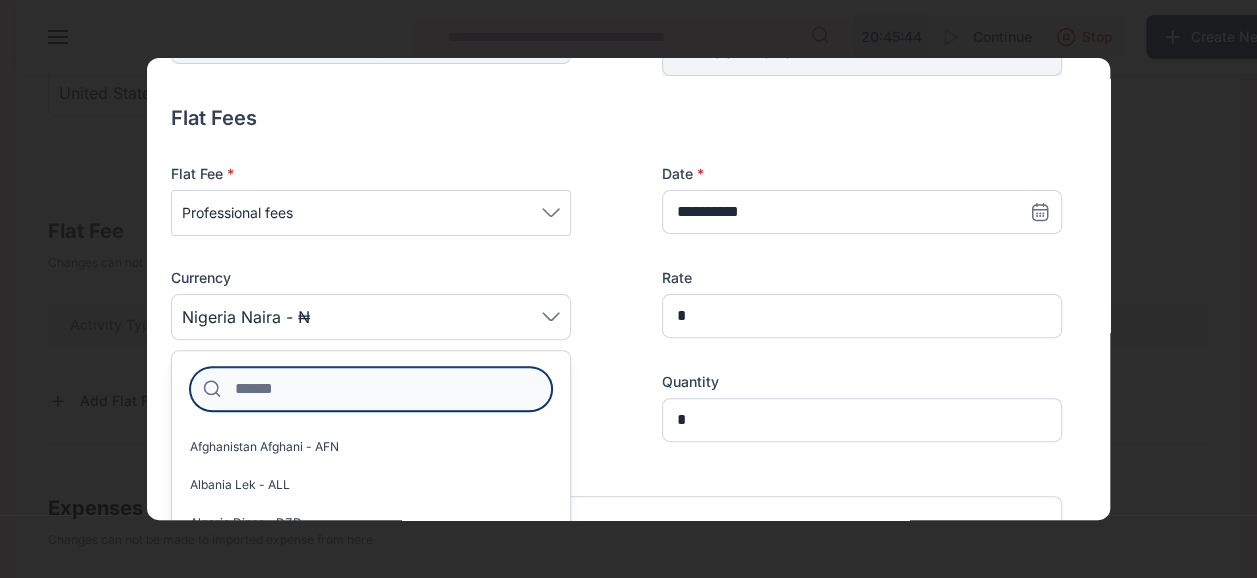 click at bounding box center (371, 389) 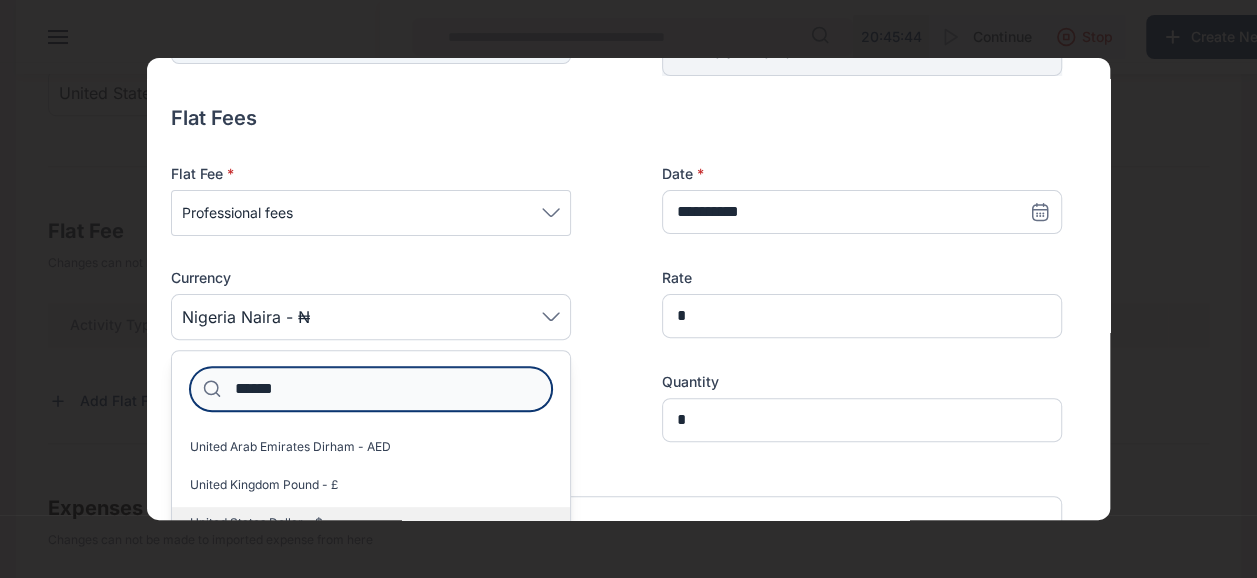 type on "******" 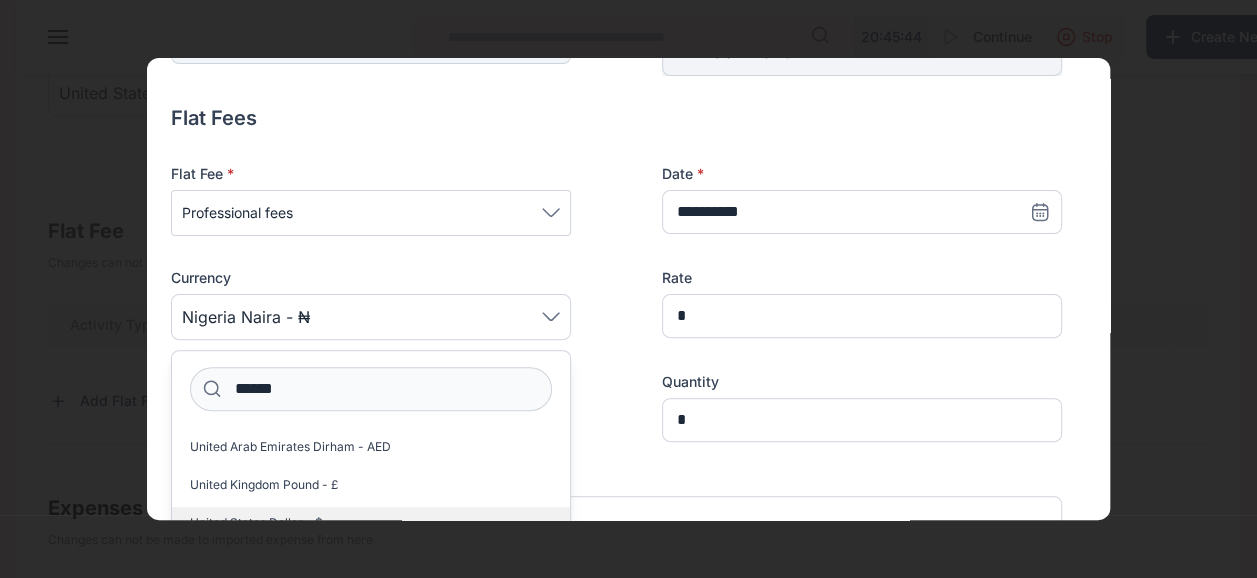 click on "United States Dollar - $" at bounding box center (371, 523) 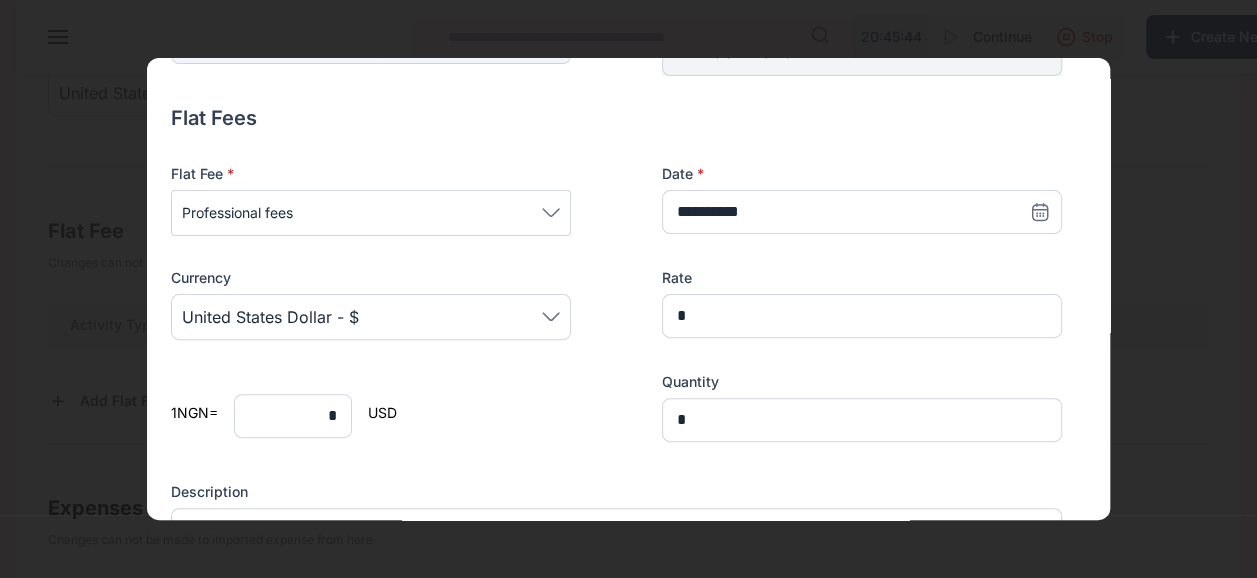 type on "**********" 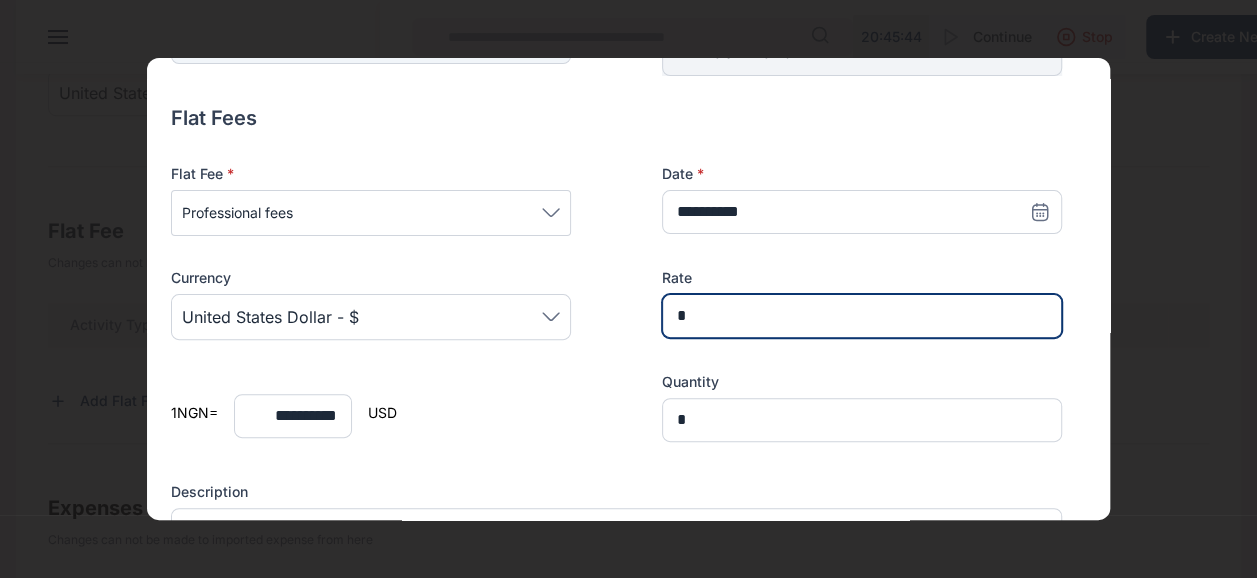 click on "*" at bounding box center (862, 316) 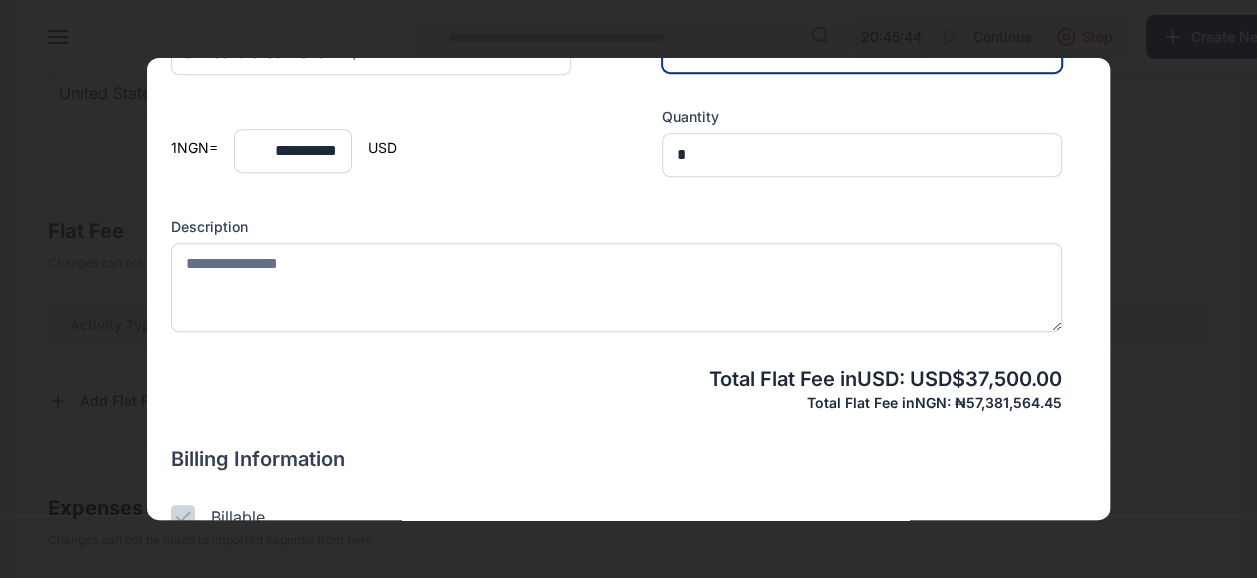 scroll, scrollTop: 507, scrollLeft: 0, axis: vertical 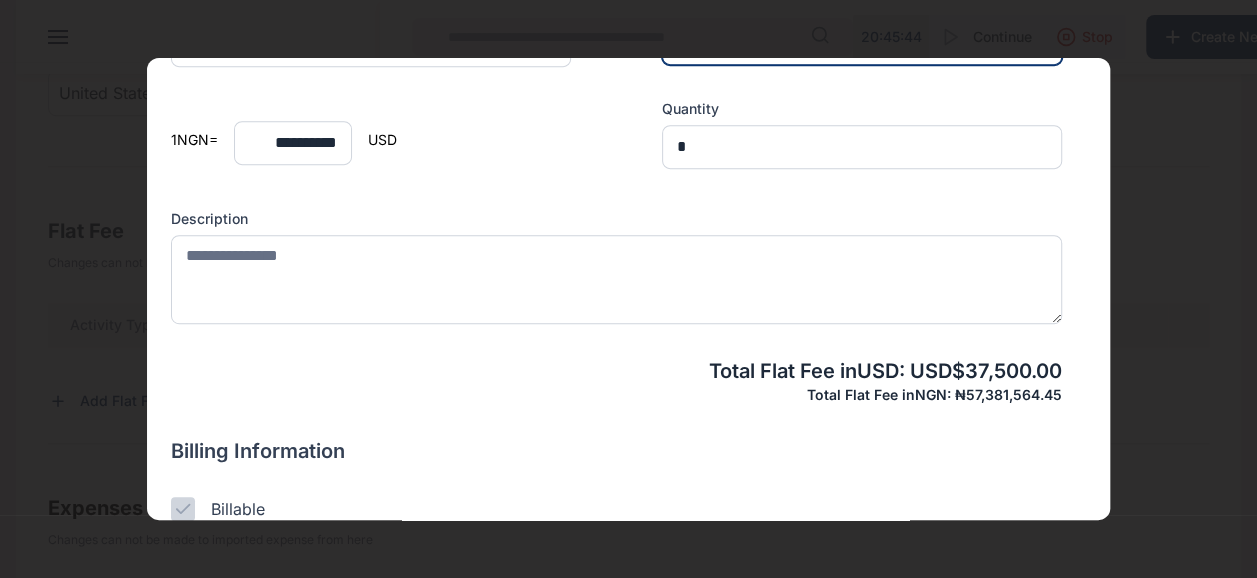 type on "******" 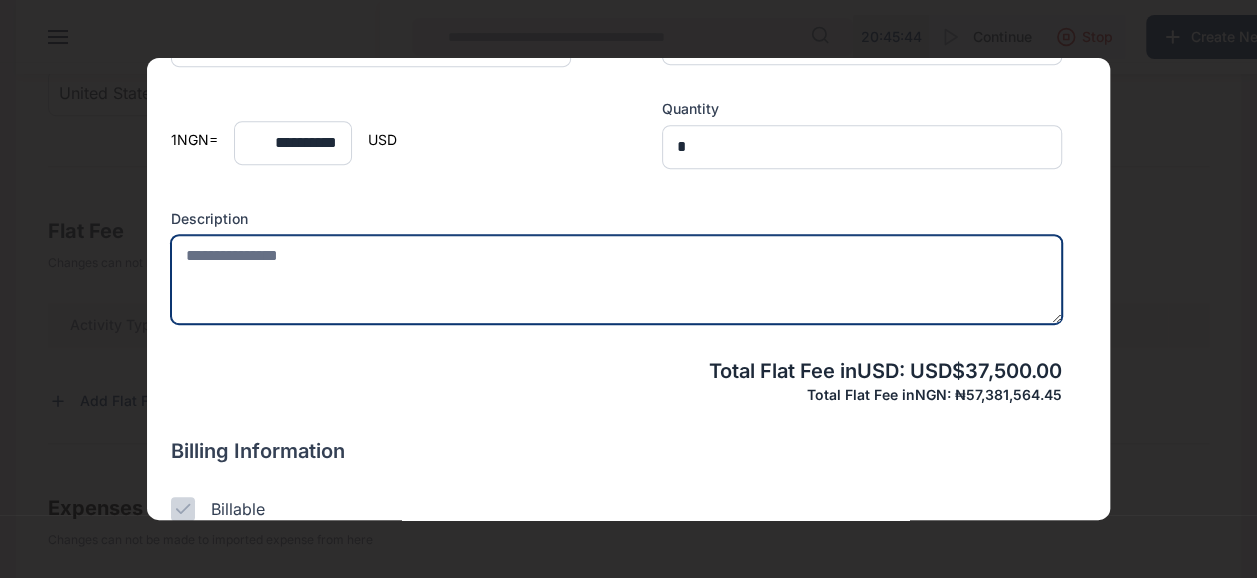 click at bounding box center (616, 279) 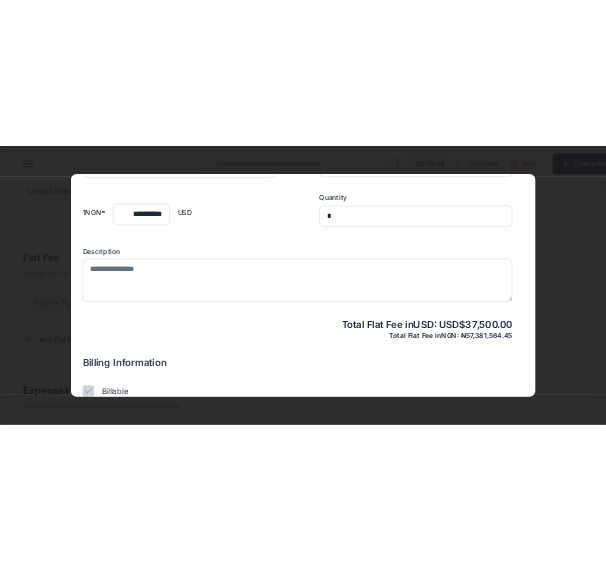 scroll, scrollTop: 584, scrollLeft: 0, axis: vertical 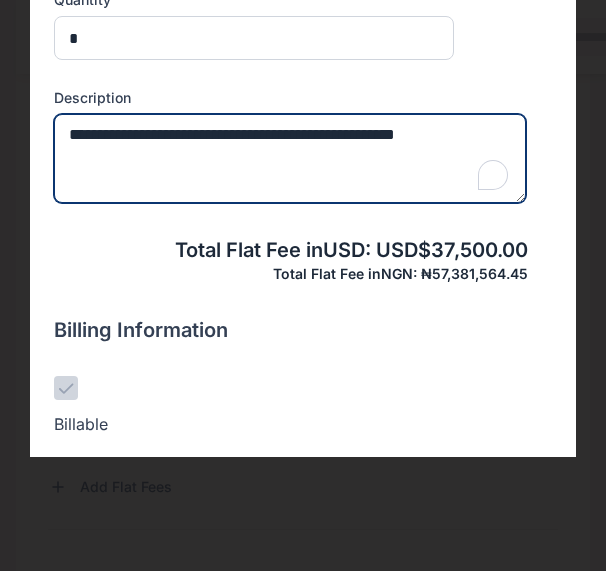 click on "**********" at bounding box center [290, 158] 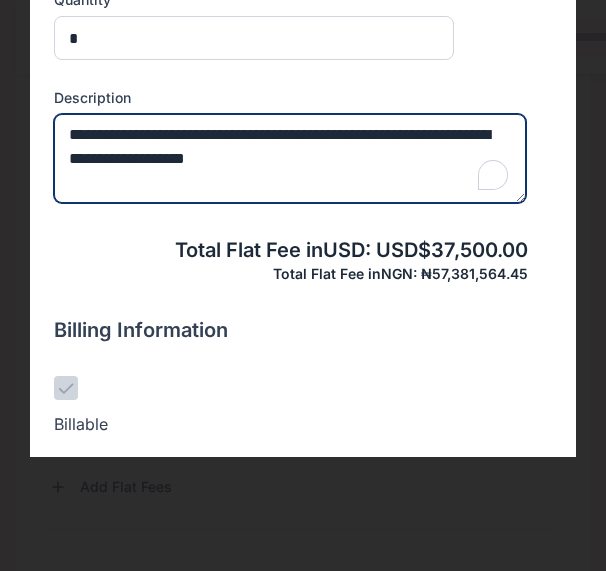 type on "**********" 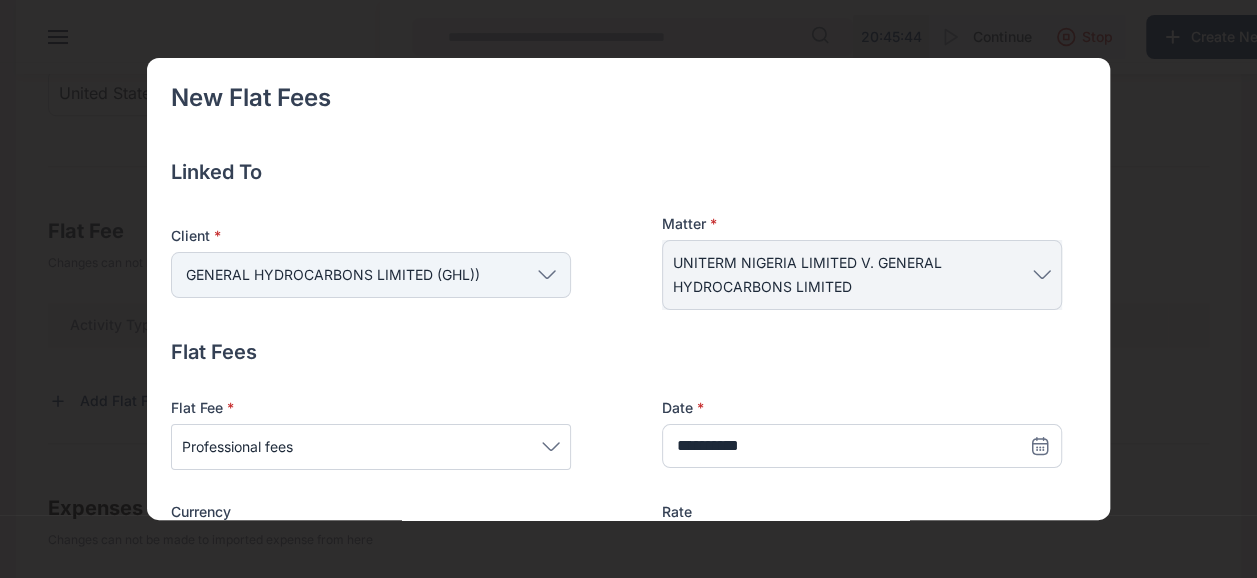 scroll, scrollTop: 0, scrollLeft: 0, axis: both 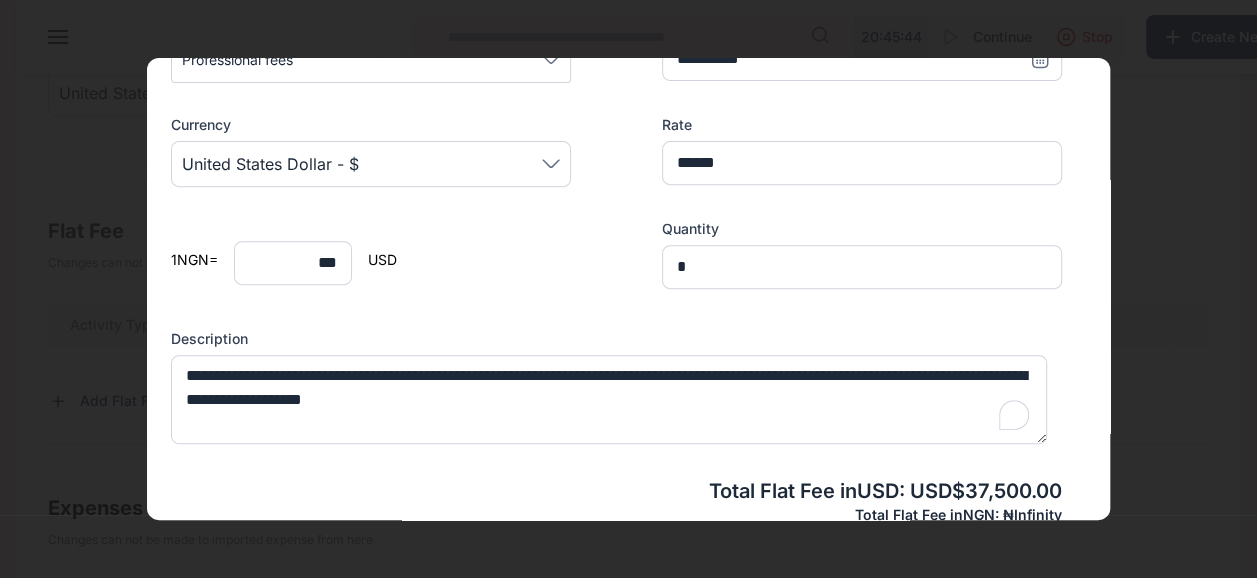 click on "New Flat Fees Linked To Client   *   GENERAL HYDROCARBONS LIMITED (GHL)) Individual Rear Admiral A. Okoja Raymond Obiakor Mr Ufuoma Ewherido Mr Toluwalase Badejo. Mr Thomas Inebui Mr Teddy Jalo Mr Philip Obiofuma Mr Patrick Nwandu Mr Jacob Djorhogba Mr Igwe Onuma Abiagom Josephine Promise Egekwu Peter Ejiofor Gambo Zingtim Funmi Adeoye Freeman Agho Frank Ifedi Francis Atuche Chimeri Ukoji Chike Nwanze Chika Mordi Chief Philip C. Asiodu Chief Oladeinde Coker Chief Odogwu Sunny Chief Aforka Chief Lambert Akinyede Chief James Onyeme Campbell Chief James Odubanjo Chief Anthony Idigbe Chief Hope Abijor Chief Dr. Ifeanyi Emmanuel Mmagu Chief Anthony Obinwa Chief A. A. Ajufo Chibuzor Odita Mgbe Mgbe Cecilia Nonyem Maijeh Catherine David Cassandra Uzo-Ogbugh Martha Mordi-Black Margaret Omonua Marcel Eze Mallam Nuhu Ribadu Maduike Maduike Lord-Mallam Nugwan Ernest Oji Enwonwu Ezinna Enitan Hassan Engr. Kingsley Isioma Obiazi Engr Egbosimba Emmanuella Onose Bagudu Emeka Iheme Emeka C. Nwosu Emeka Anadu Ejike Arinze Zte" at bounding box center (628, 289) 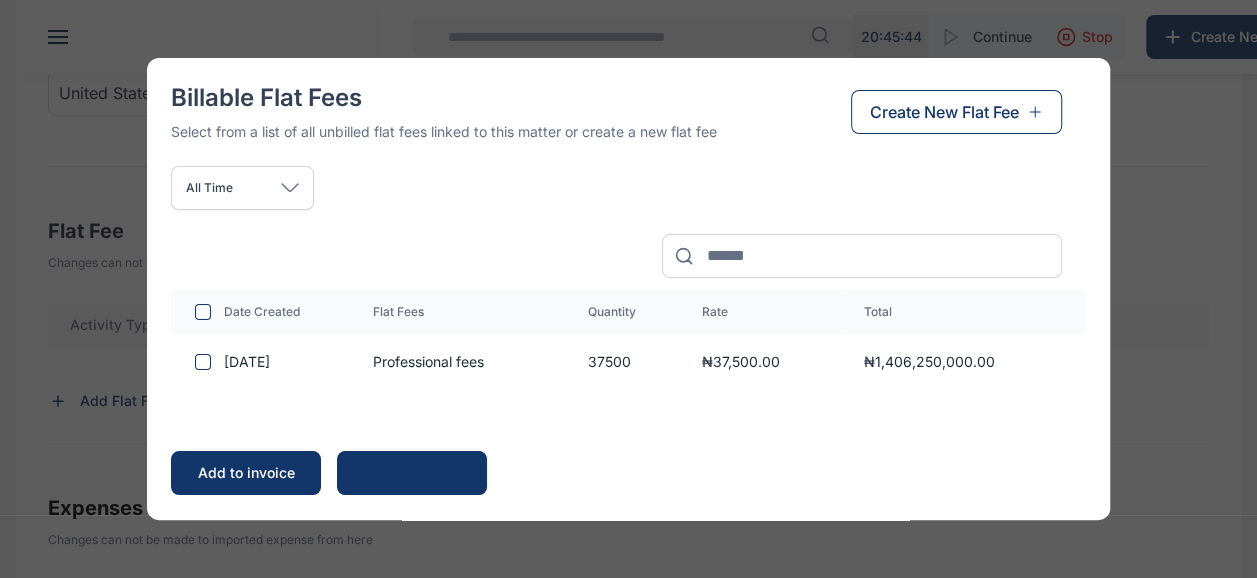 scroll, scrollTop: 14, scrollLeft: 0, axis: vertical 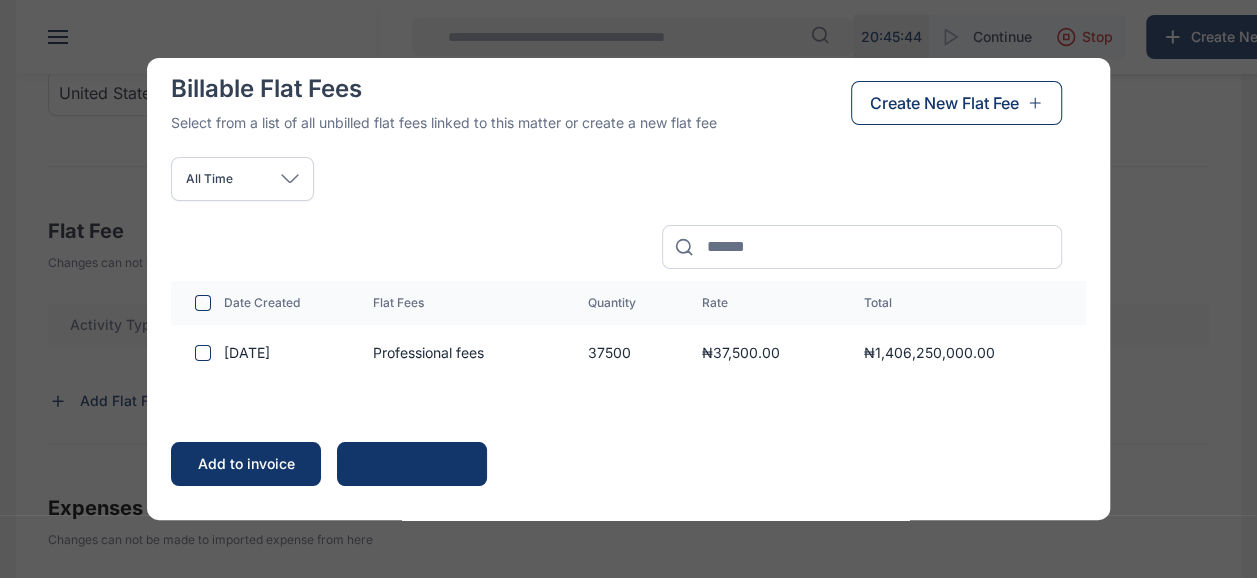 click on "Billable Flat Fees Select from a list of all unbilled flat fees linked to this matter or create a new flat fee Create New Flat Fee All Time Today This week This month This year All time Custom dates Date Created Flat Fees Quantity Rate Total [DATE] Professional fees [NUMBER] ₦[AMOUNT] ₦[AMOUNT] Add to invoice  Cancel" at bounding box center (628, 289) 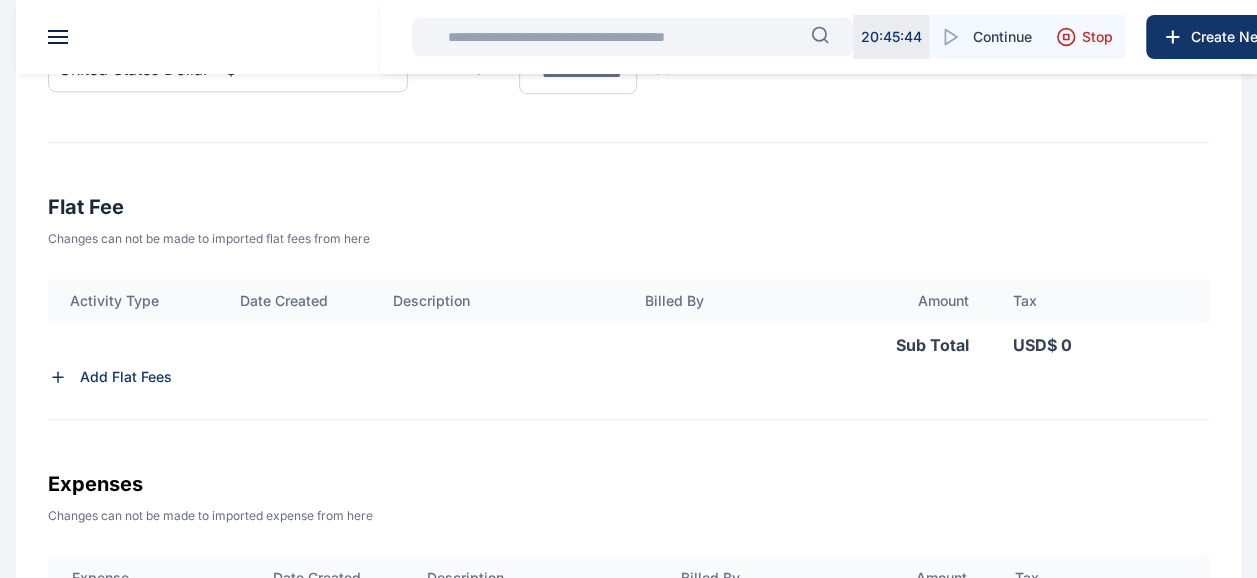 scroll, scrollTop: 615, scrollLeft: 0, axis: vertical 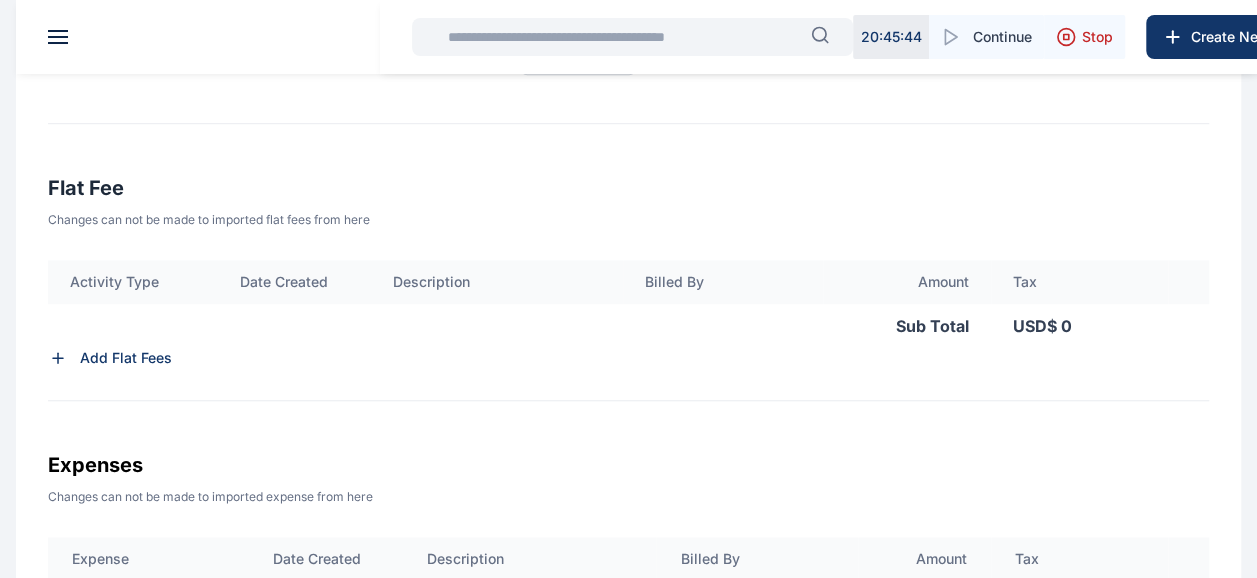 click on "Add Flat Fees" at bounding box center [126, 358] 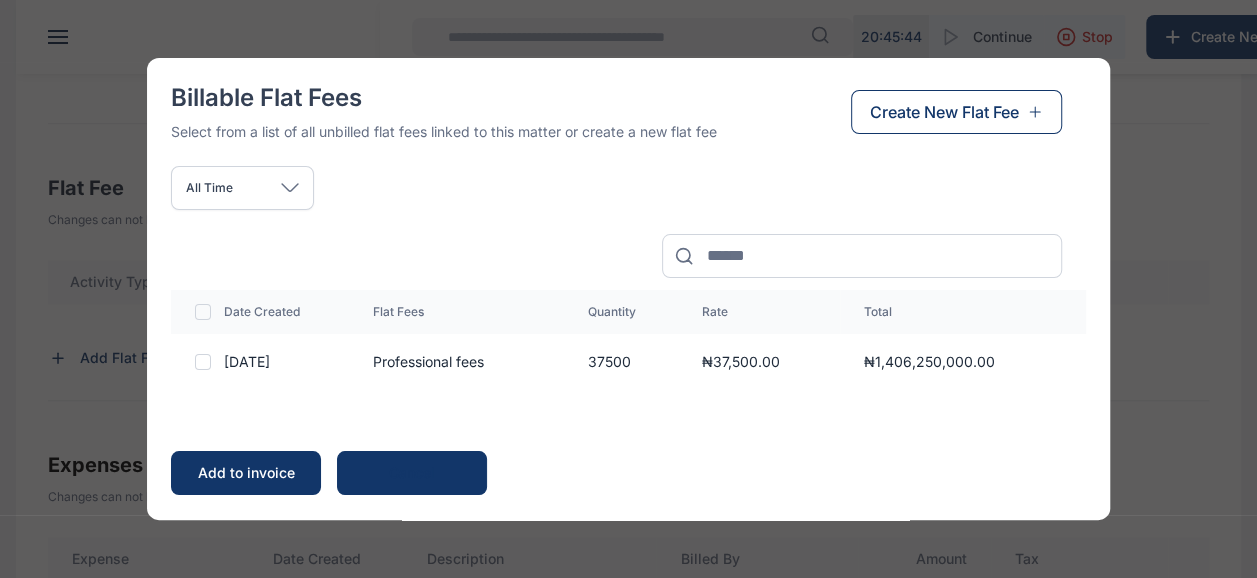 click on "Create New Flat Fee" at bounding box center [944, 112] 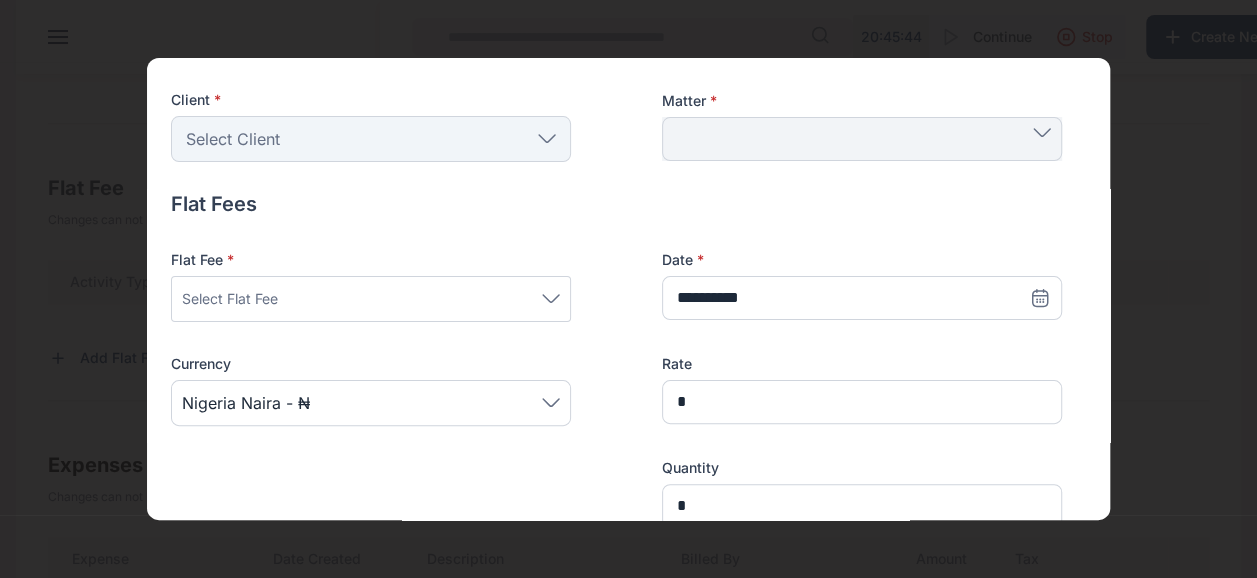 scroll, scrollTop: 144, scrollLeft: 0, axis: vertical 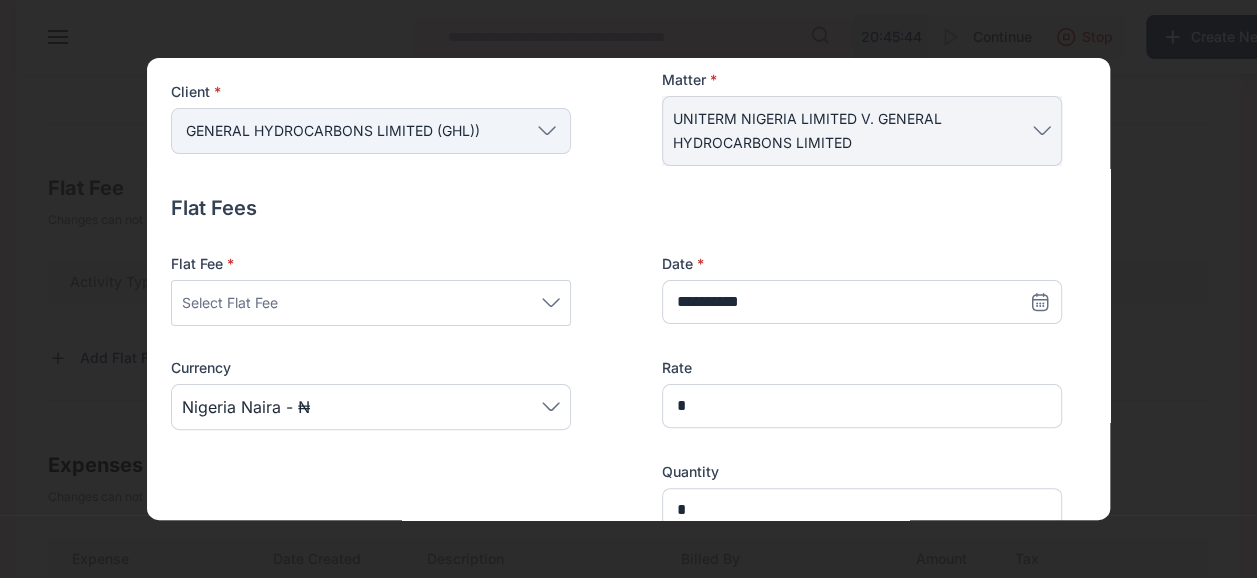 click 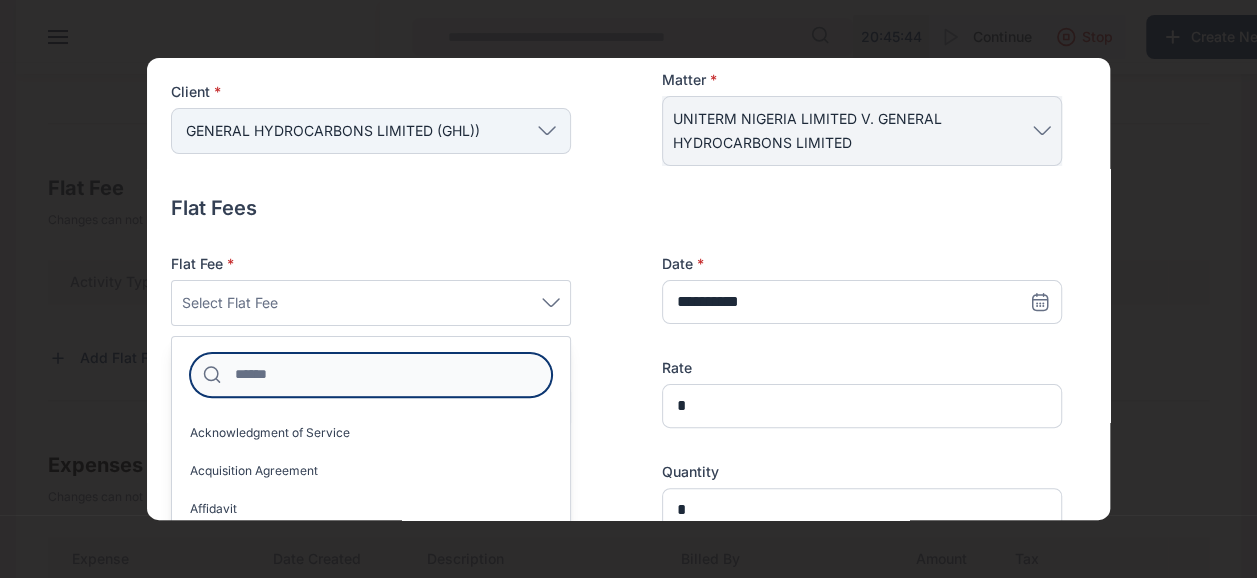 click at bounding box center (371, 375) 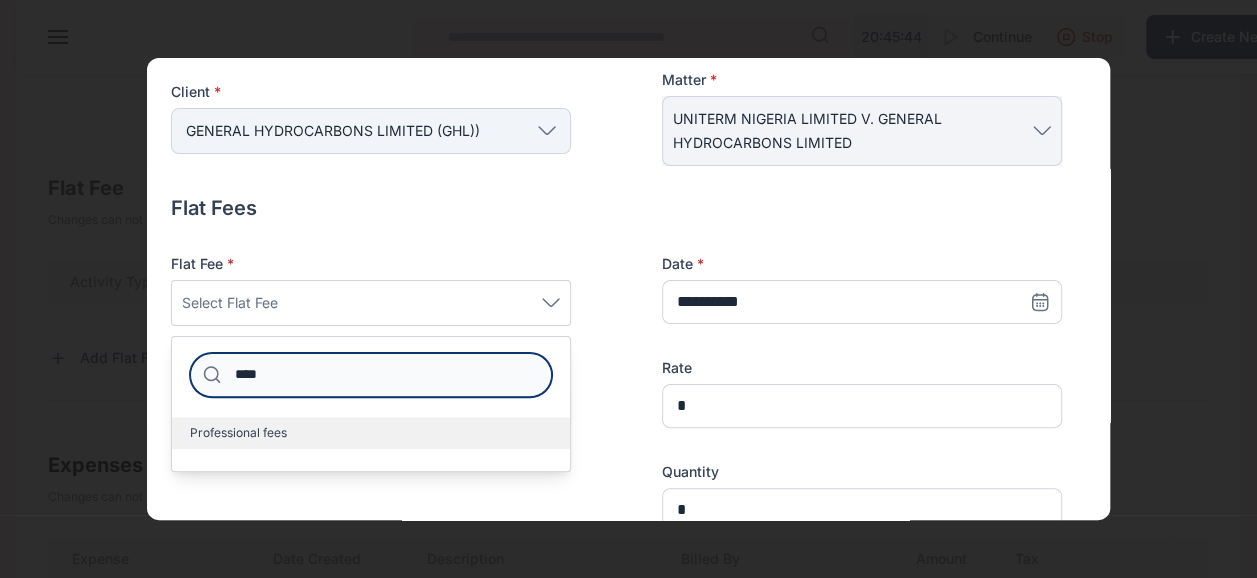 type on "****" 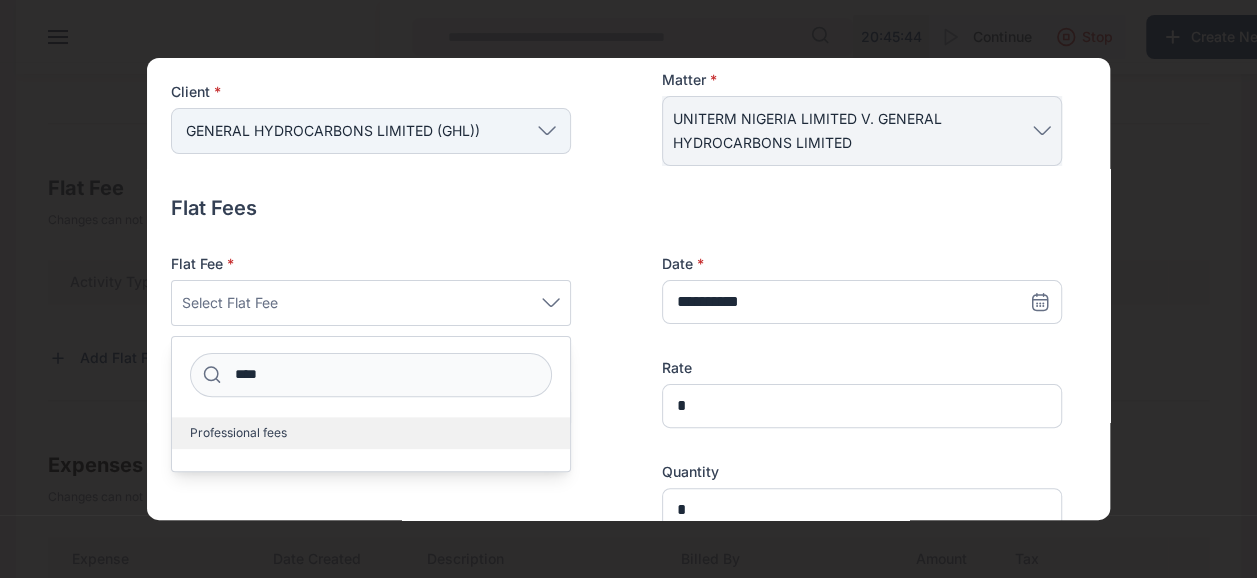 click on "Professional fees" at bounding box center (371, 433) 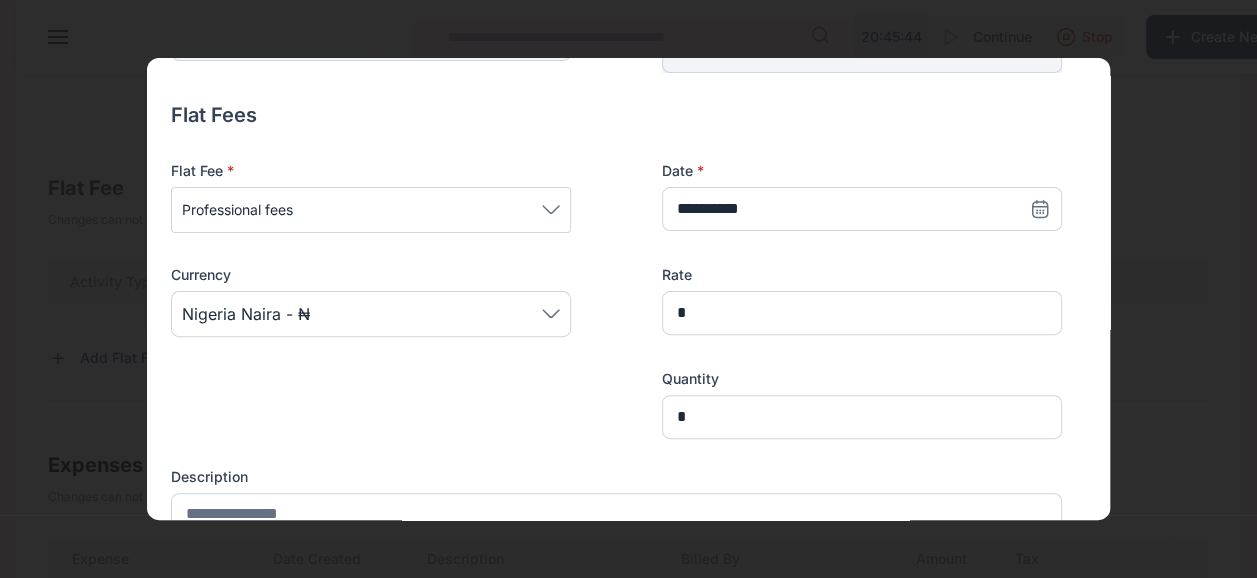 scroll, scrollTop: 240, scrollLeft: 0, axis: vertical 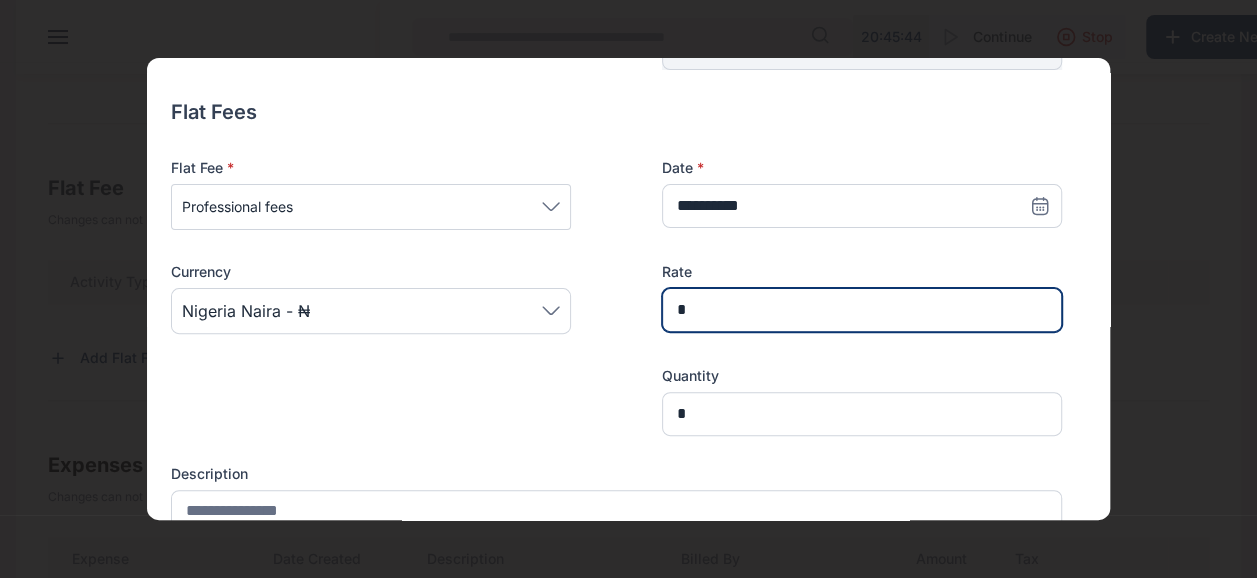 click on "*" at bounding box center (862, 310) 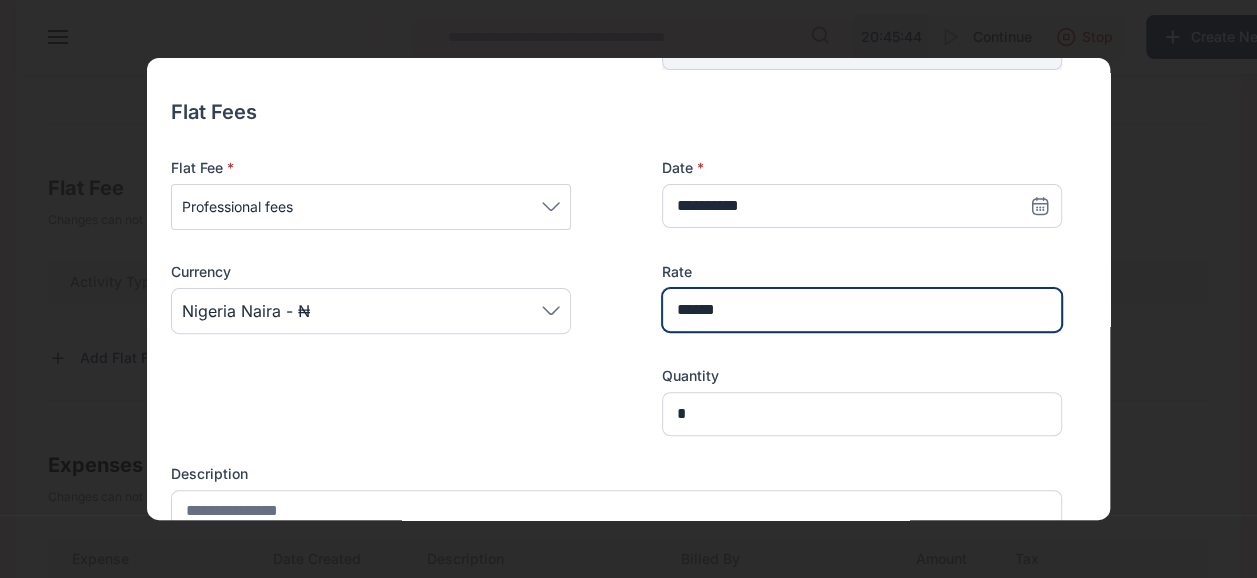 type on "******" 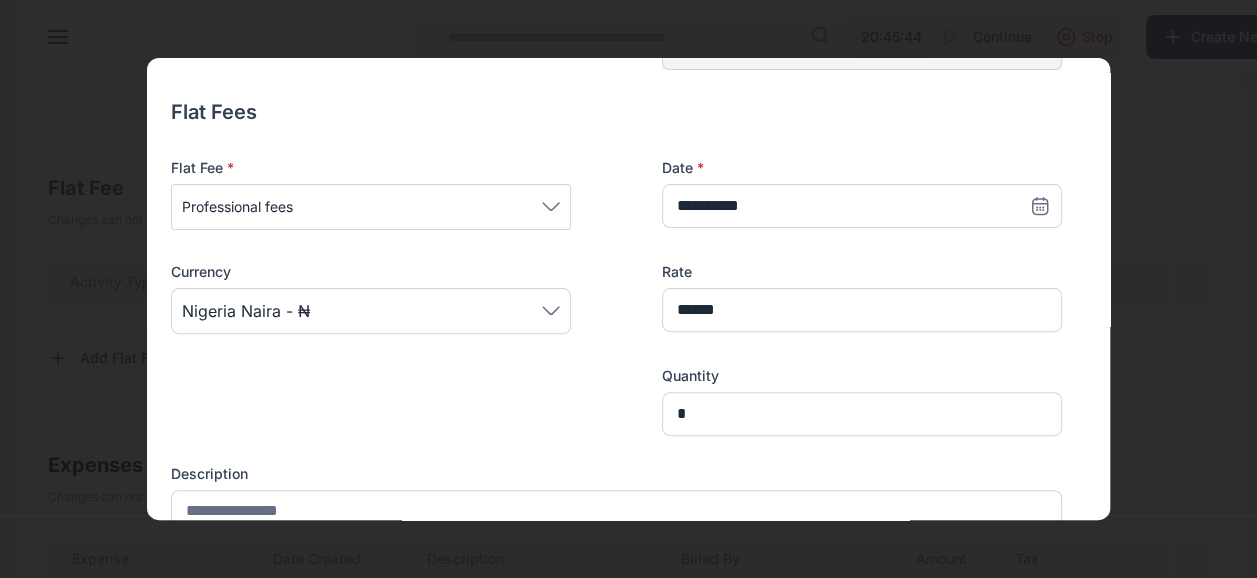 click on "Nigeria Naira -  ₦" at bounding box center (371, 311) 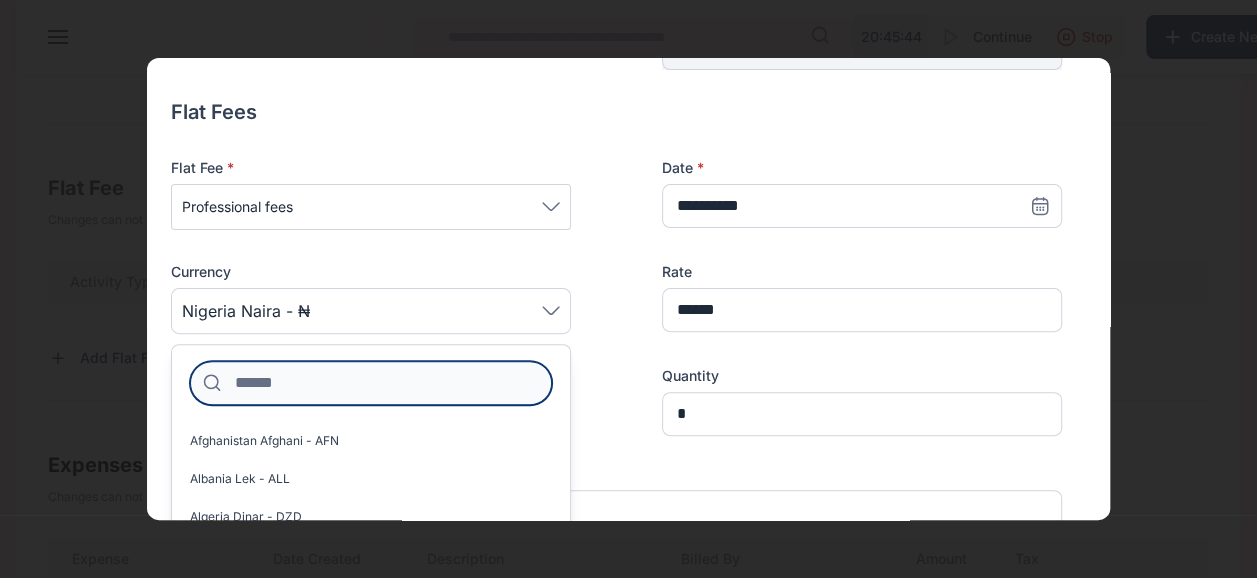 click at bounding box center (371, 383) 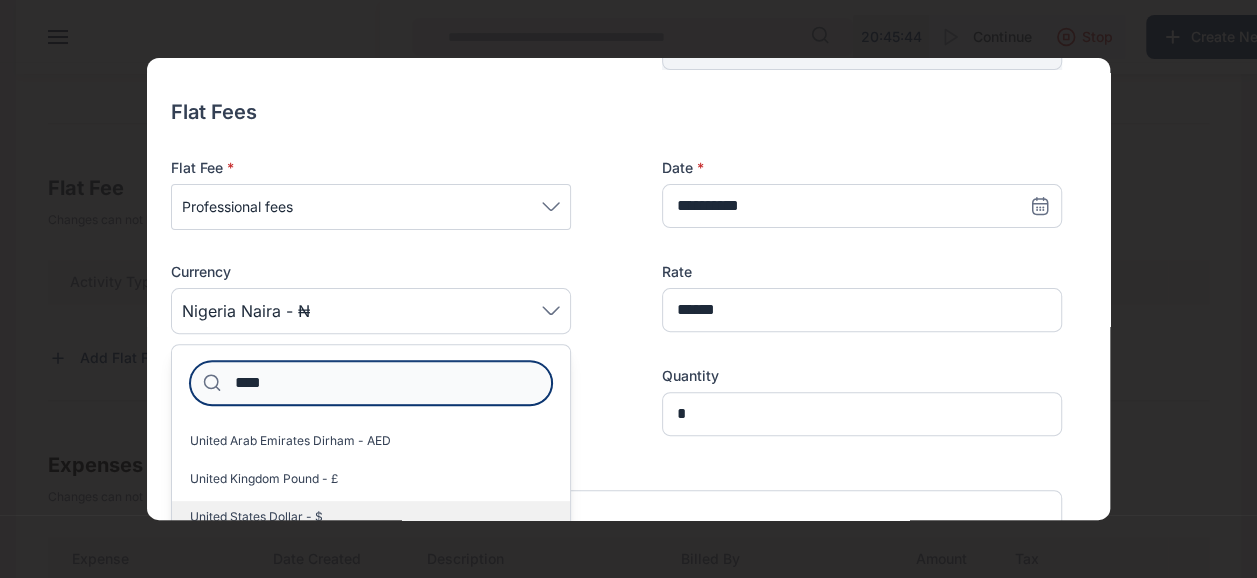 type on "****" 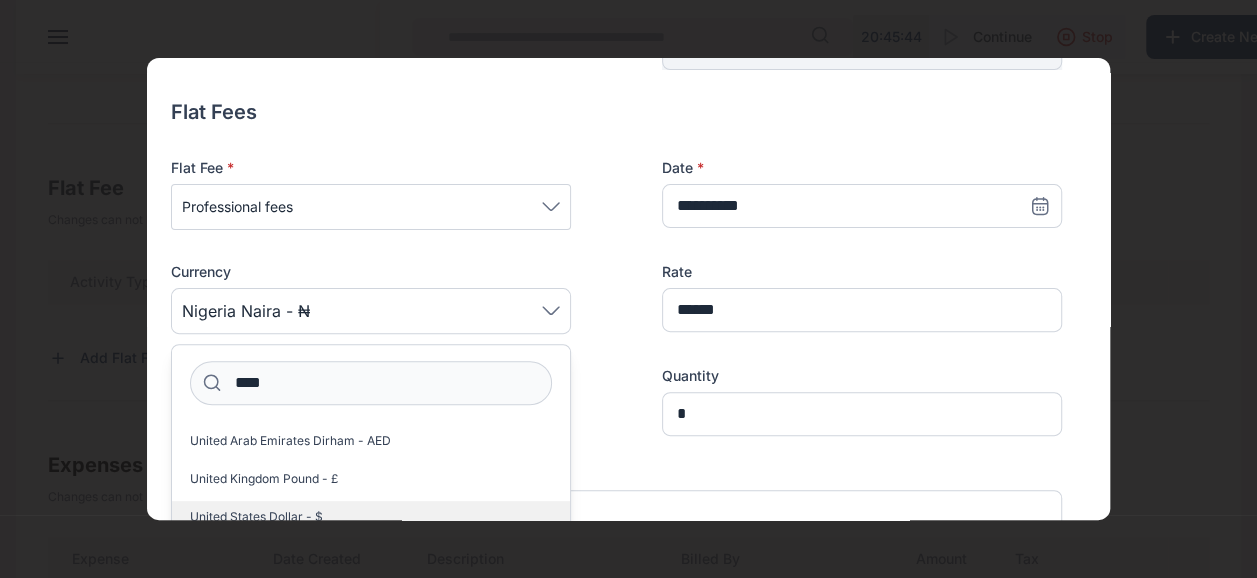 click on "United States Dollar - $" at bounding box center [371, 517] 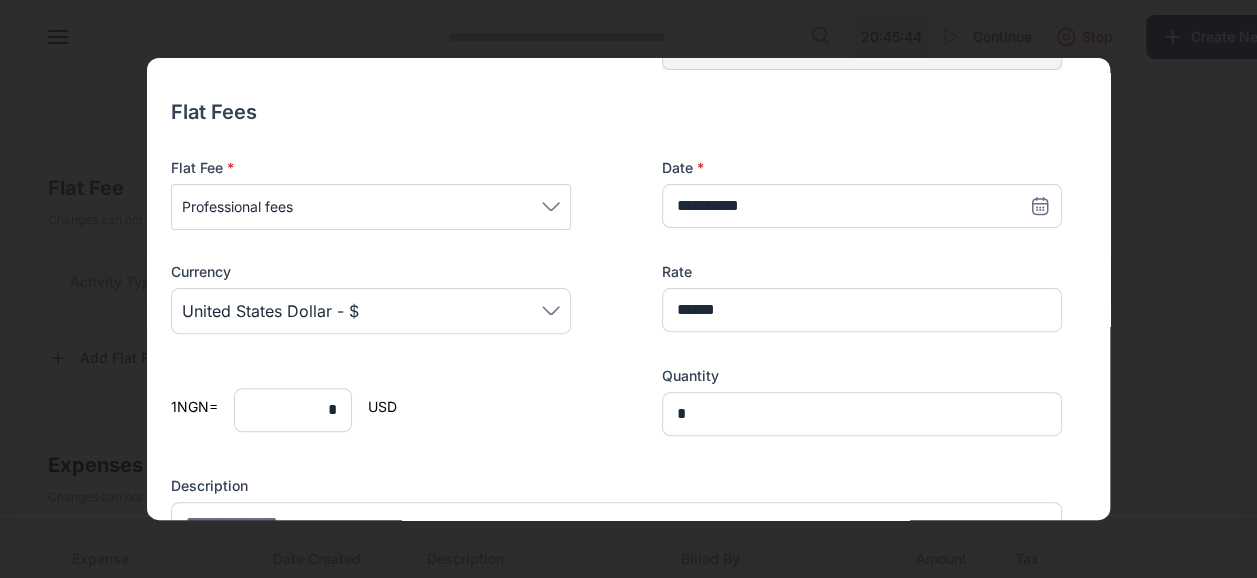 type on "**********" 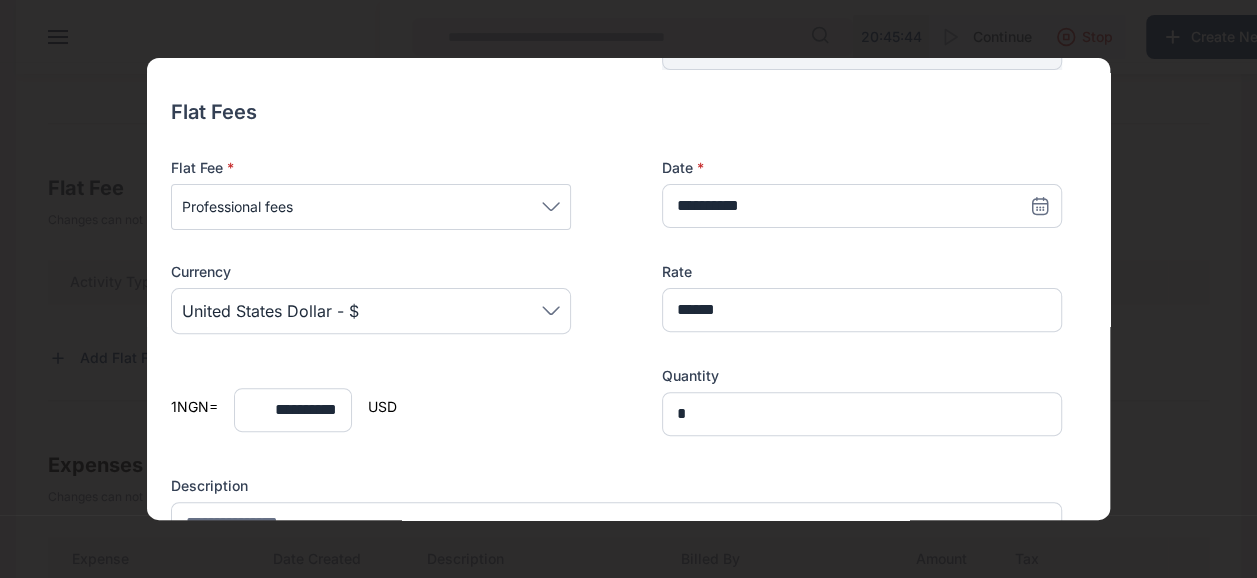 type on "****" 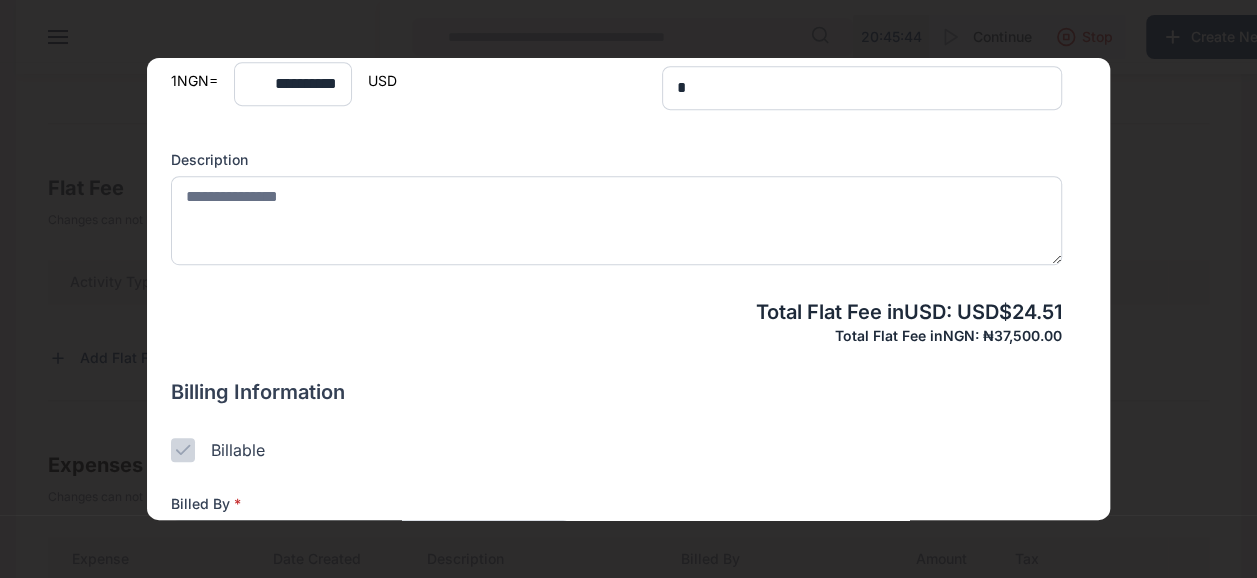 scroll, scrollTop: 506, scrollLeft: 0, axis: vertical 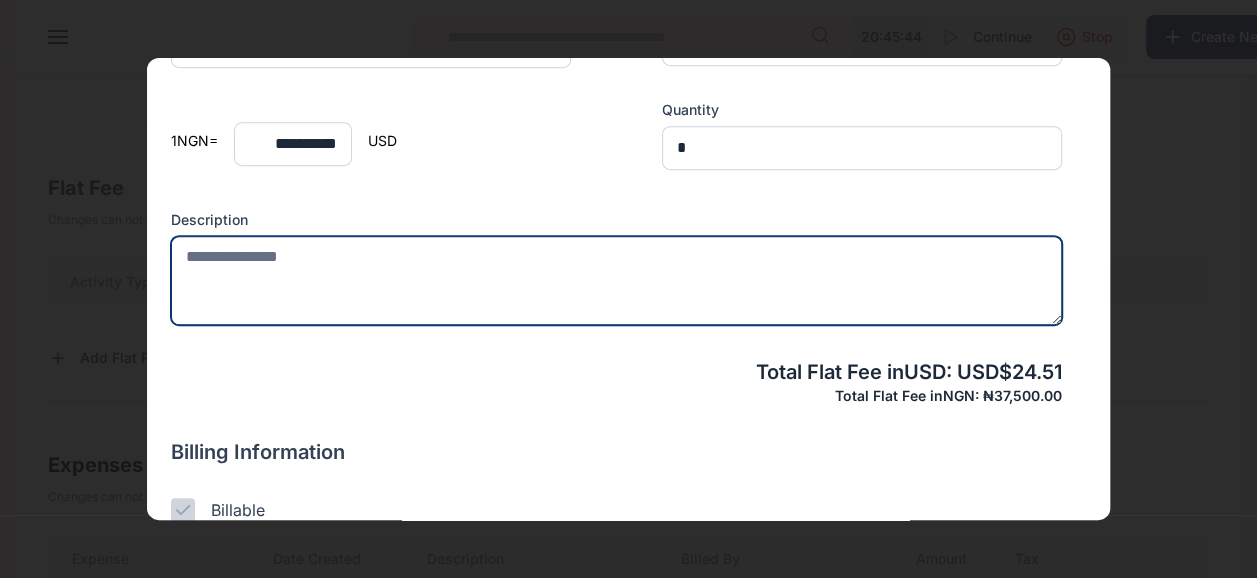 click at bounding box center (616, 280) 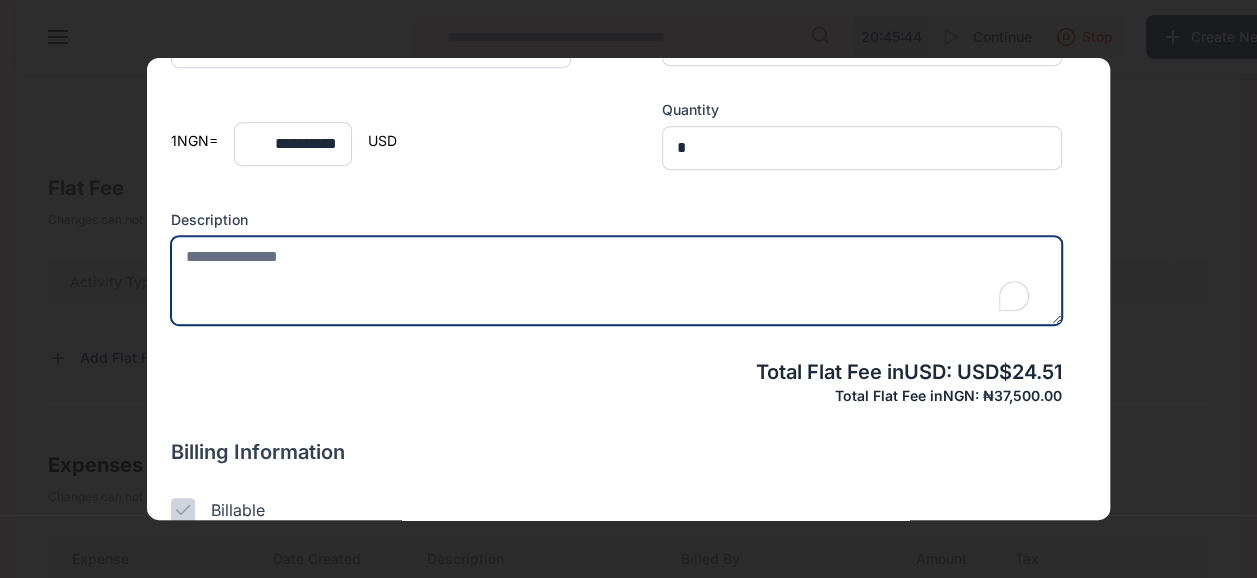paste on "**********" 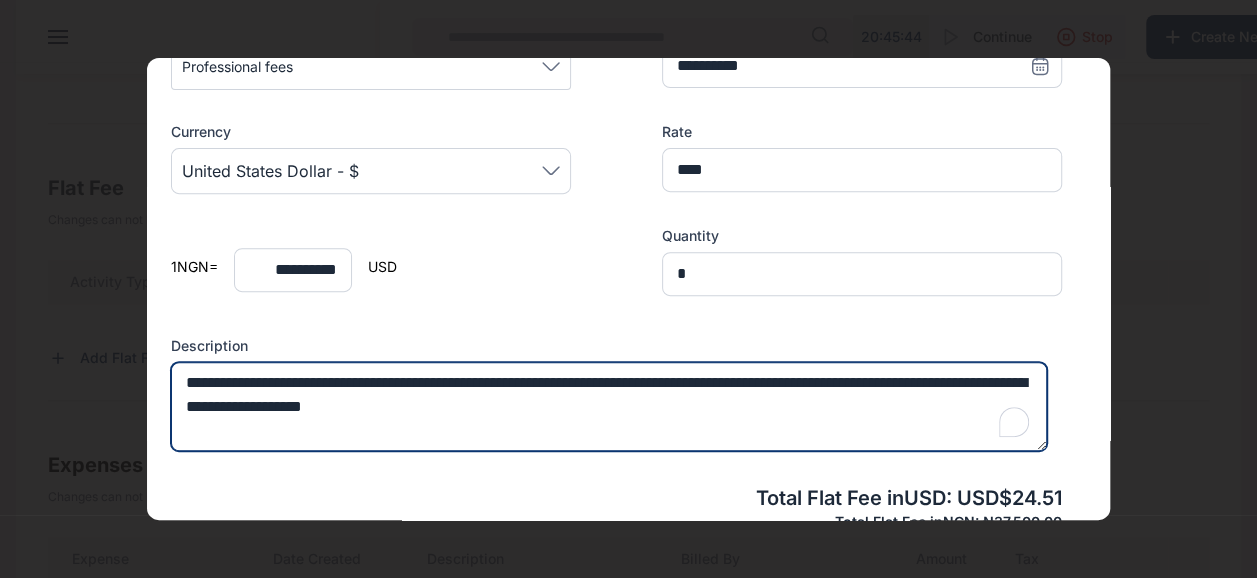scroll, scrollTop: 363, scrollLeft: 0, axis: vertical 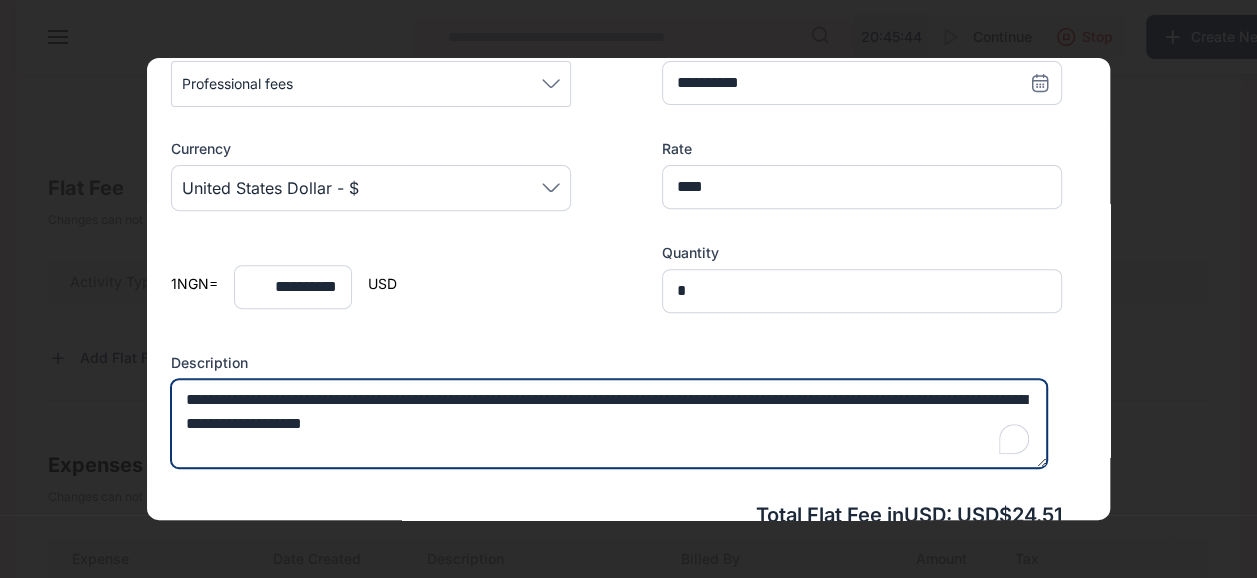 type on "**********" 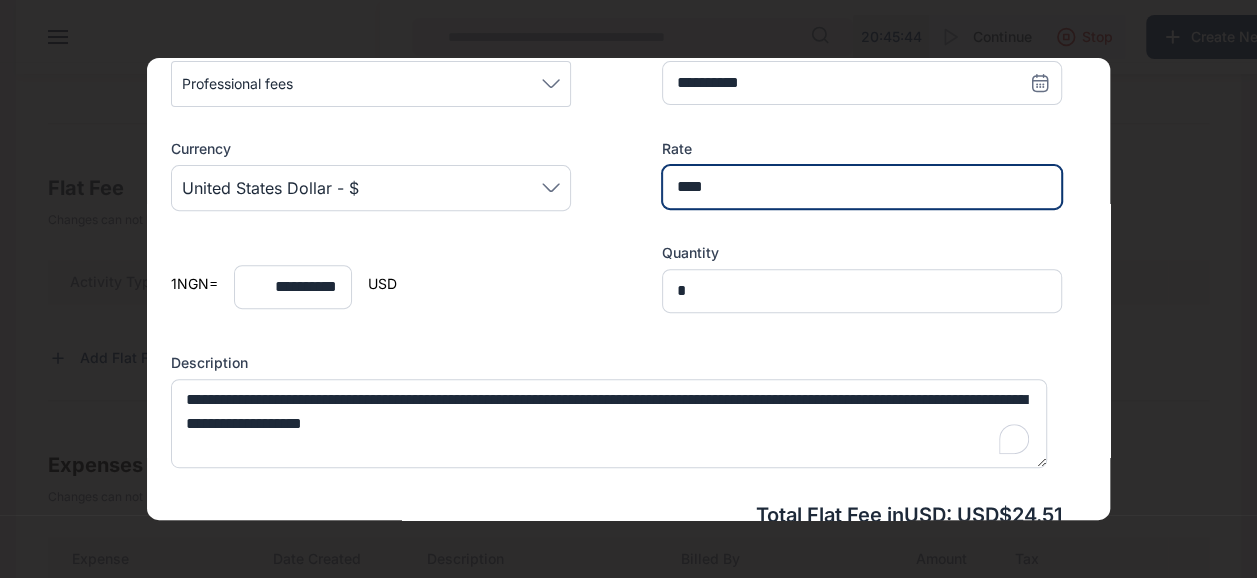 click on "****" at bounding box center (862, 187) 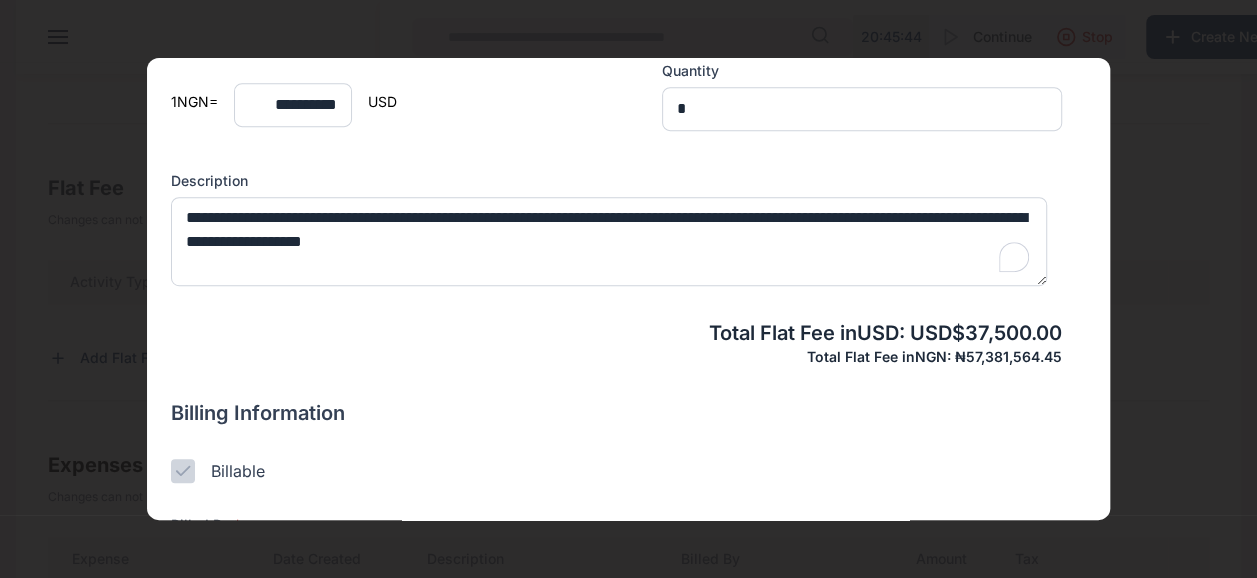 scroll, scrollTop: 705, scrollLeft: 0, axis: vertical 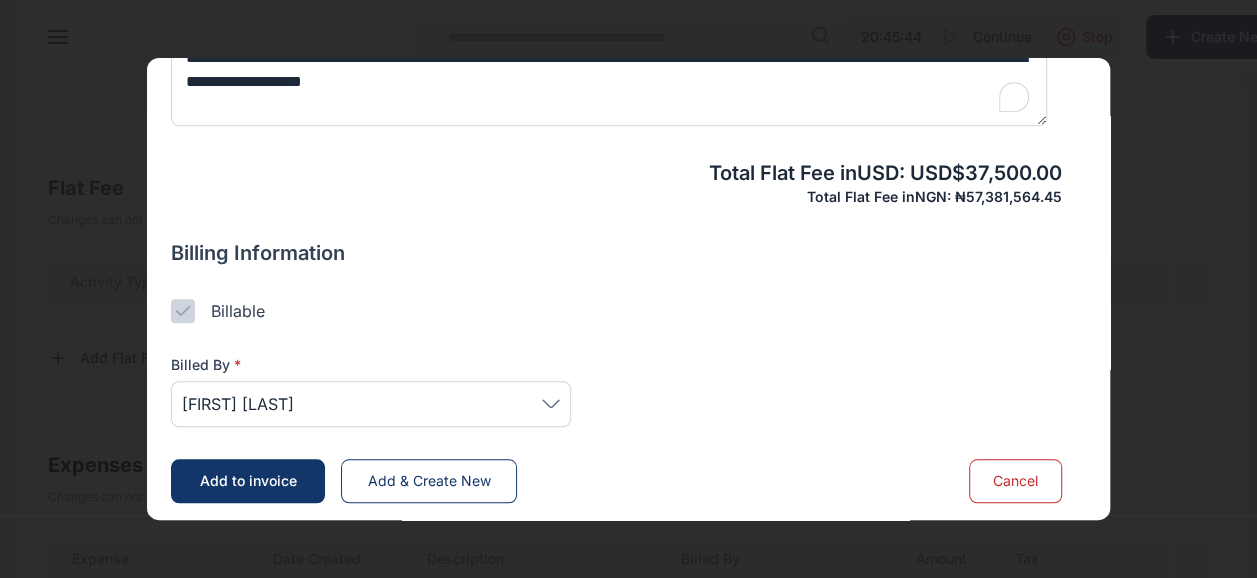 type on "******" 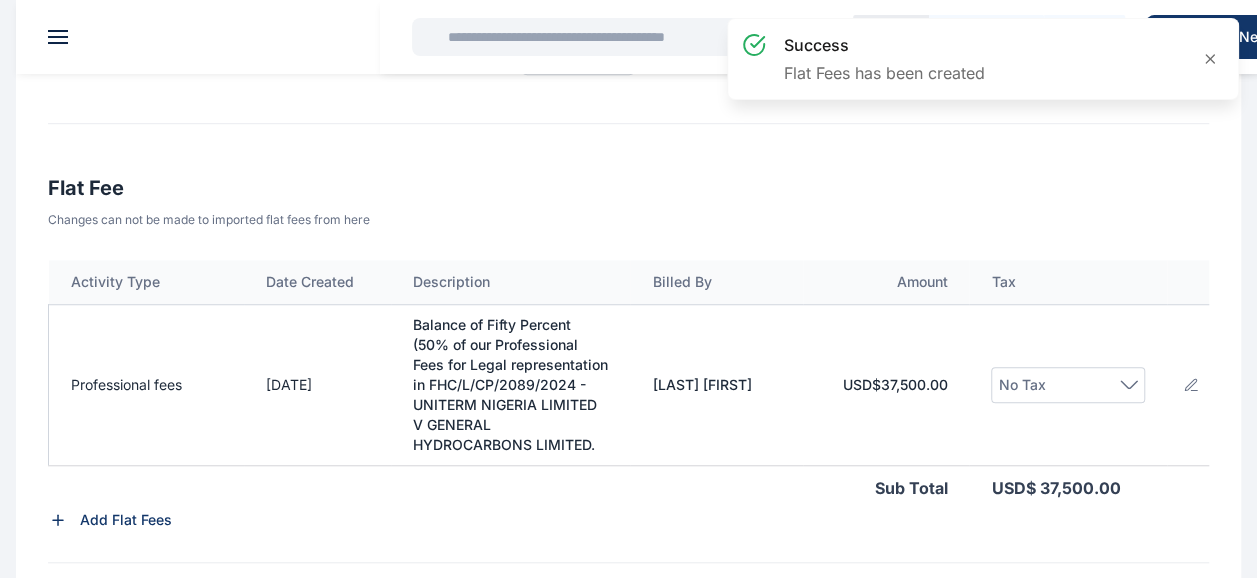 click 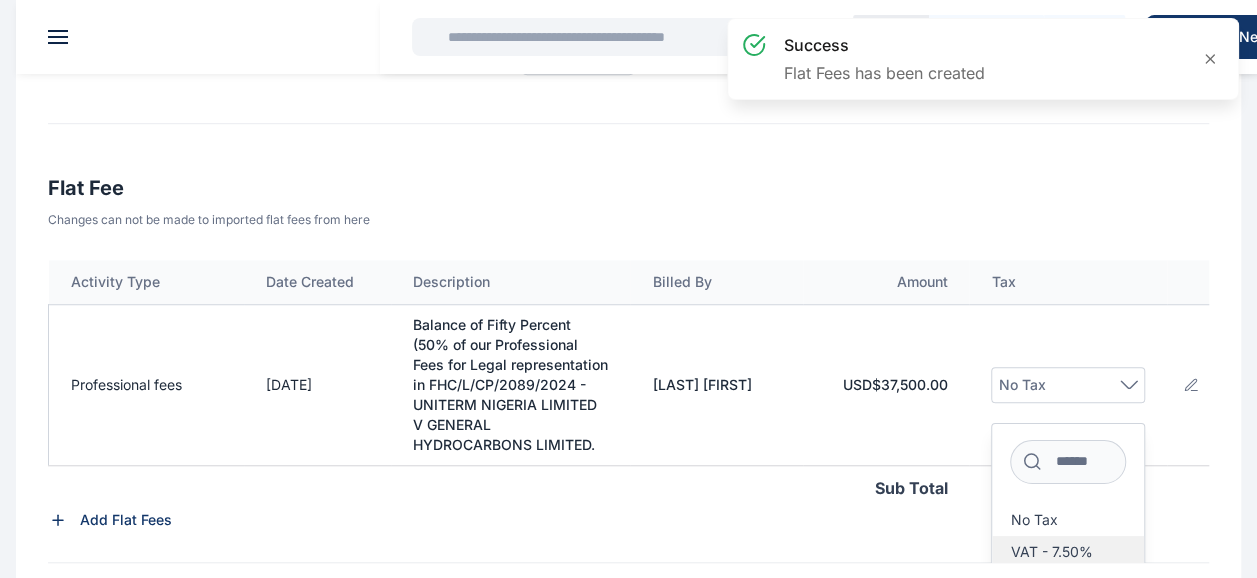 click on "VAT - 7.50%" at bounding box center [1051, 552] 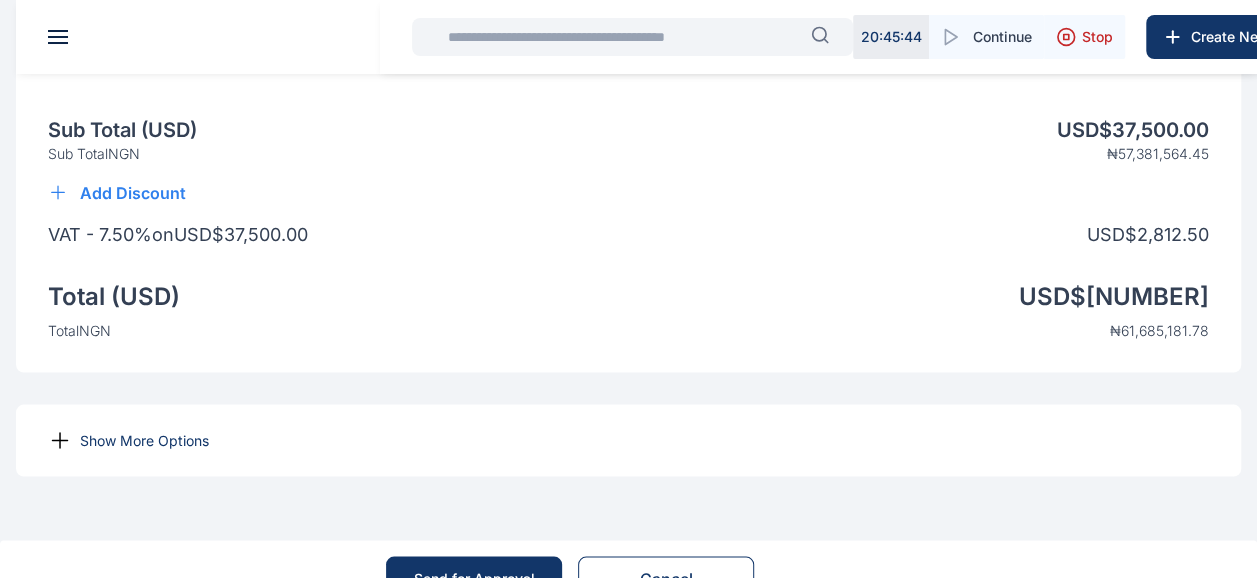 scroll, scrollTop: 1789, scrollLeft: 0, axis: vertical 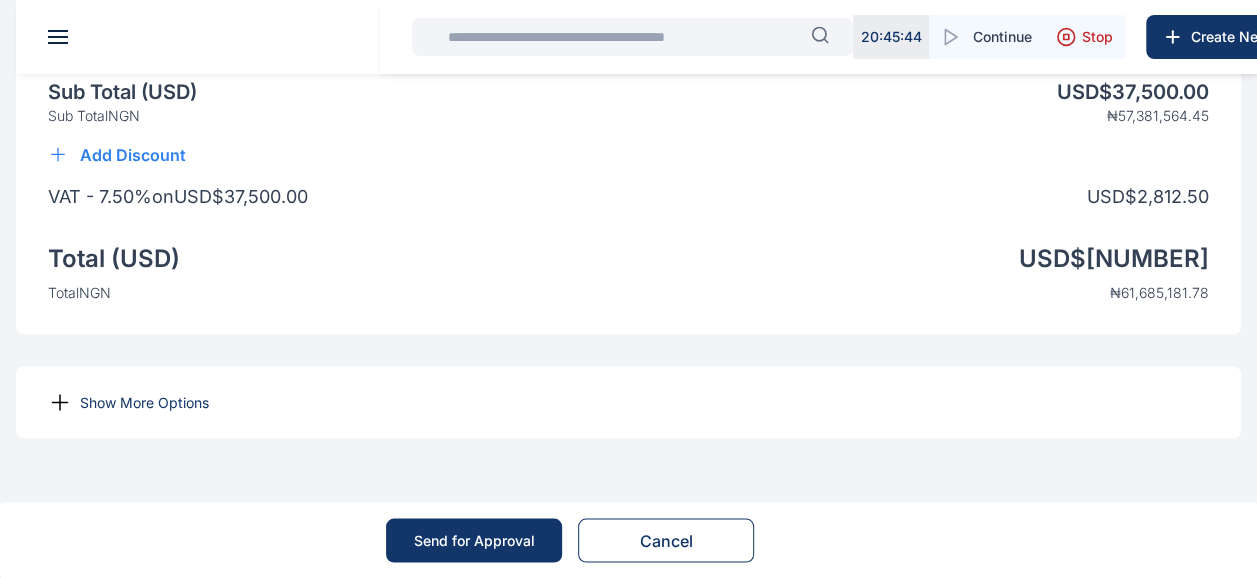 click on "Show More Options" at bounding box center [144, 402] 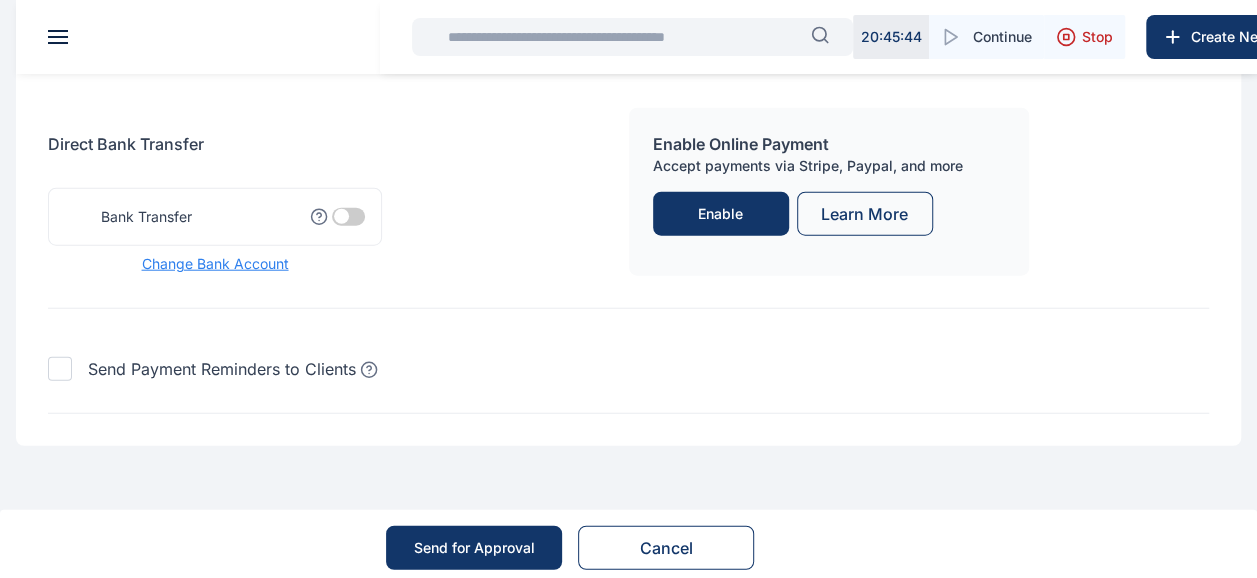 scroll, scrollTop: 2391, scrollLeft: 0, axis: vertical 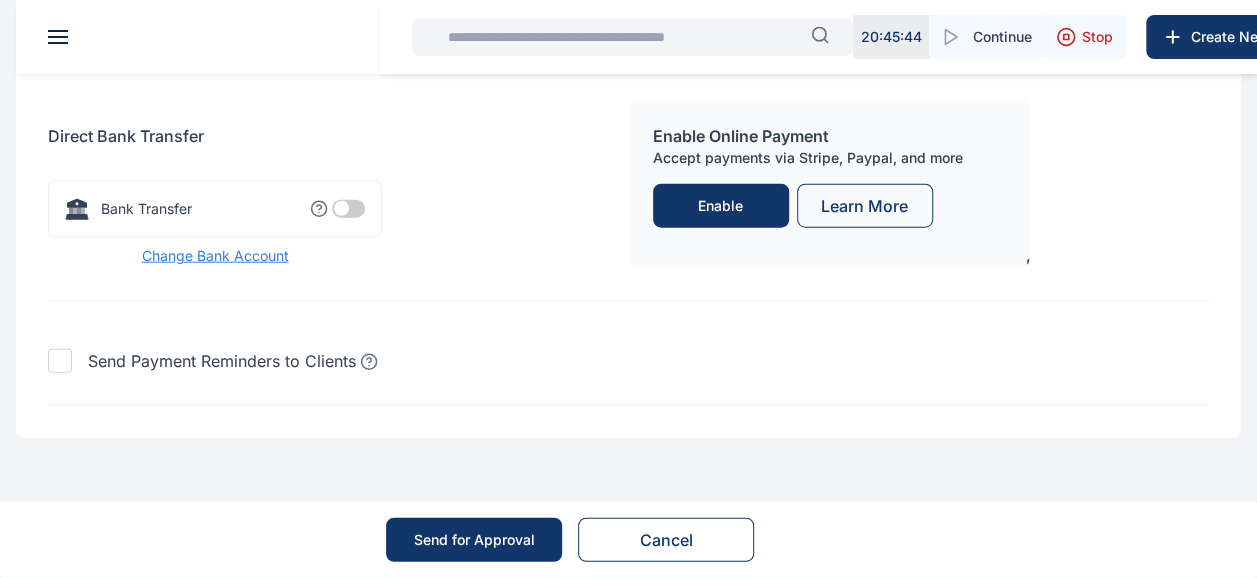 click at bounding box center (348, 209) 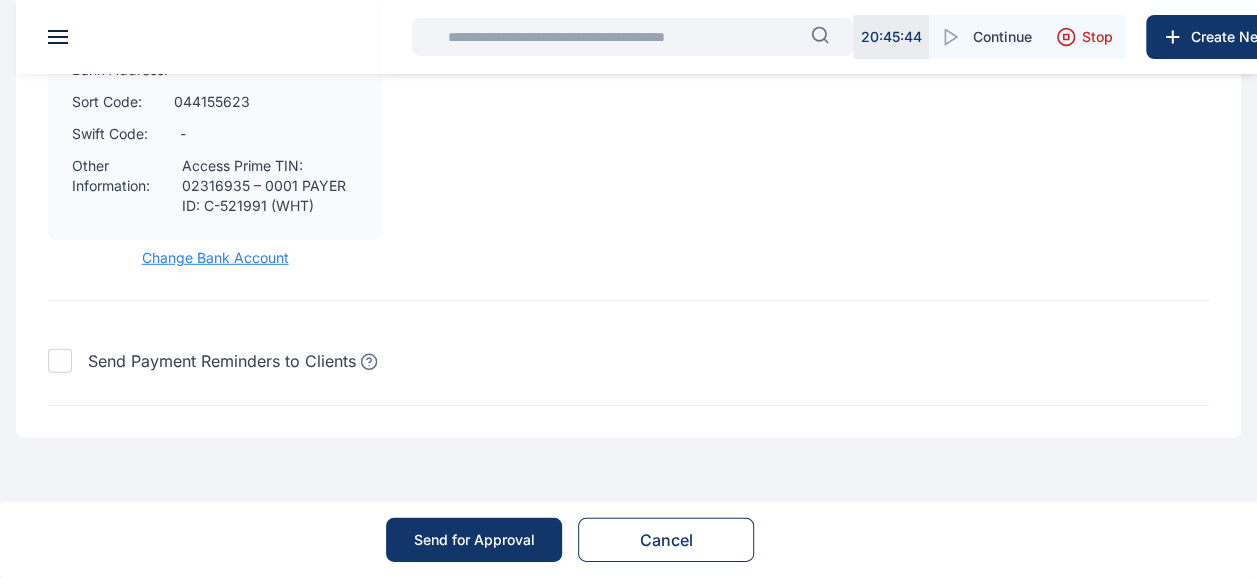 scroll, scrollTop: 2791, scrollLeft: 0, axis: vertical 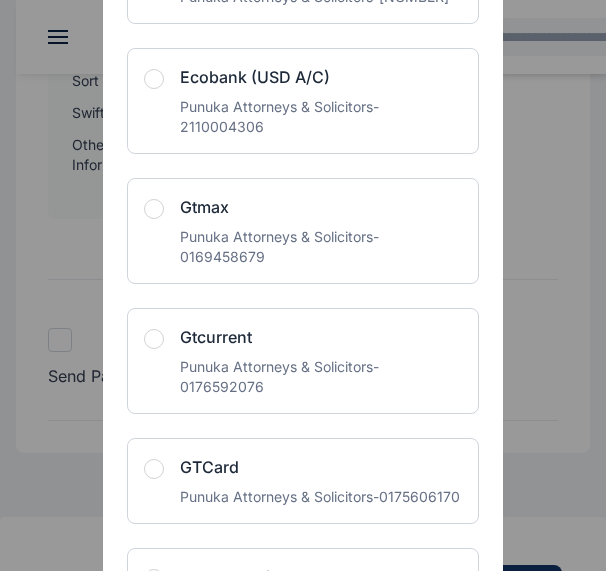 click at bounding box center [154, 79] 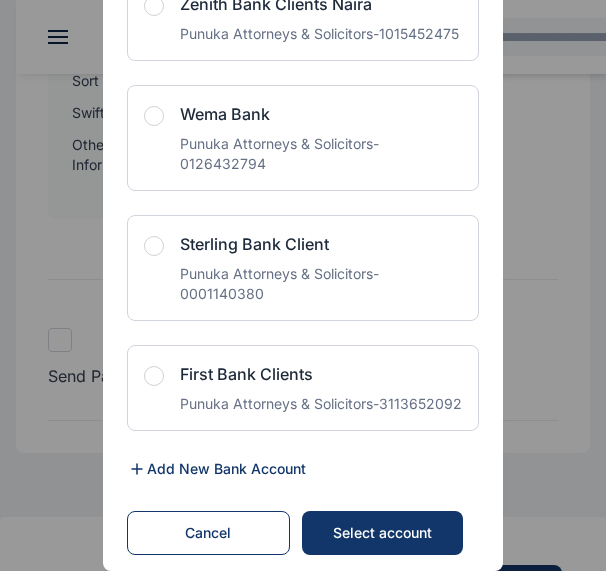 scroll, scrollTop: 4887, scrollLeft: 0, axis: vertical 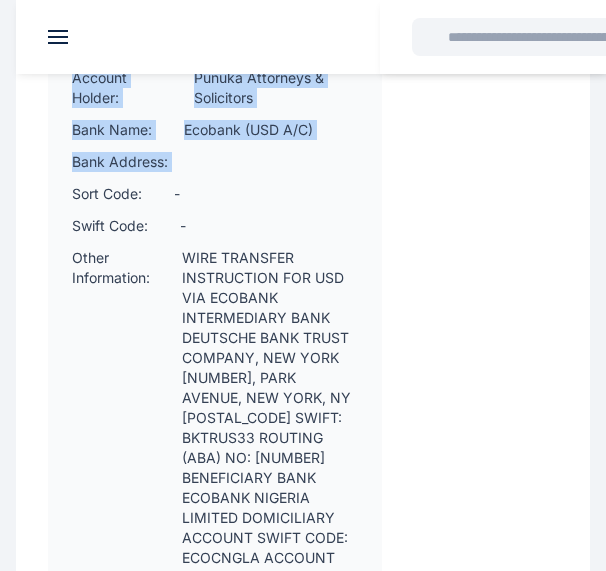 drag, startPoint x: 0, startPoint y: 244, endPoint x: -522, endPoint y: 300, distance: 524.99524 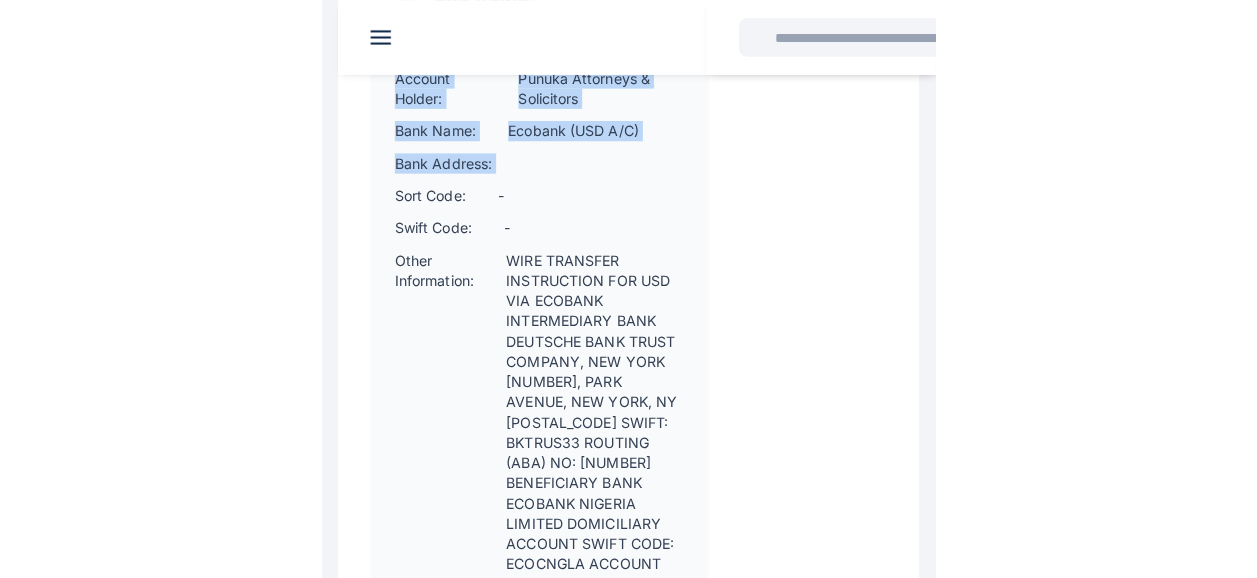 scroll, scrollTop: 2678, scrollLeft: 0, axis: vertical 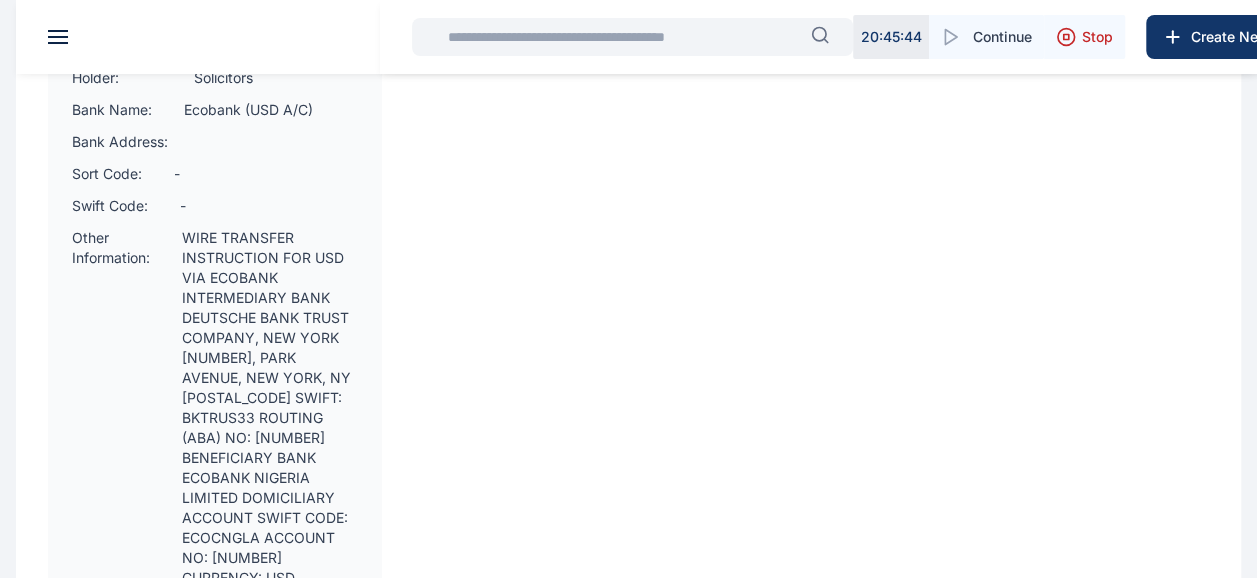 click on "Direct Bank Transfer Bank Transfer Bank name:   Ecobank (USD A/C)   Account name:   Punuka Attorneys & Solicitors Account number:   [ACCOUNT_NUMBER] Bank Transfer Account Number: [ACCOUNT_NUMBER] Account Holder: Punuka Attorneys & Solicitors Bank Name:   Ecobank (USD A/C) Bank Address: Sort Code: - Swift Code: - Other Information: WIRE TRANSFER INSTRUCTION FOR USD VIA ECOBANK
INTERMEDIARY BANK 	DEUTSCHE BANK TRUST COMPANY, NEW YORK
280, PARK AVENUE, NEW YORK, [STATE] 10017
SWIFT: 					BKTRUS33
ROUTING (ABA) NO: 				021001033
BENEFICIARY BANK 			ECOBANK NIGERIA LIMITED
DOMICILIARY ACCOUNT
SWIFT CODE:					ECOCNGLA
ACCOUNT NO:				[ACCOUNT_NUMBER]
CURRENCY:					USD
BENEFICIARY CUSTOMER:	PUNUKA Attorneys & Solicitors
Account No. [ACCOUNT_NUMBER]
TIN: [TIN_NUMBER] – 0001
PAYER ID: C-521991 (WHT)
Change Bank Account" at bounding box center [338, 285] 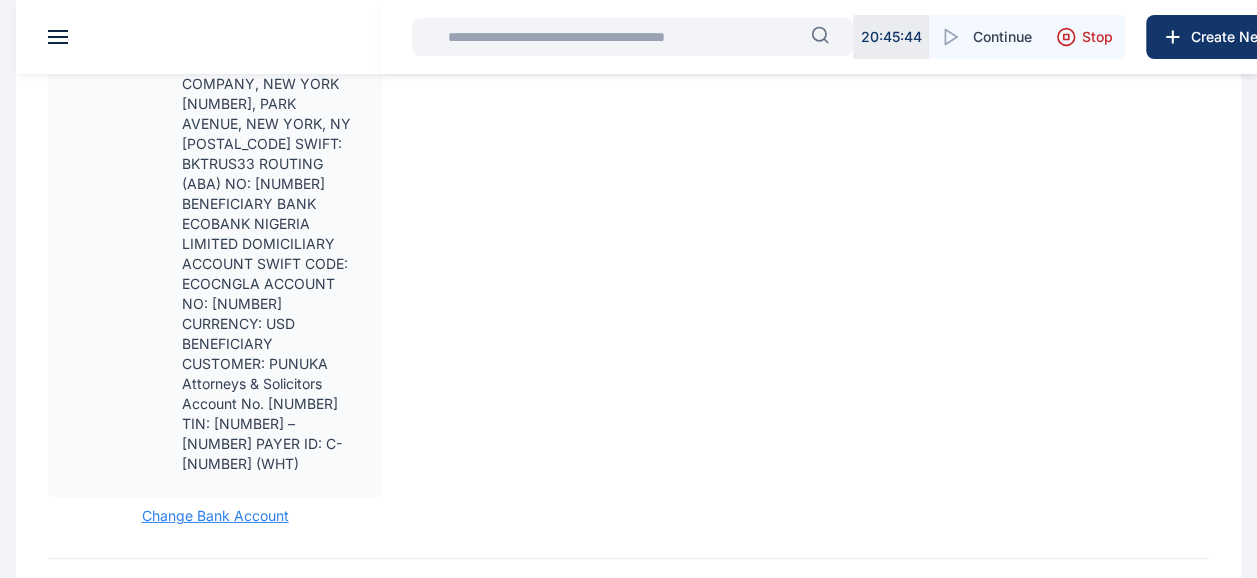 scroll, scrollTop: 3231, scrollLeft: 0, axis: vertical 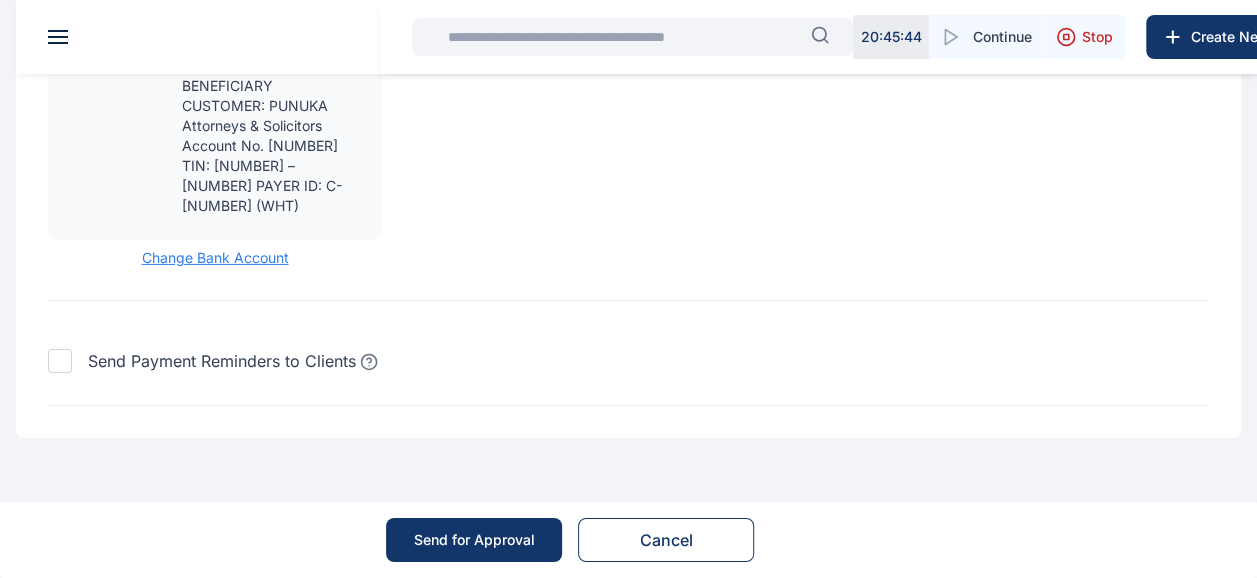 click on "Send for Approval" at bounding box center [474, 540] 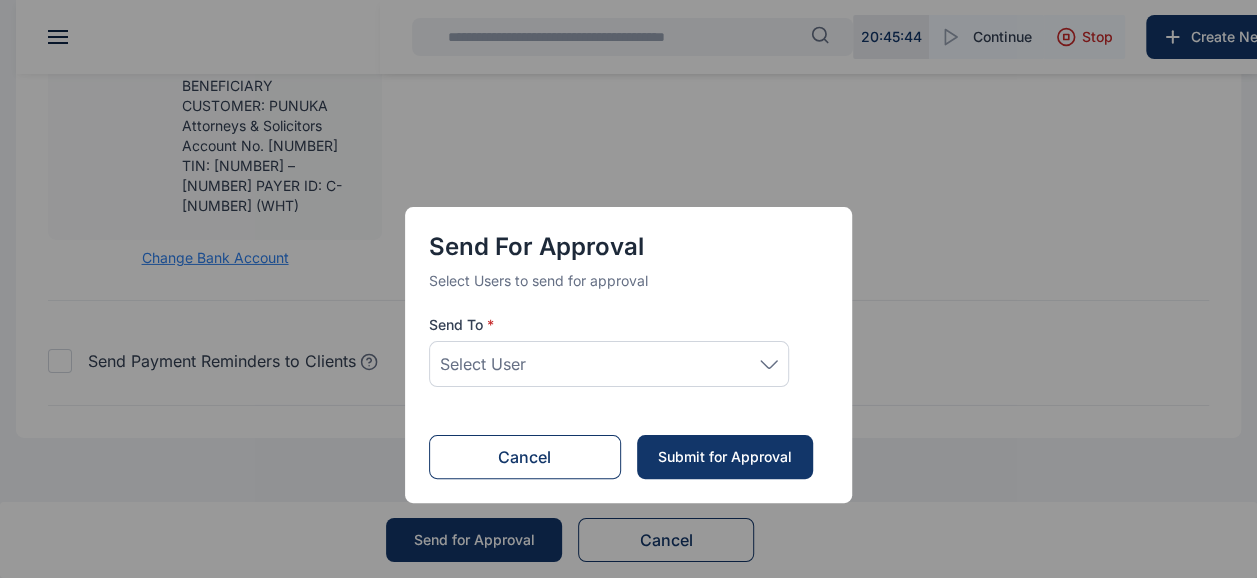click on "Select User" at bounding box center (609, 364) 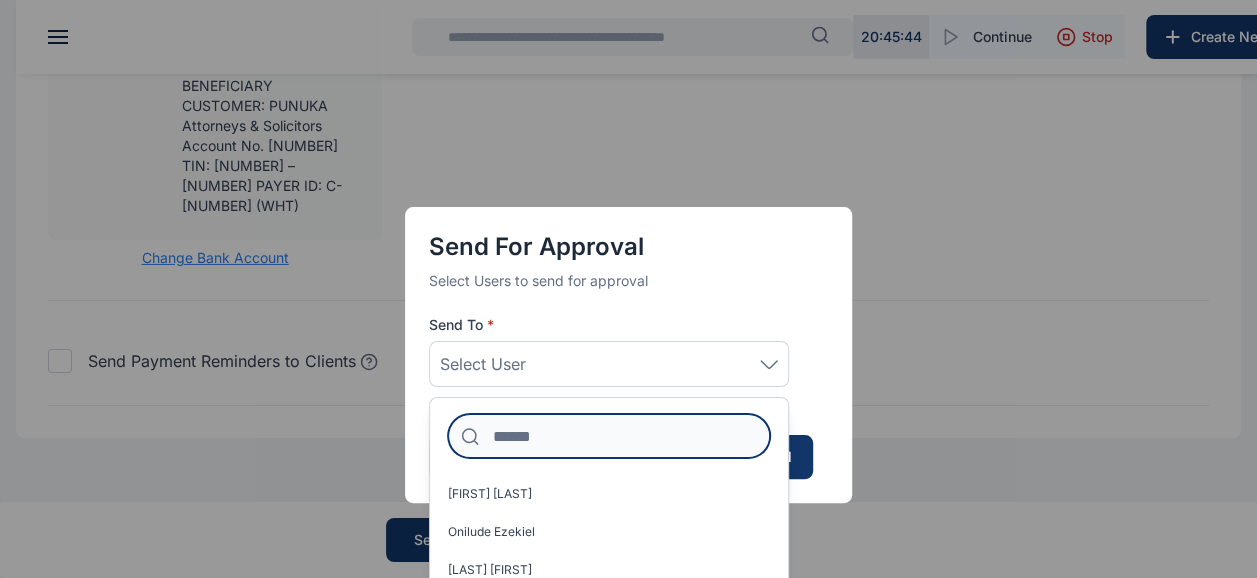 click at bounding box center (609, 436) 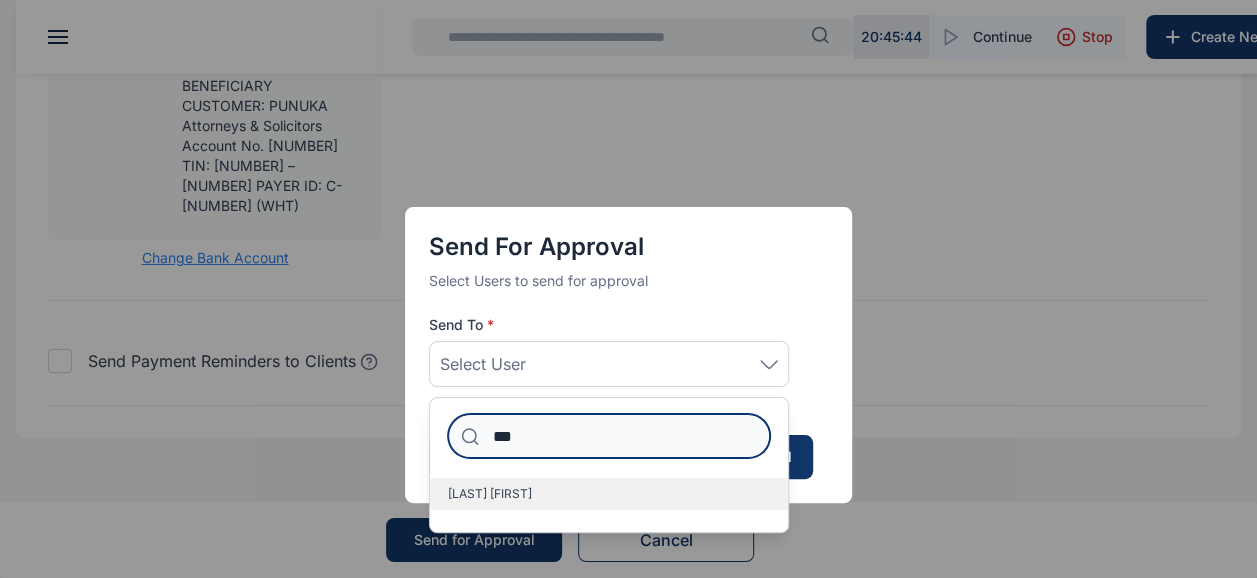 type on "***" 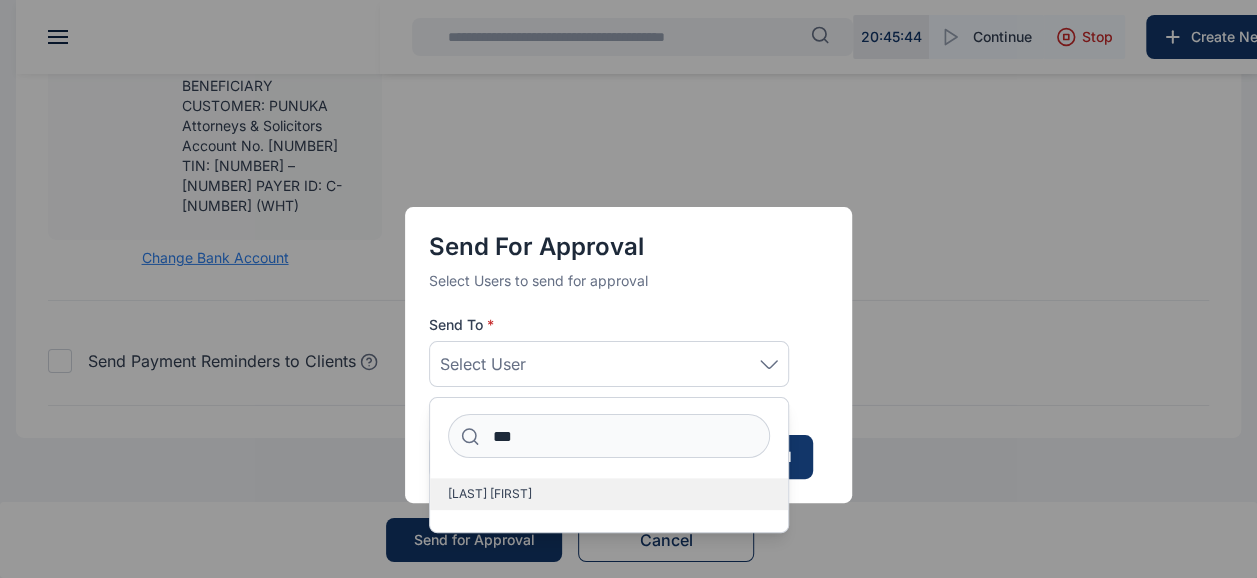 click on "[LAST] [FIRST]" at bounding box center (609, 494) 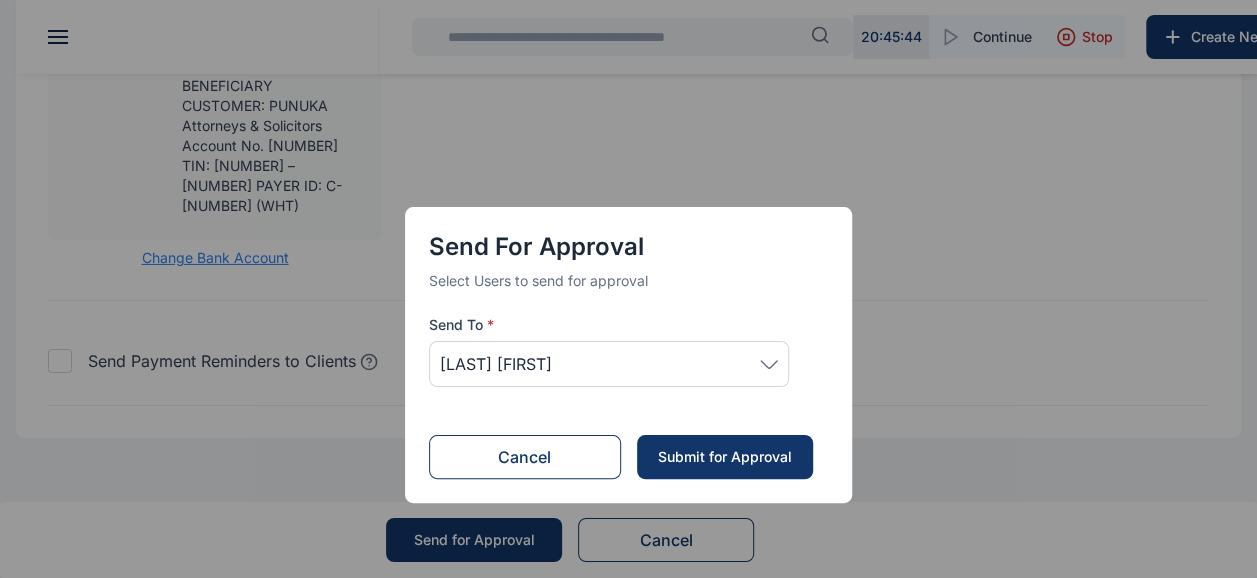 click on "Send for Approval Select Users to send for approval Send To   * [LAST] [FIRST] Cancel Submit for Approval" at bounding box center (628, 339) 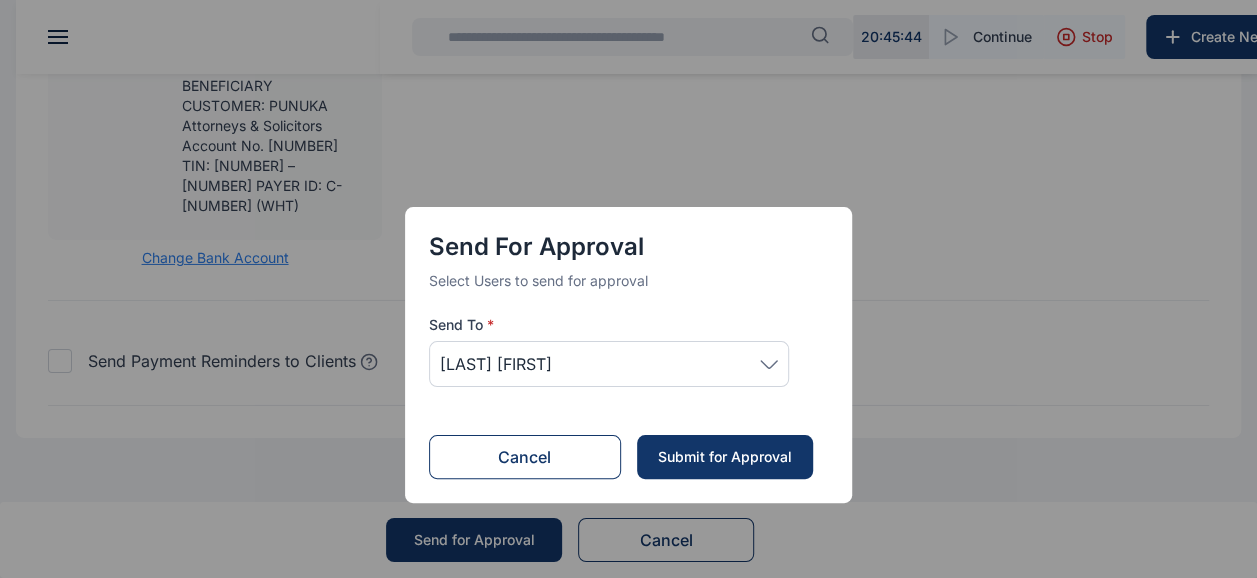 click on "Submit for Approval" at bounding box center [724, 457] 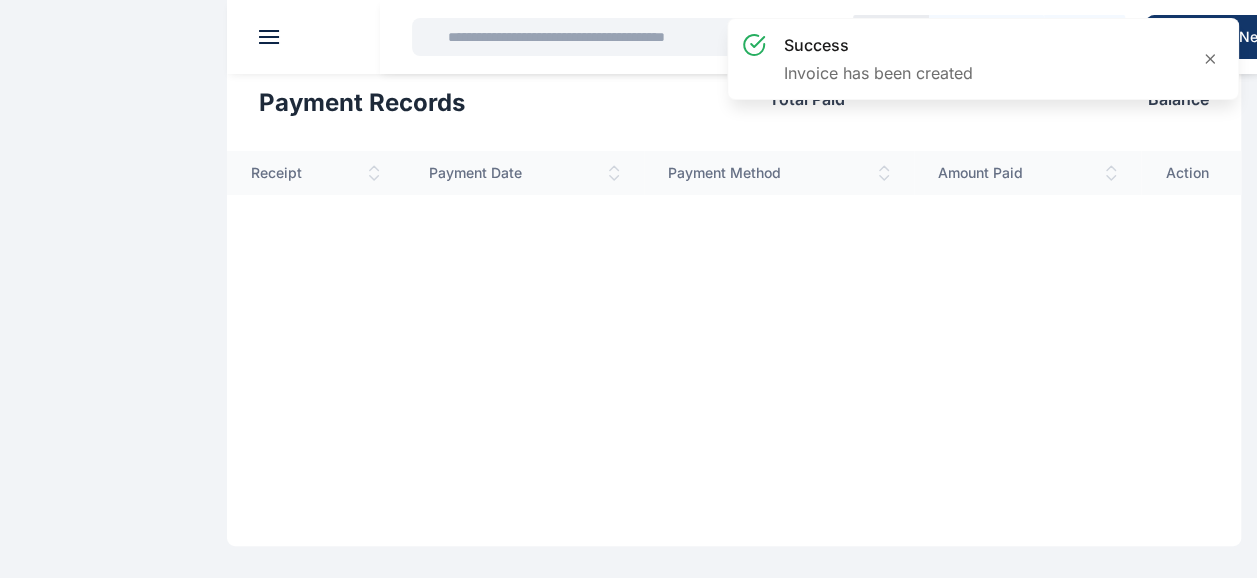 scroll, scrollTop: 0, scrollLeft: 0, axis: both 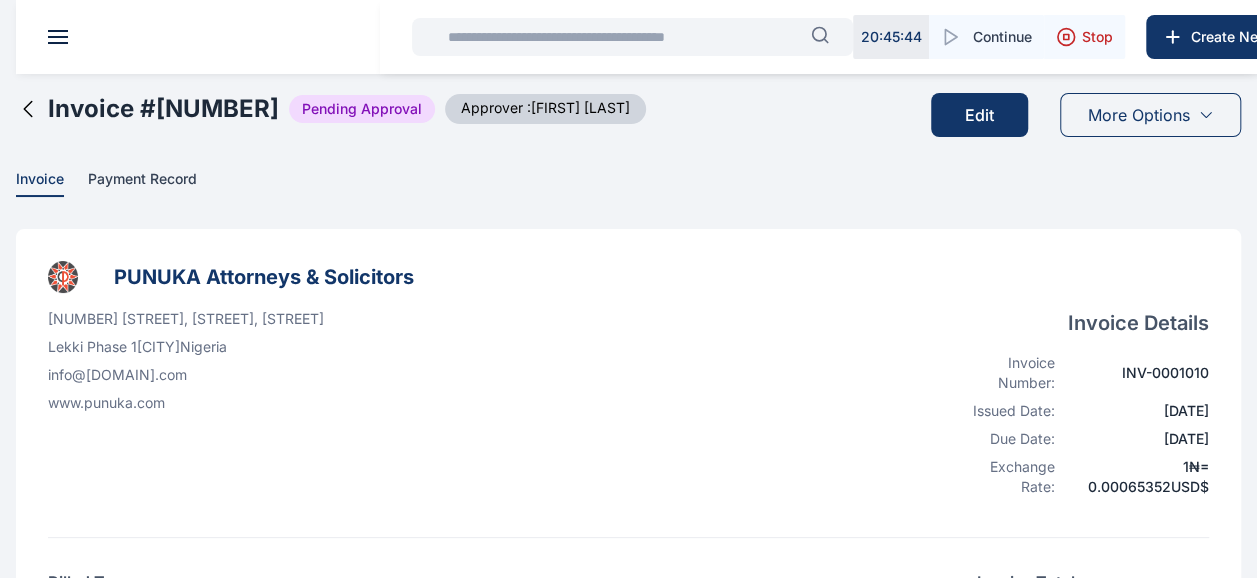 click at bounding box center [623, 37] 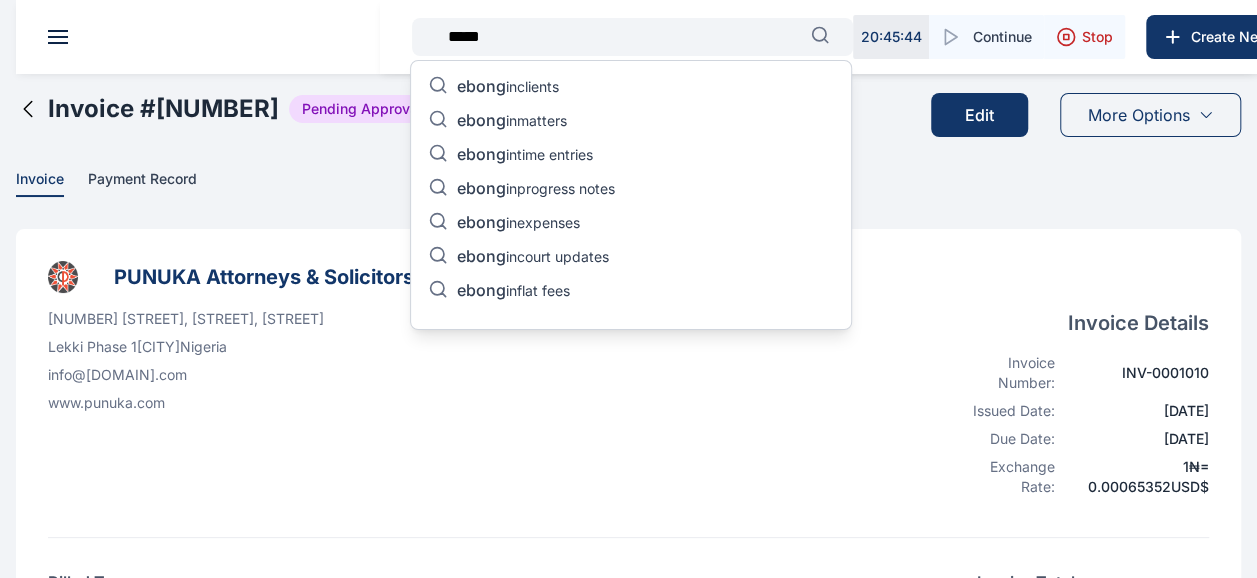 type on "*****" 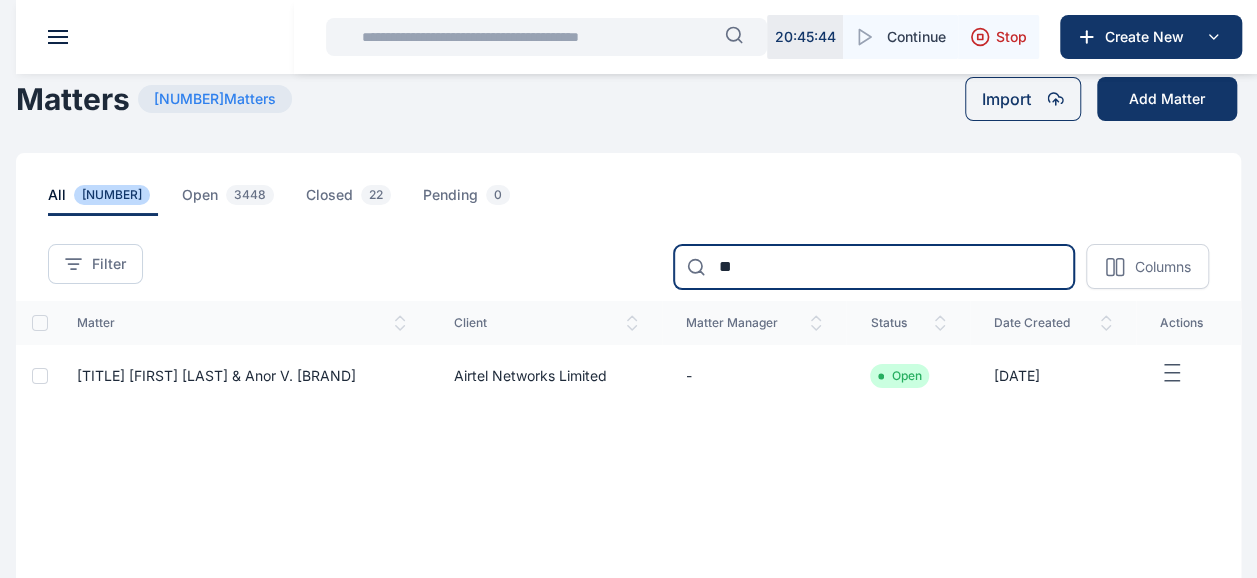 type on "*" 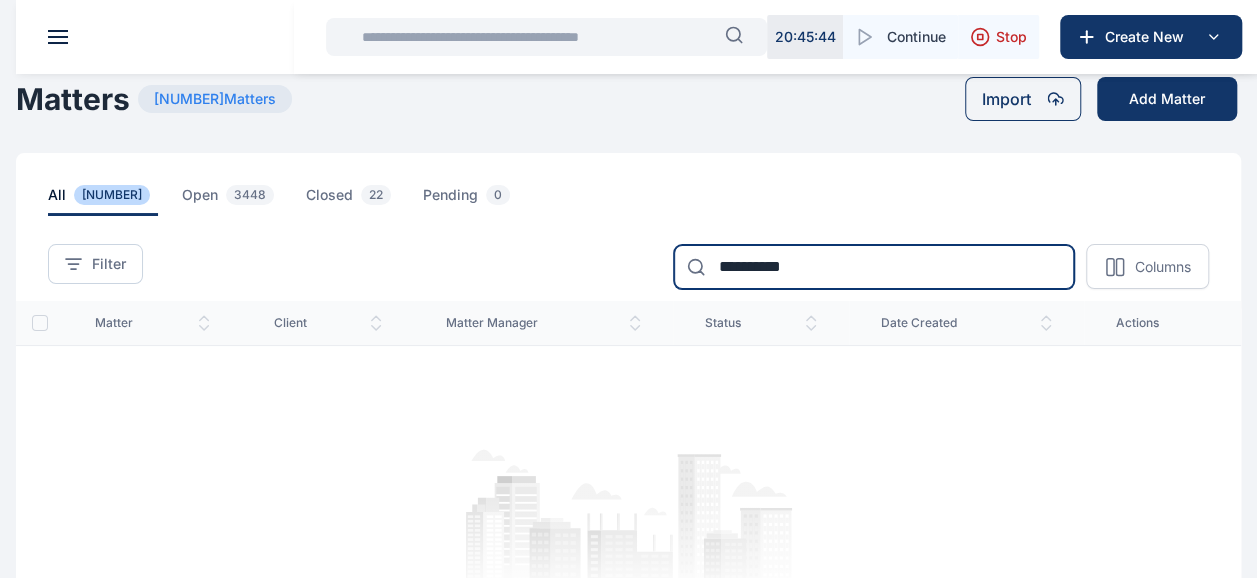 click on "**********" at bounding box center [874, 267] 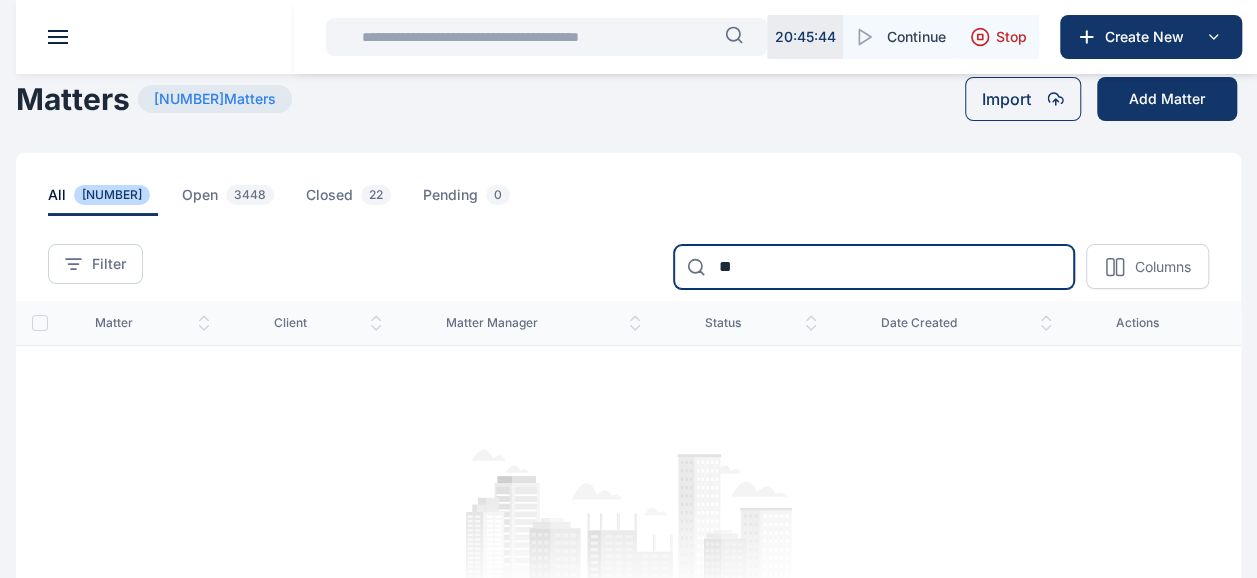 type on "*" 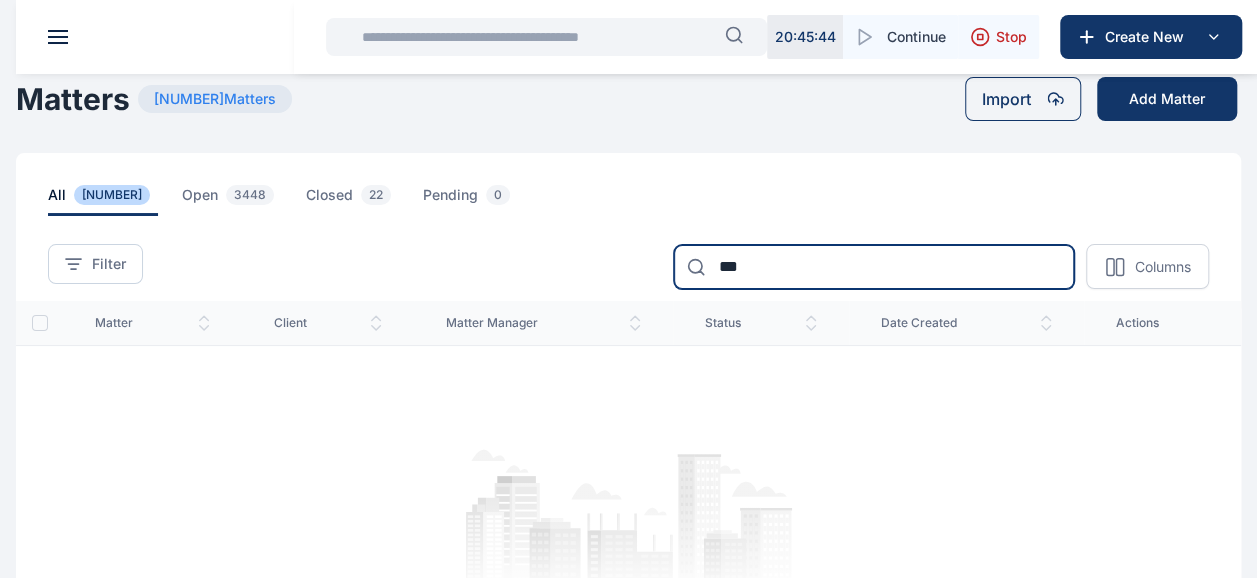type on "***" 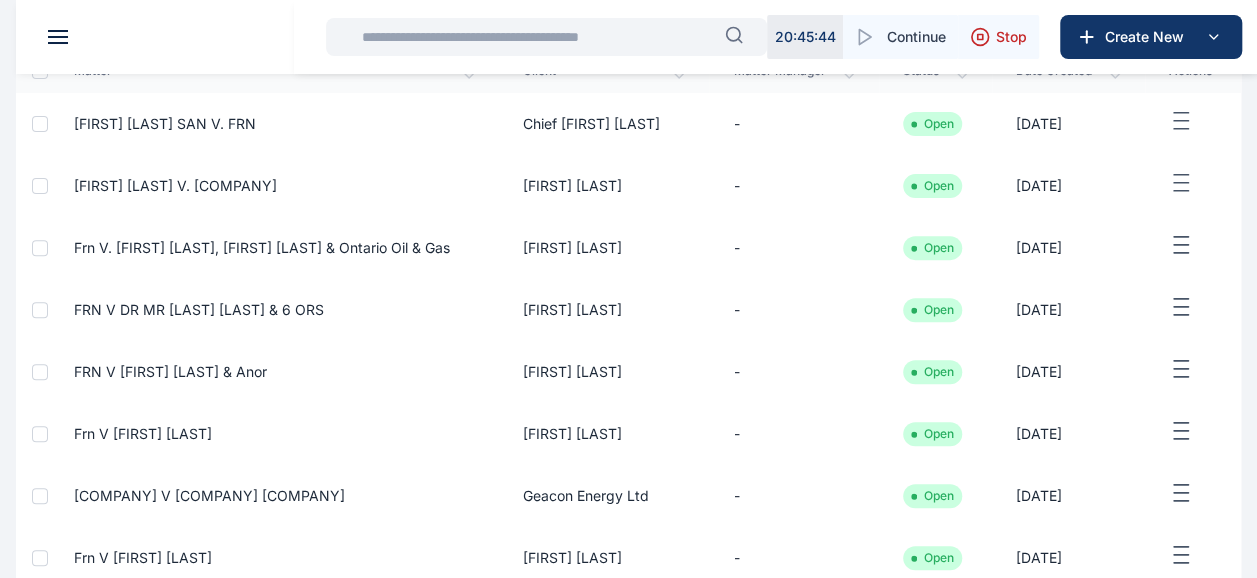 scroll, scrollTop: 259, scrollLeft: 0, axis: vertical 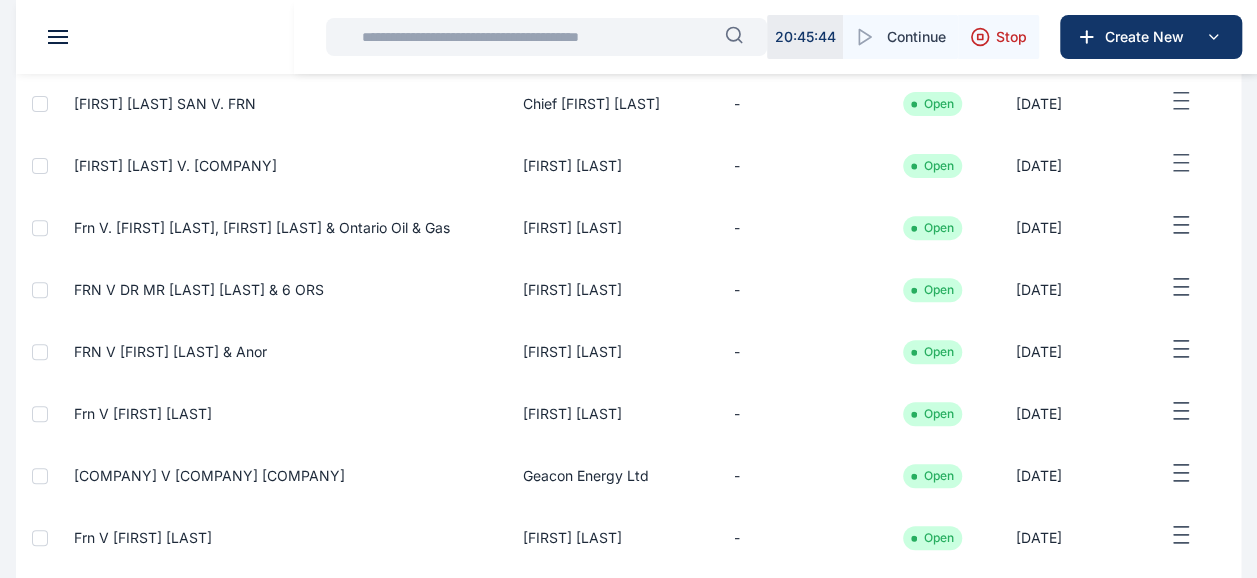 click on "FRN V DR MR [LAST] [LAST] & 6 ORS" at bounding box center (199, 289) 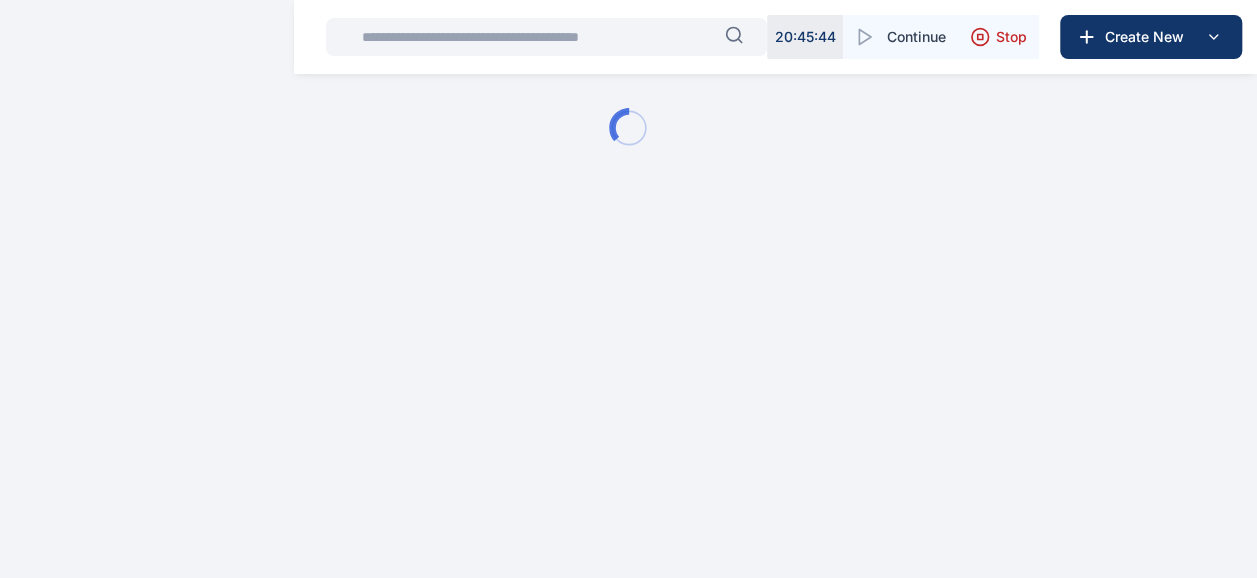 scroll, scrollTop: 0, scrollLeft: 0, axis: both 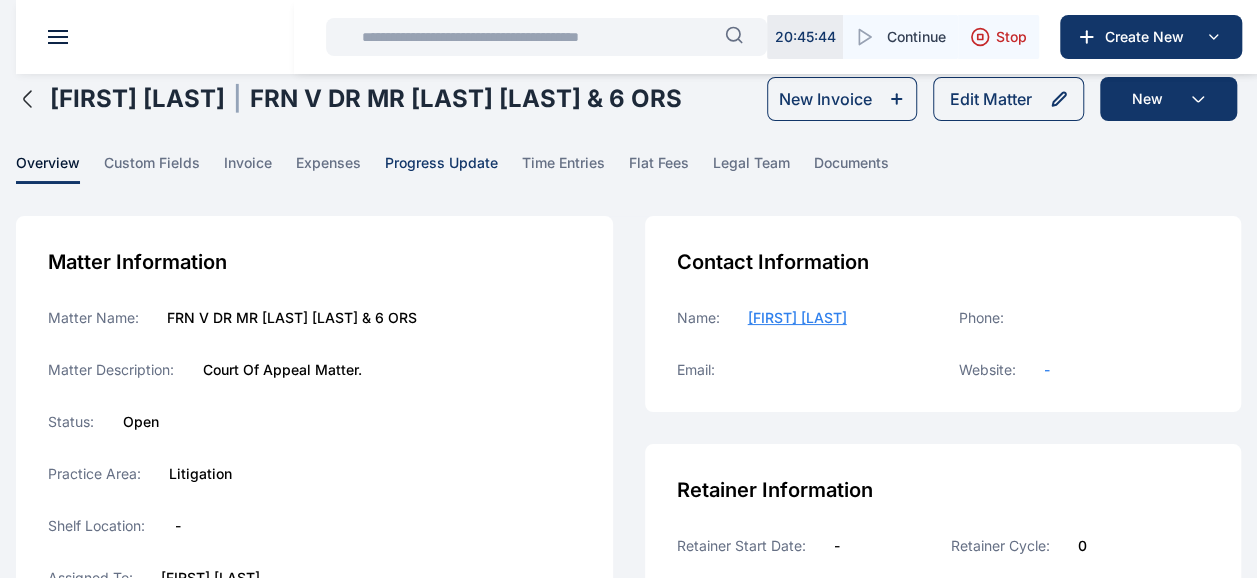 click on "progress update" at bounding box center (441, 168) 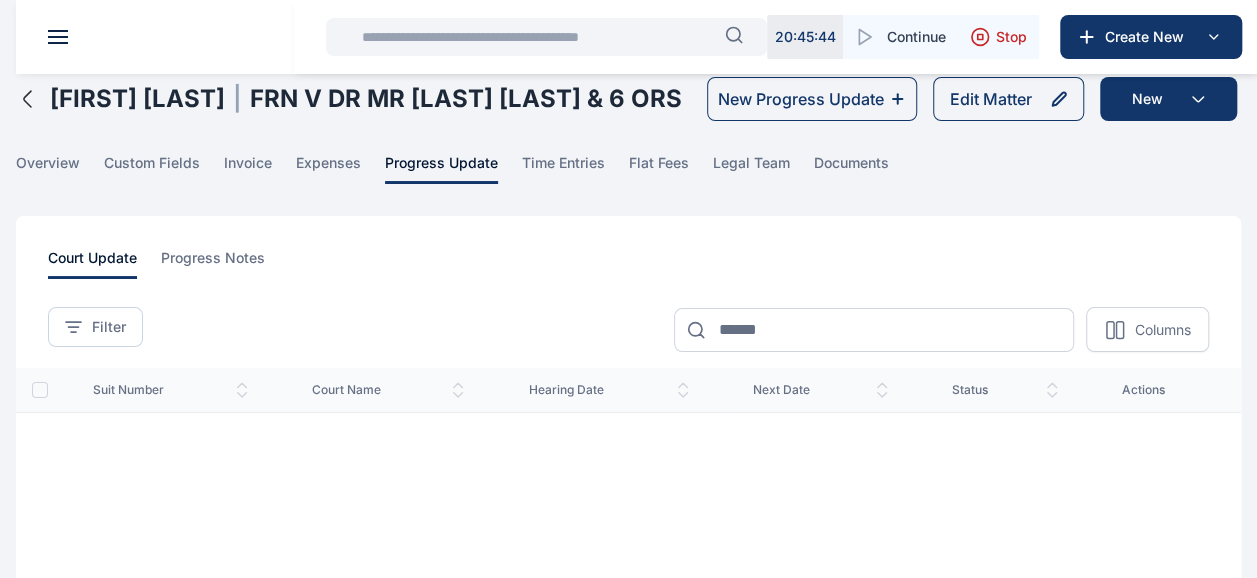click 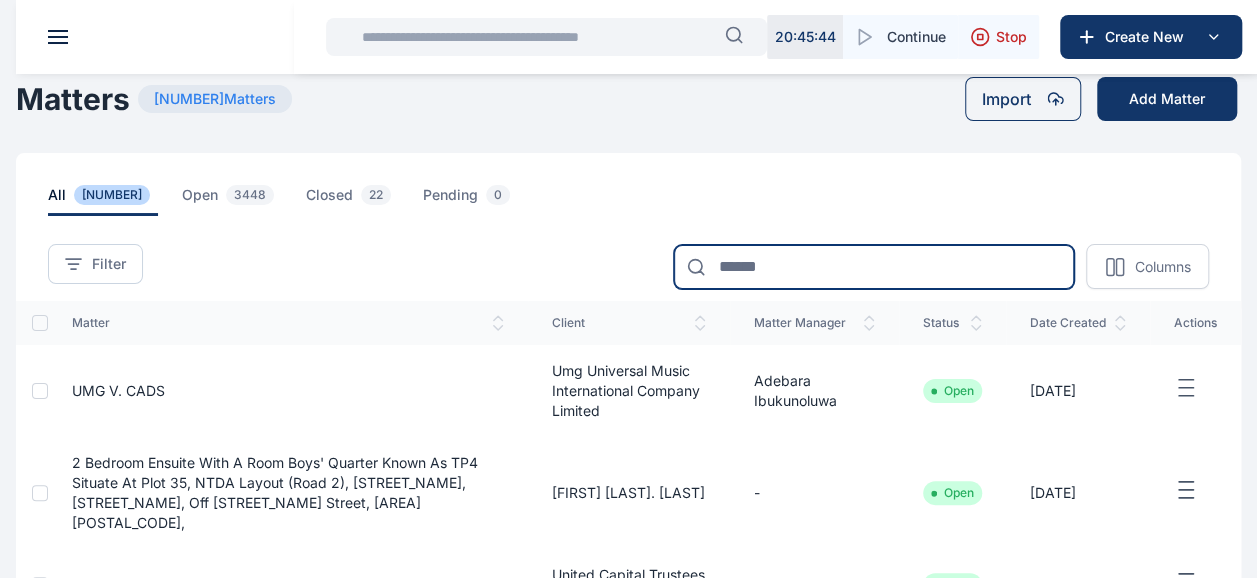 click at bounding box center [874, 267] 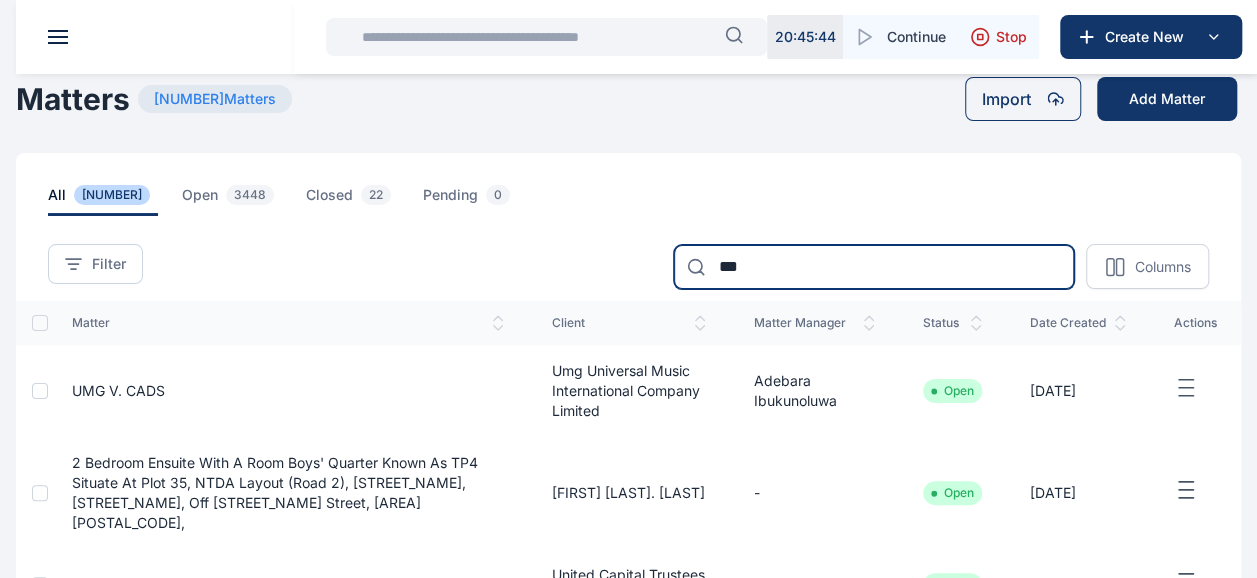type on "***" 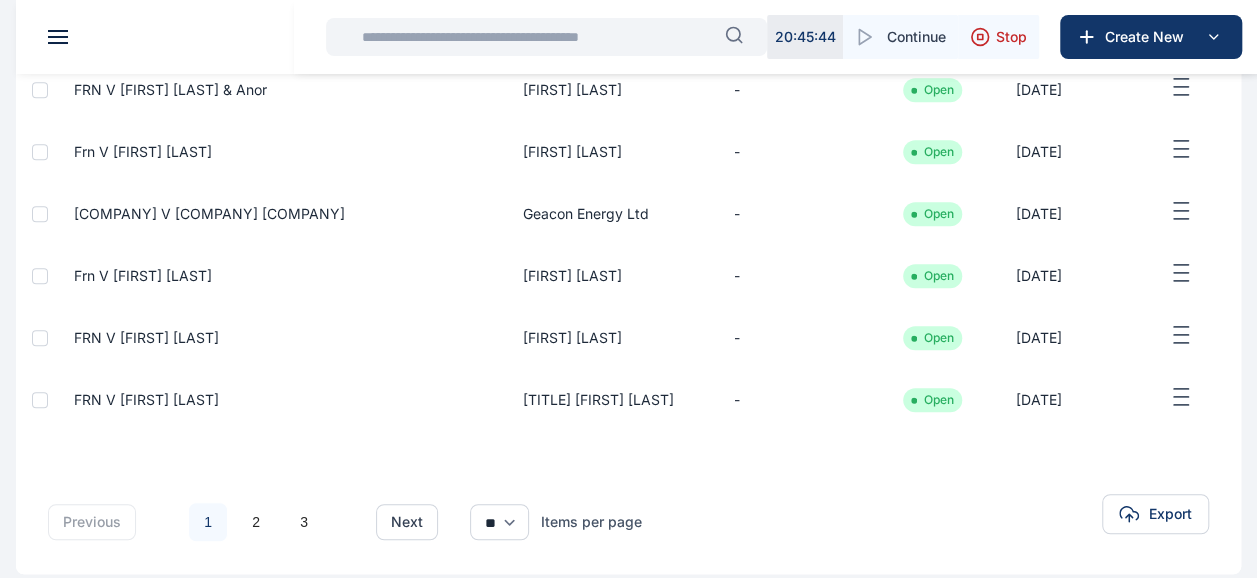 scroll, scrollTop: 533, scrollLeft: 0, axis: vertical 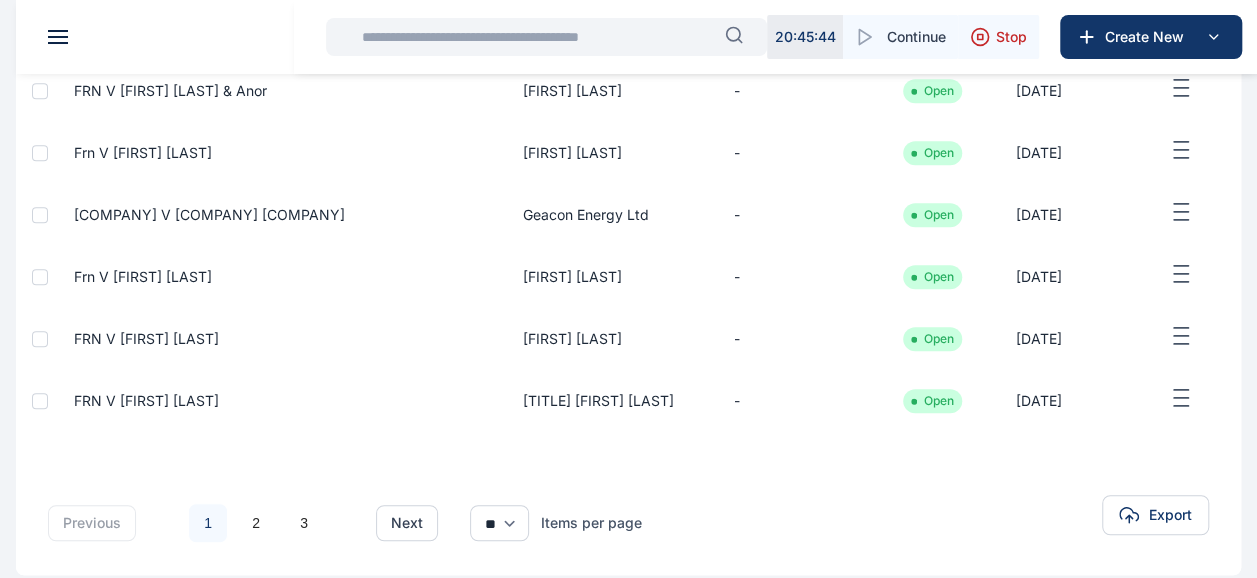 click on "Frn V [FIRST] [LAST]" at bounding box center [143, 276] 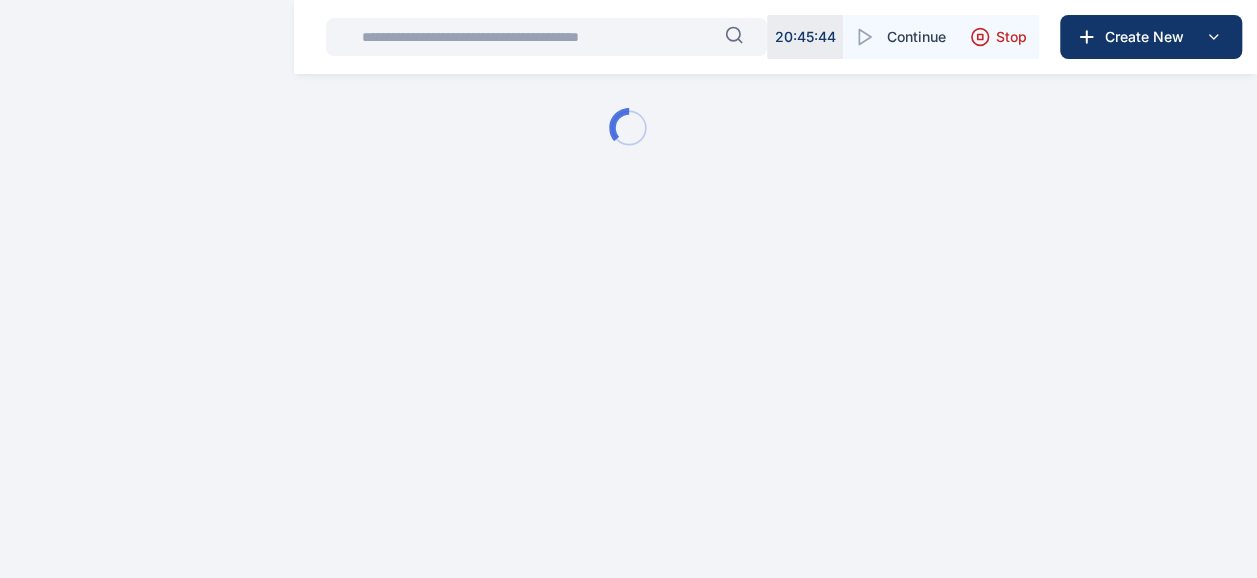 scroll, scrollTop: 0, scrollLeft: 0, axis: both 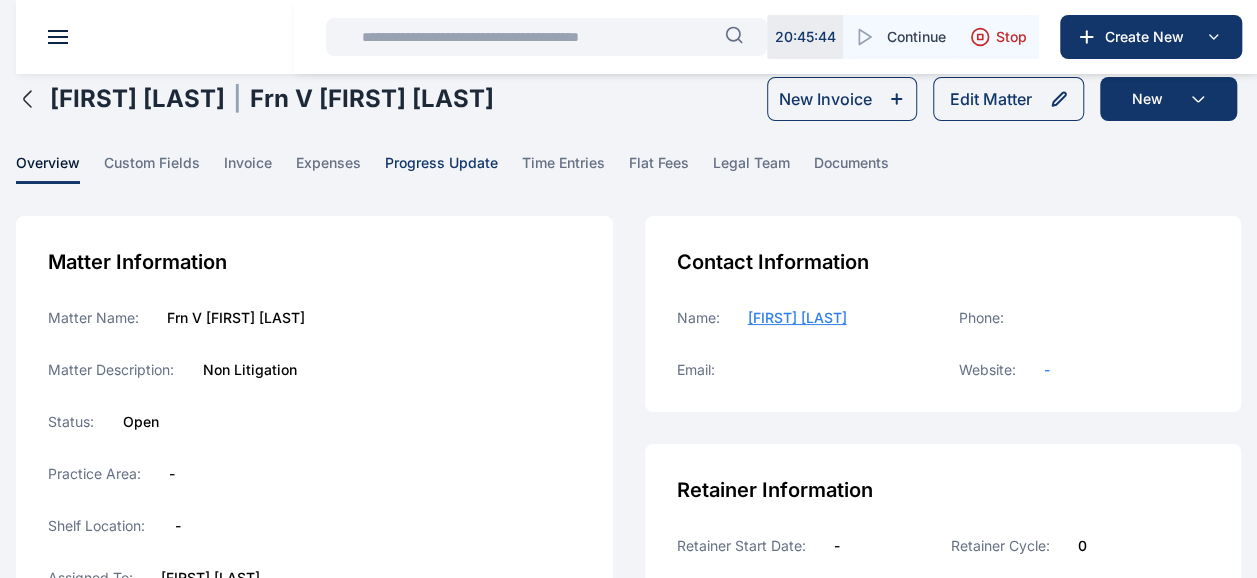 click on "progress update" at bounding box center (441, 168) 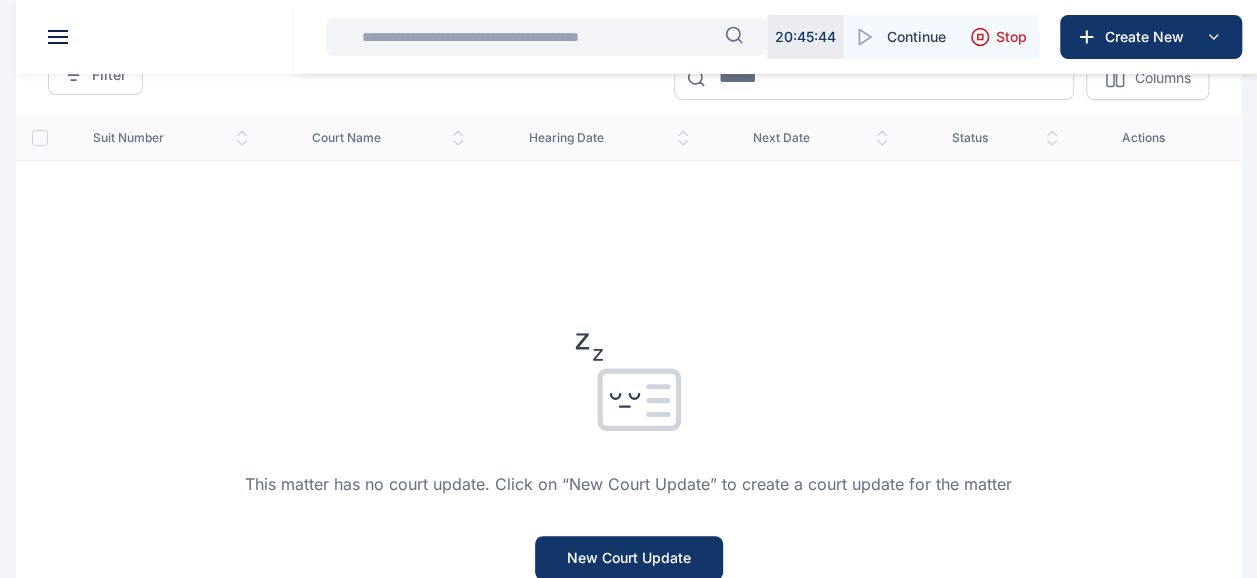 scroll, scrollTop: 0, scrollLeft: 0, axis: both 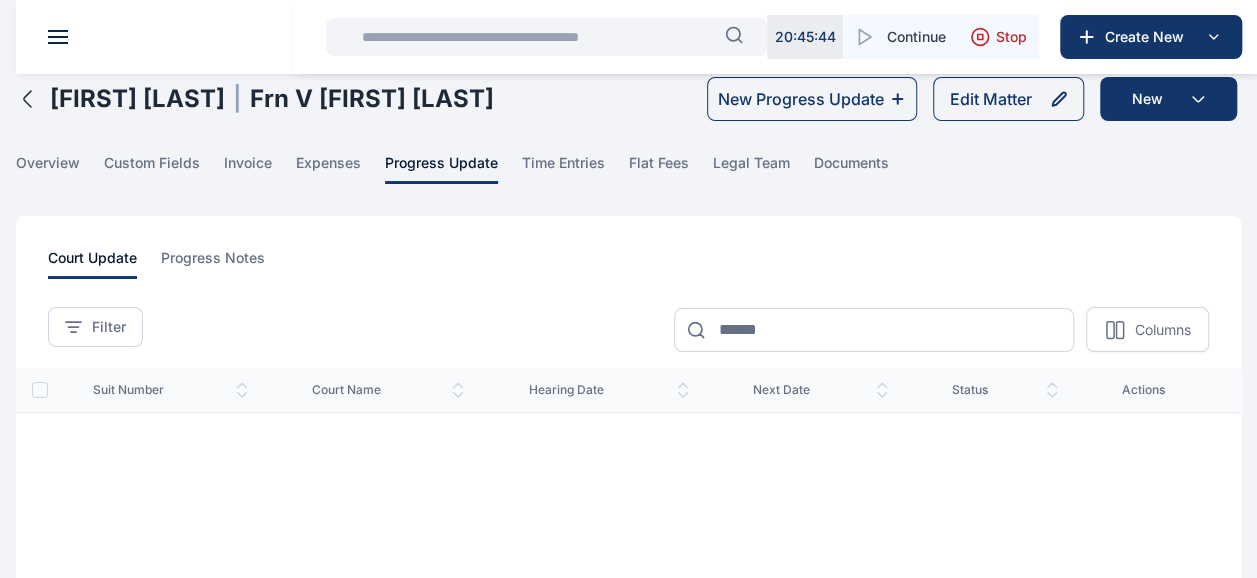 click 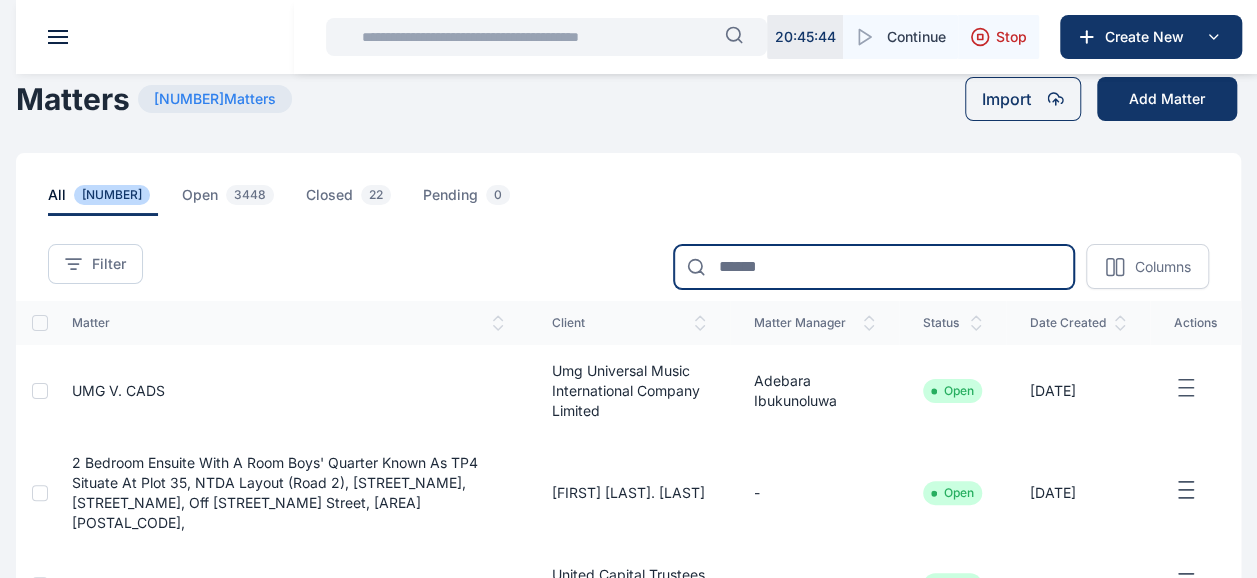 click at bounding box center (874, 267) 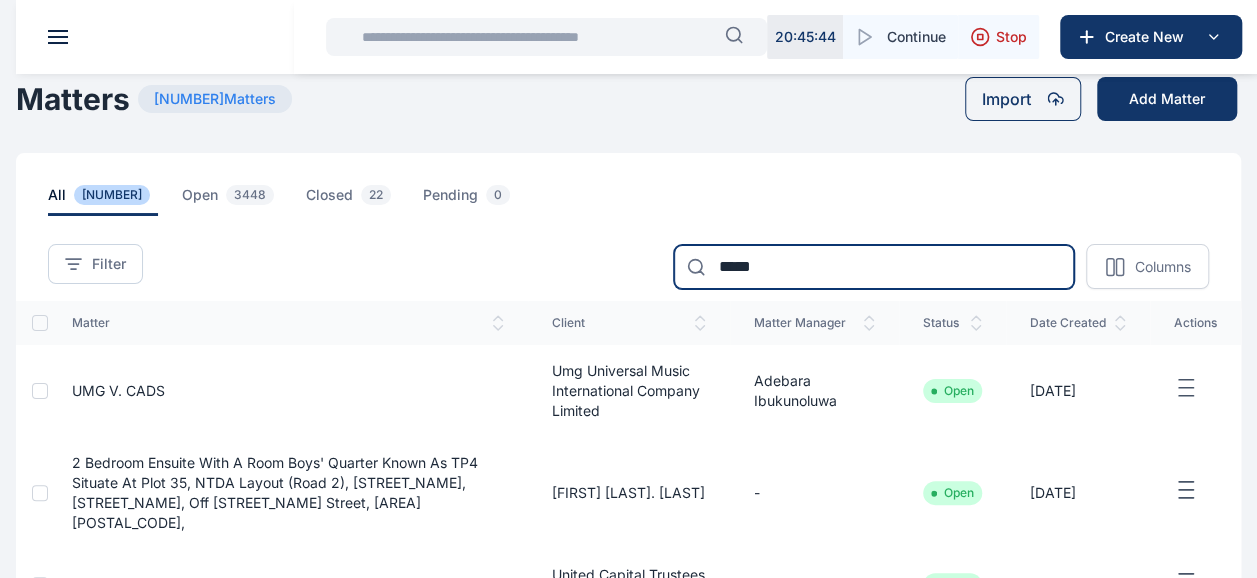 type on "*****" 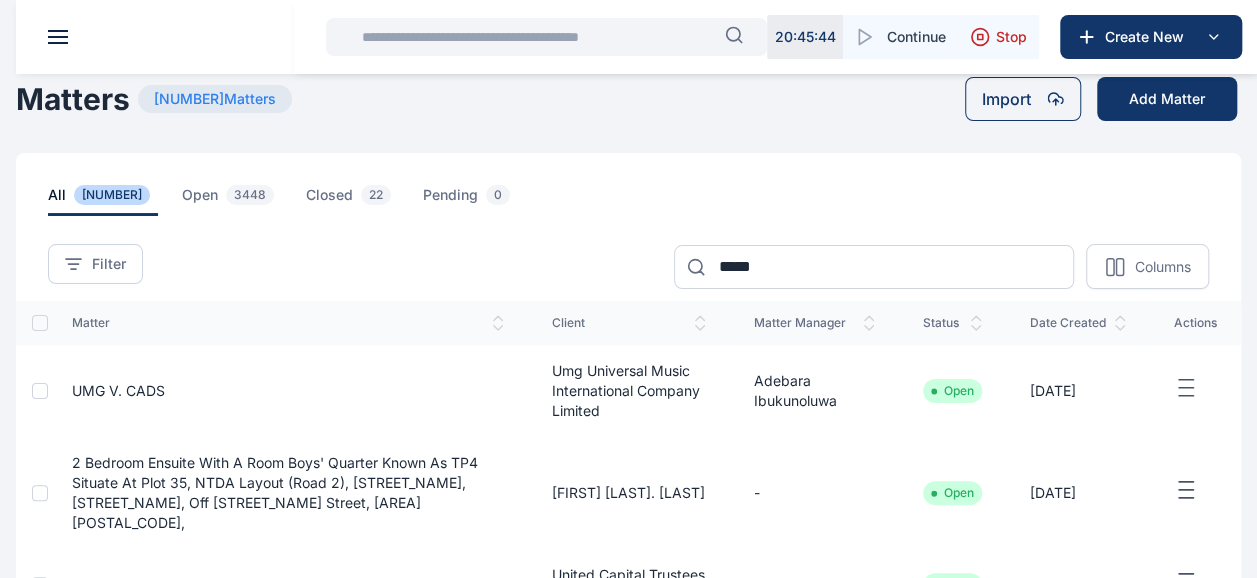 click at bounding box center (537, 37) 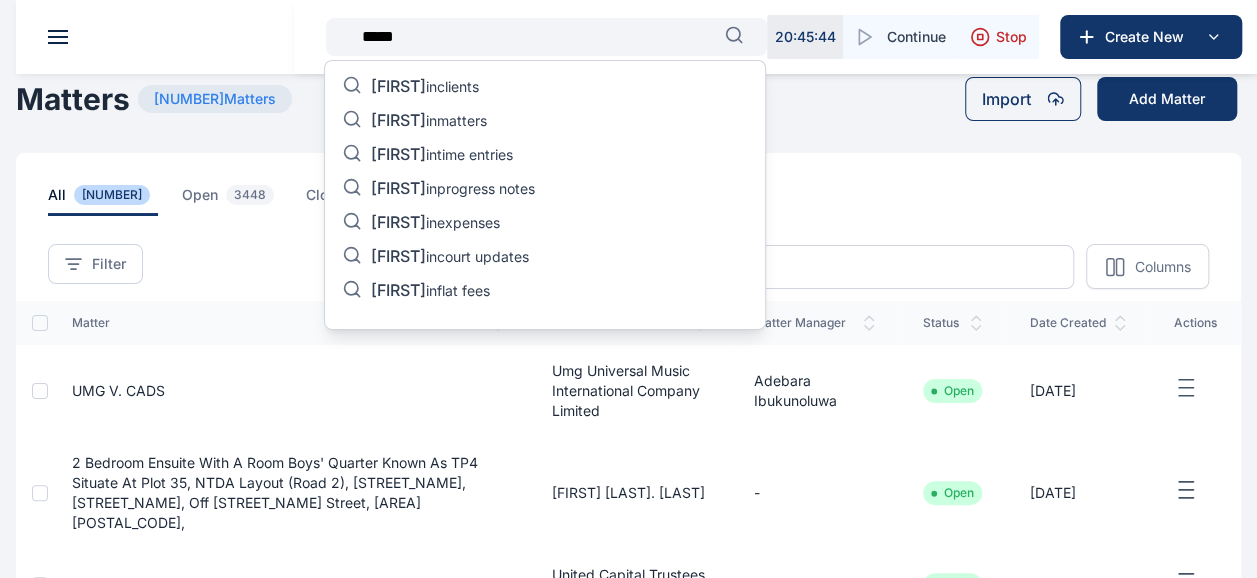 type on "*****" 